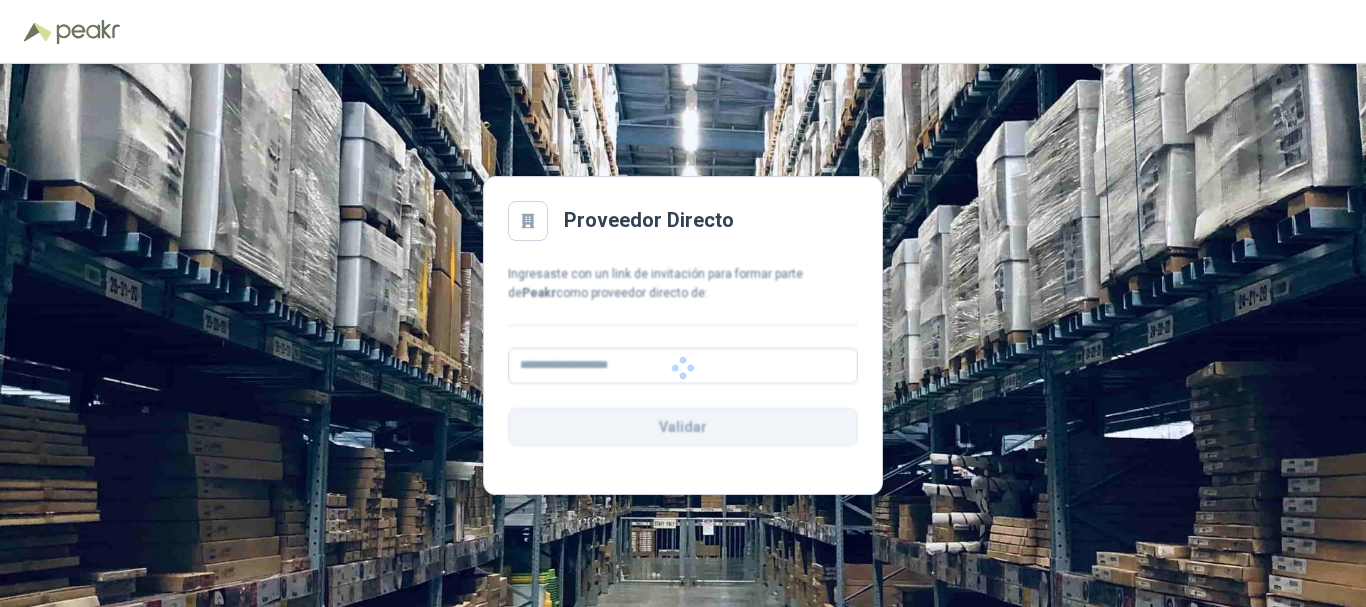 scroll, scrollTop: 0, scrollLeft: 0, axis: both 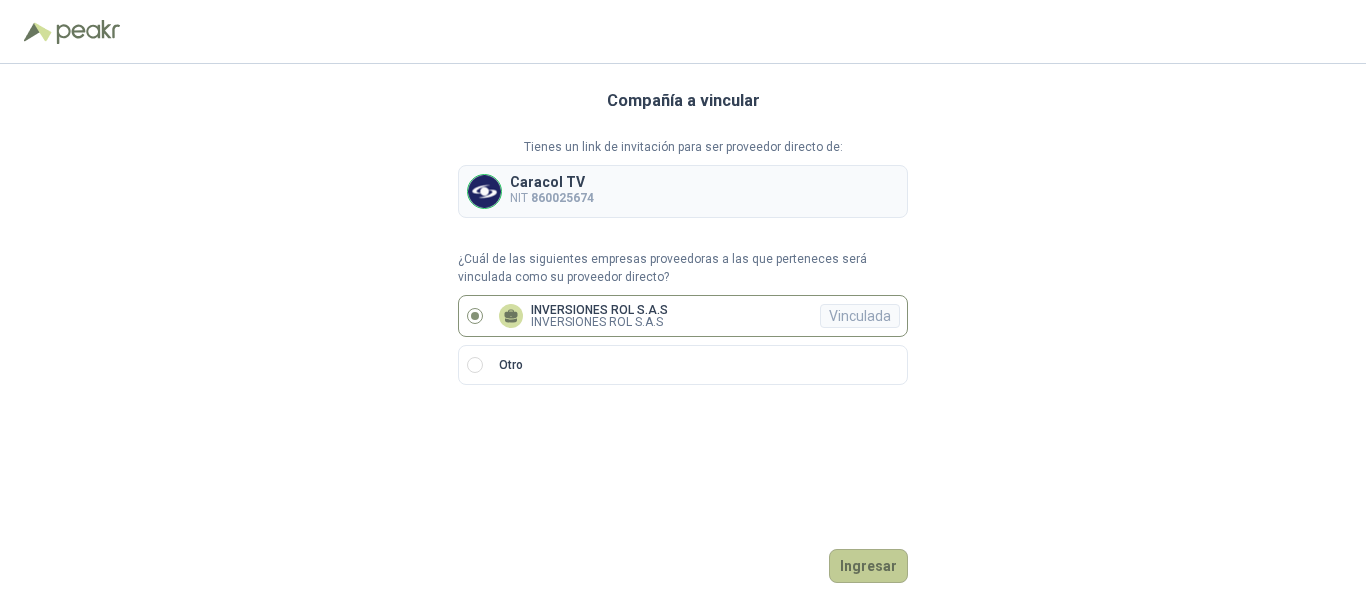 click on "Ingresar" at bounding box center (868, 566) 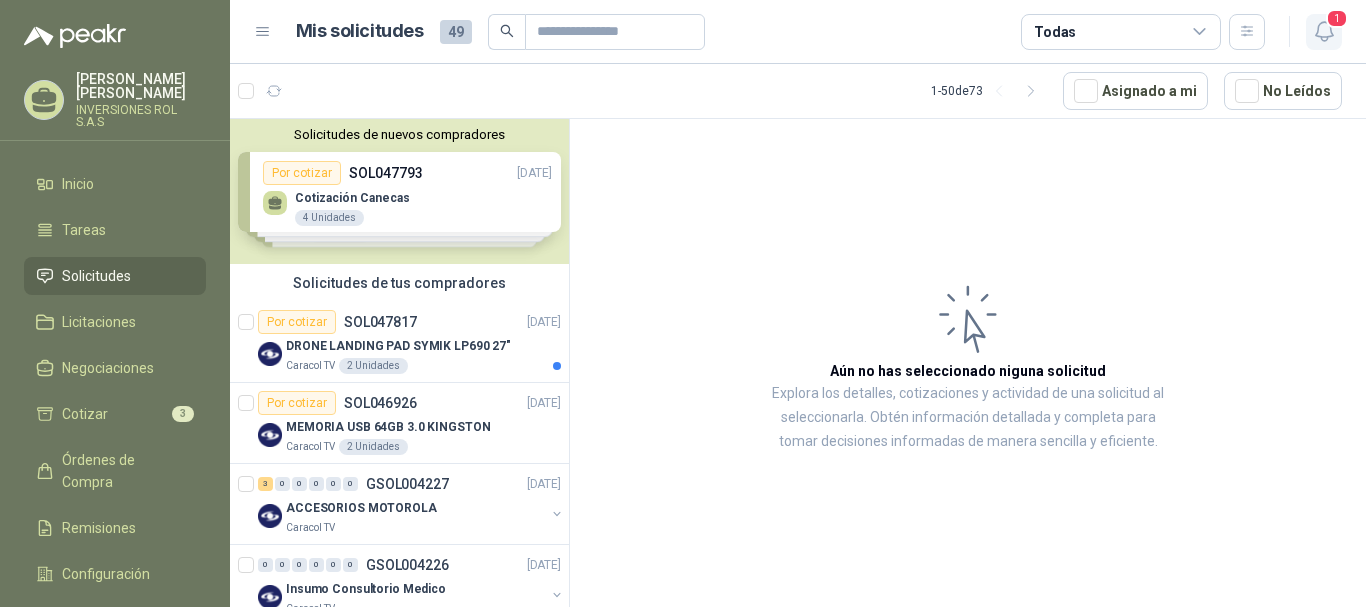 click 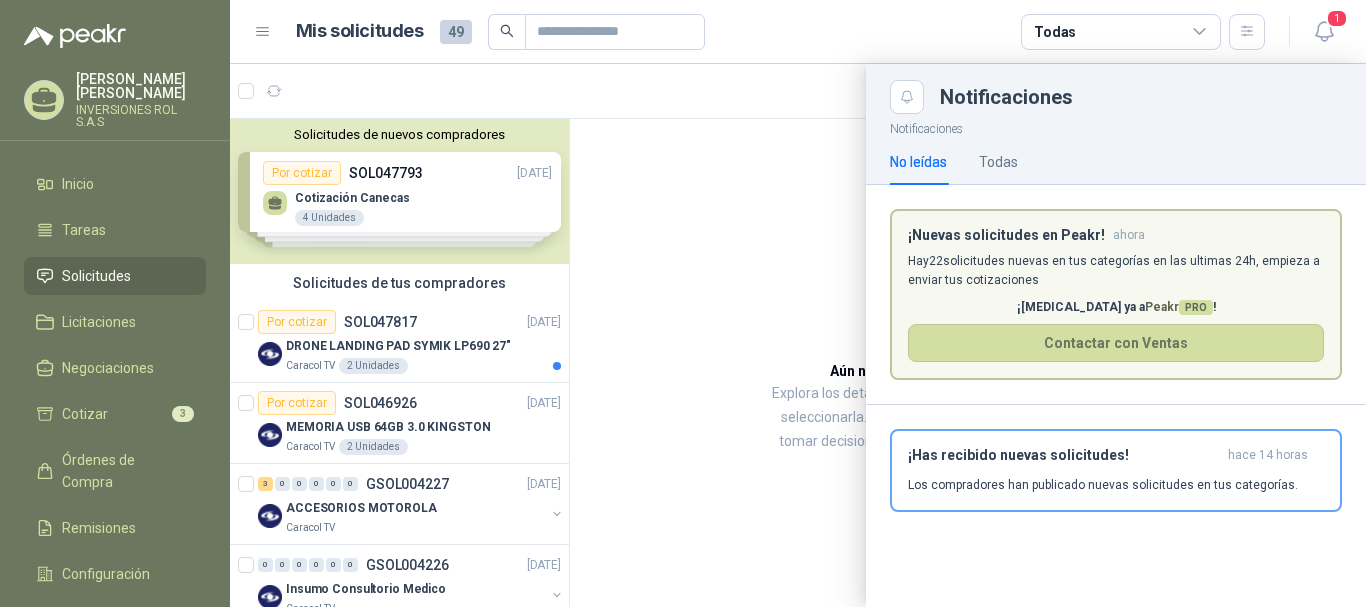 click at bounding box center [798, 335] 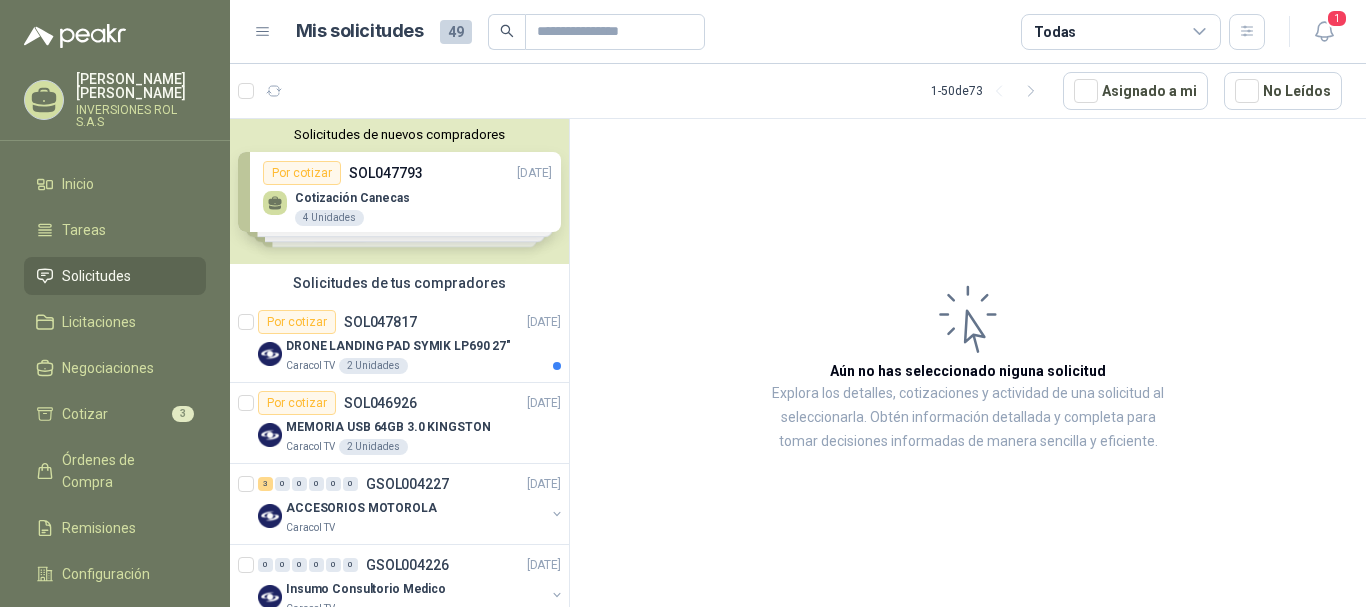 click on "Solicitudes de nuevos compradores Por cotizar SOL047793 [DATE]   Cotización Canecas 4   Unidades Por cotizar SOL047735 [DATE]   Smart Tv 43" 1   Unidades Por cotizar SOL047685 [DATE]   VASO PLASTICO 7 ONZAS                       25000   Unidades Por cotizar SOL047667 [DATE]   TV SMARTV 42" 1   Unidades ¿Quieres recibir  cientos de solicitudes de compra  como estas todos los días? Agenda una reunión" at bounding box center (399, 191) 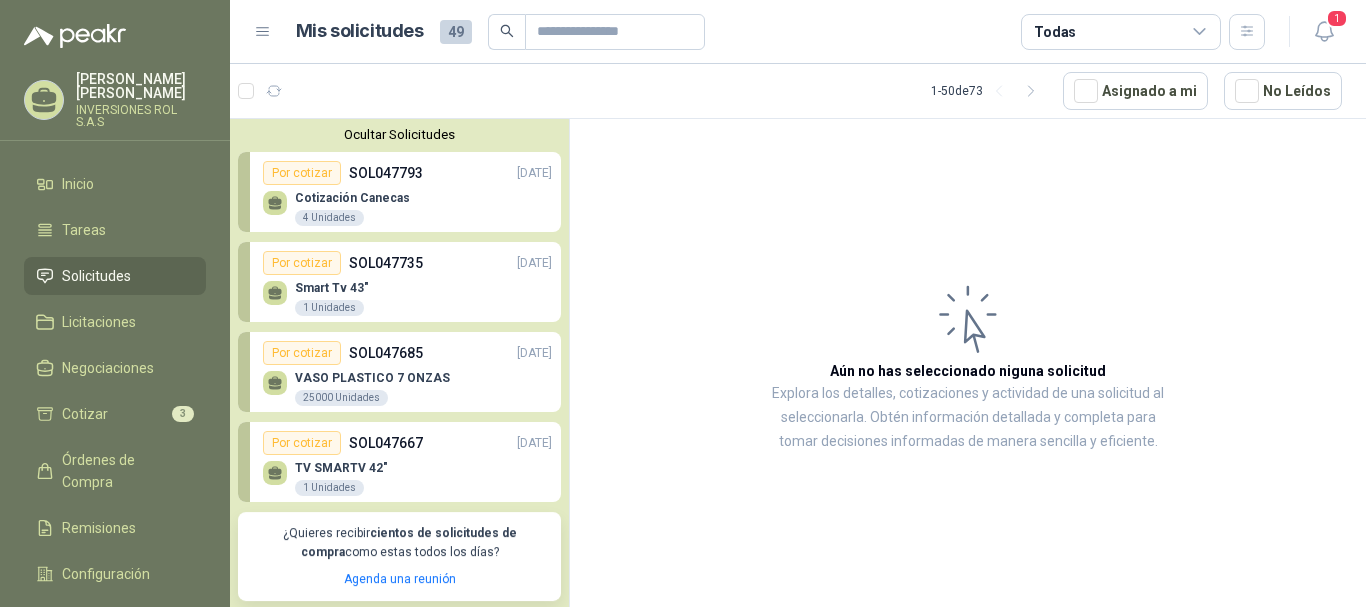 click on "VASO PLASTICO 7 ONZAS" at bounding box center [372, 378] 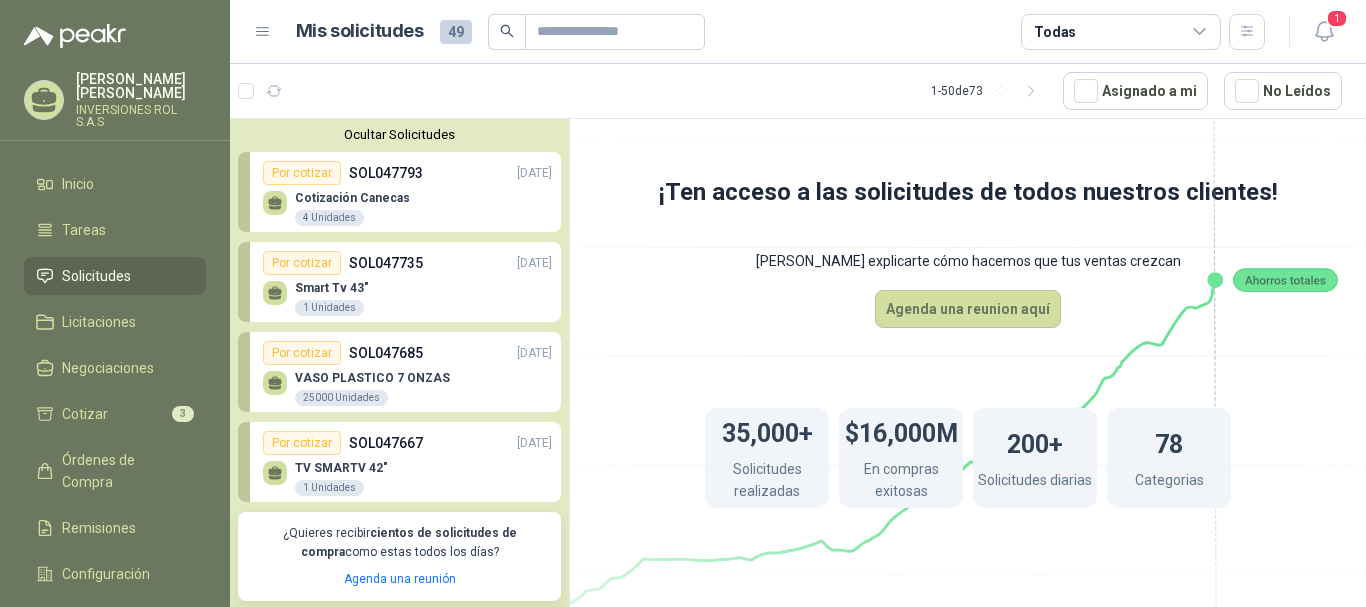 click on "Por cotizar" at bounding box center [302, 353] 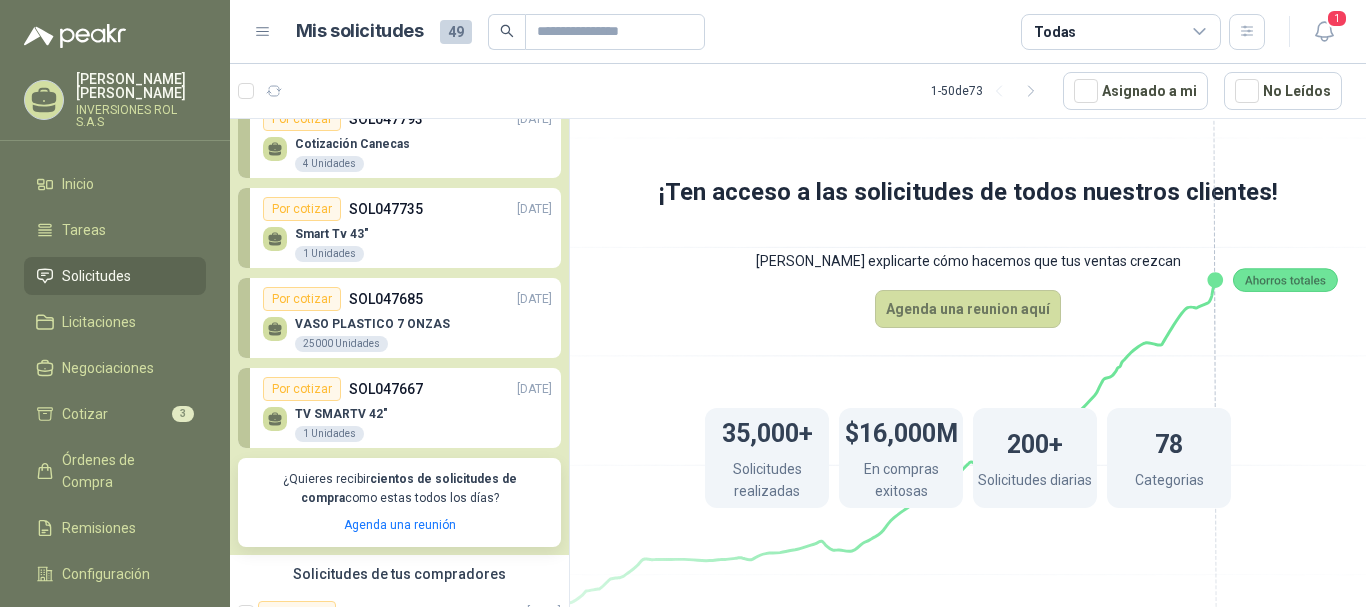 scroll, scrollTop: 100, scrollLeft: 0, axis: vertical 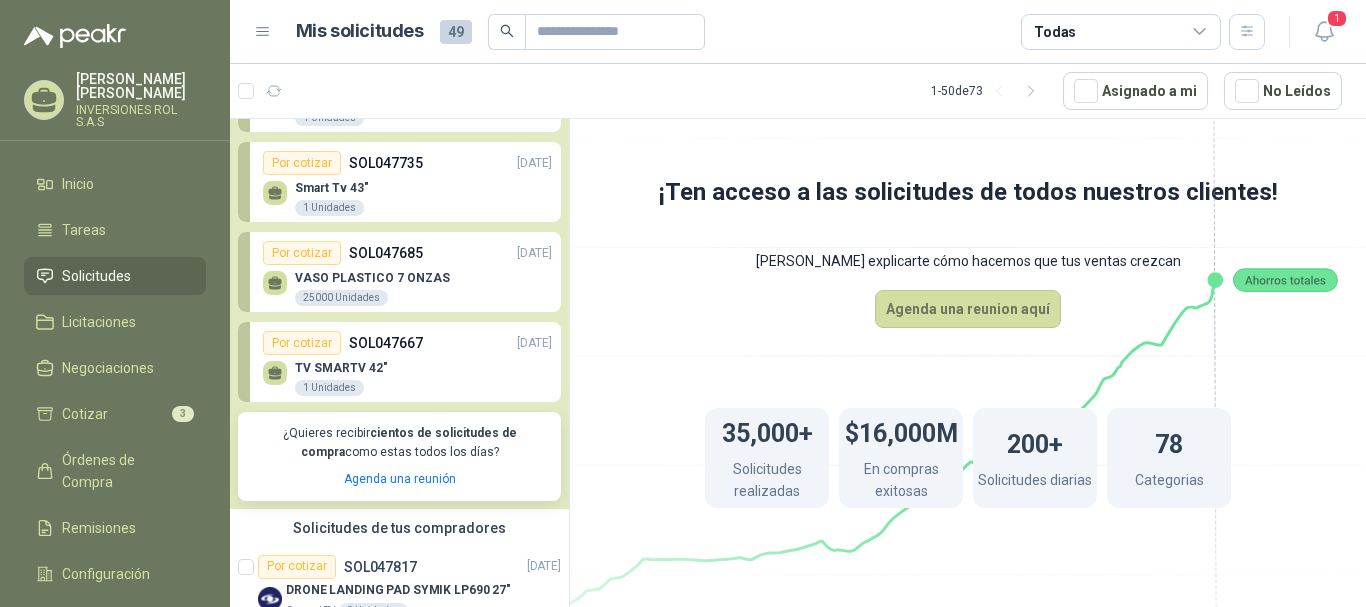 click on "TV SMARTV 42" 1   Unidades" at bounding box center [407, 376] 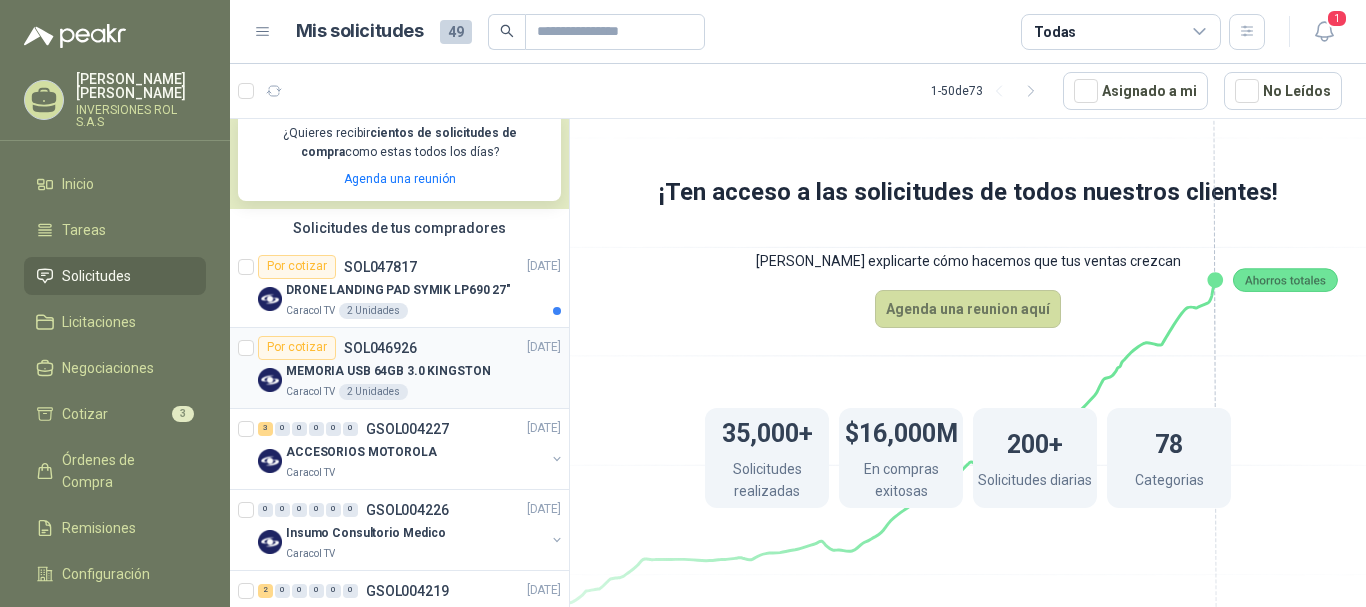 scroll, scrollTop: 500, scrollLeft: 0, axis: vertical 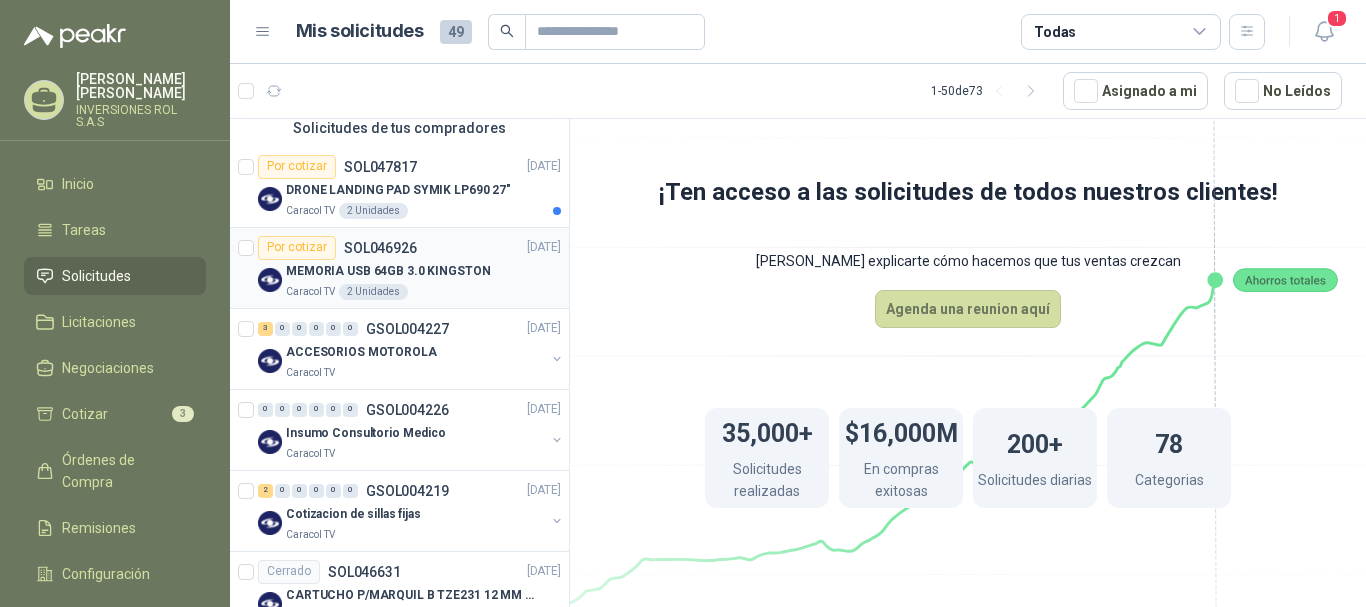 click on "Caracol TV 2   Unidades" at bounding box center (423, 292) 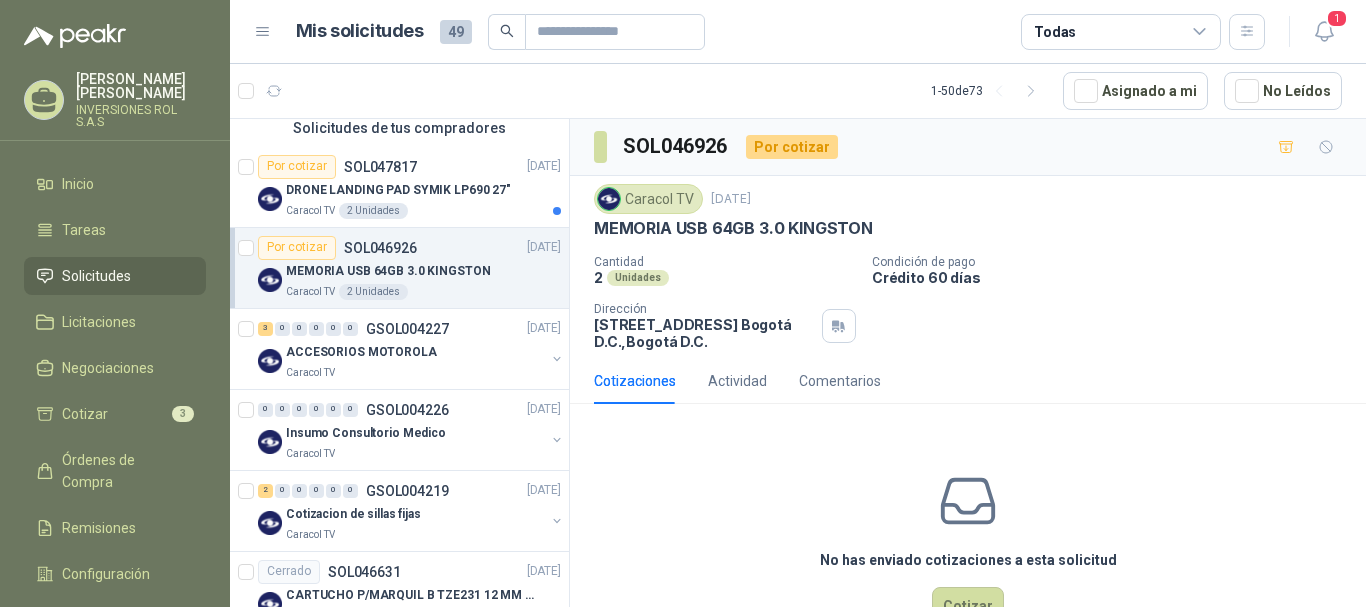 scroll, scrollTop: 62, scrollLeft: 0, axis: vertical 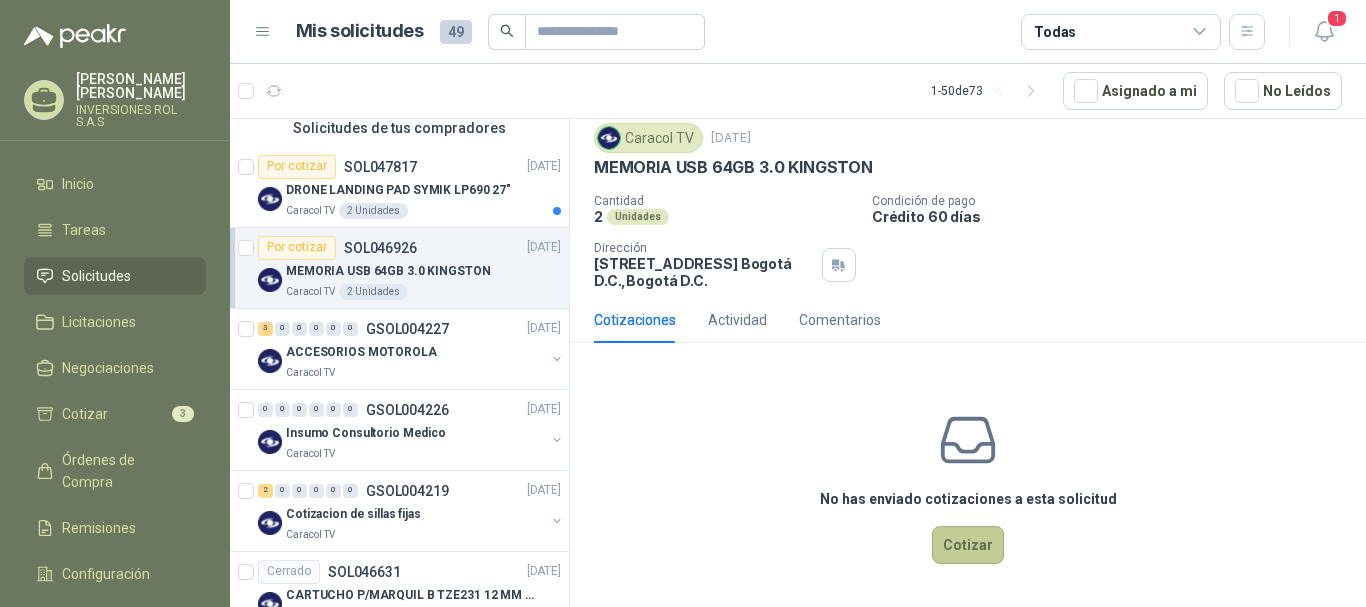 click on "Cotizar" at bounding box center [968, 545] 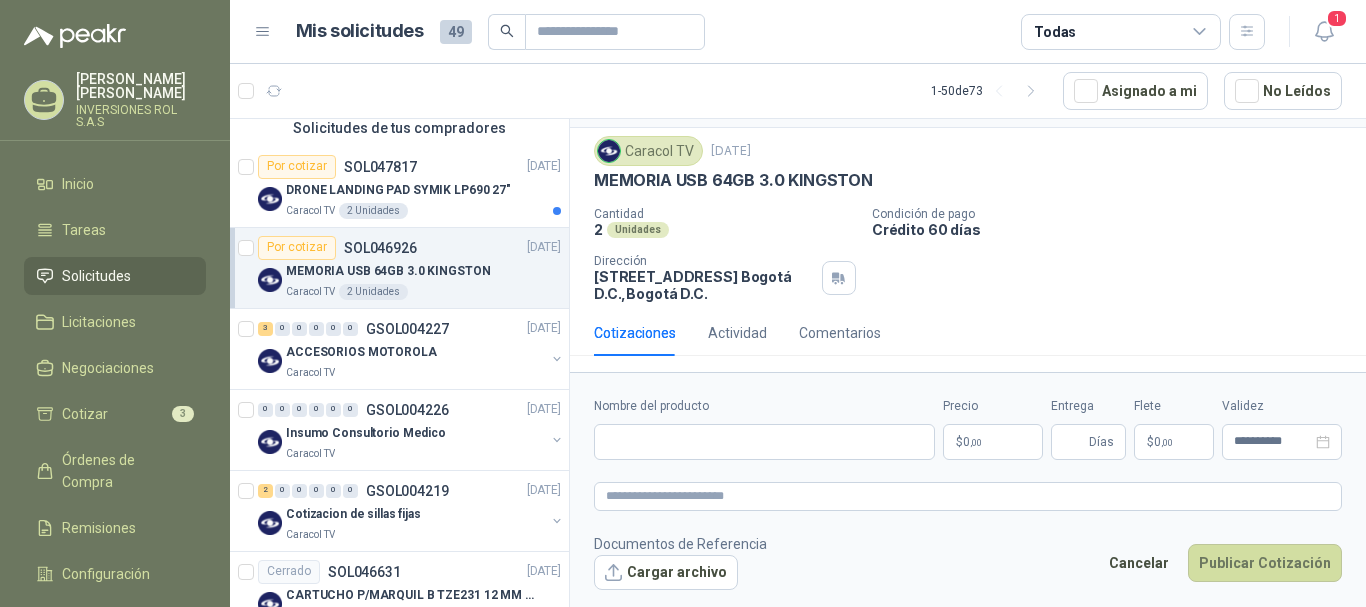 scroll, scrollTop: 48, scrollLeft: 0, axis: vertical 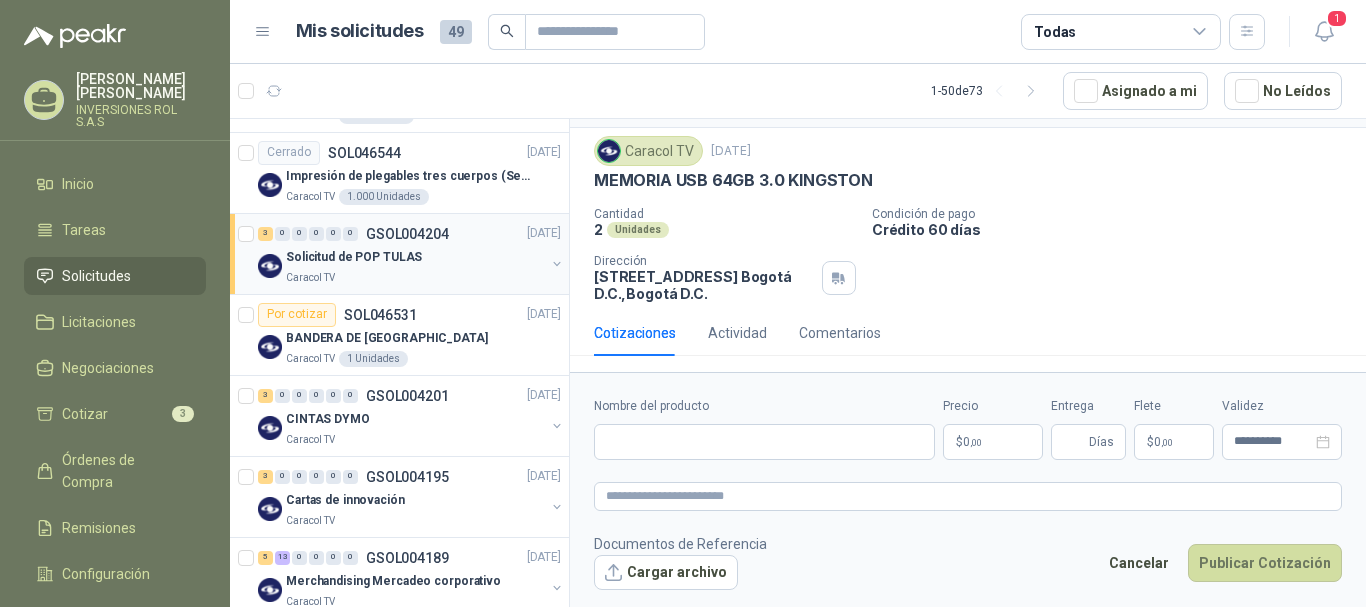 click on "Caracol TV" at bounding box center (415, 278) 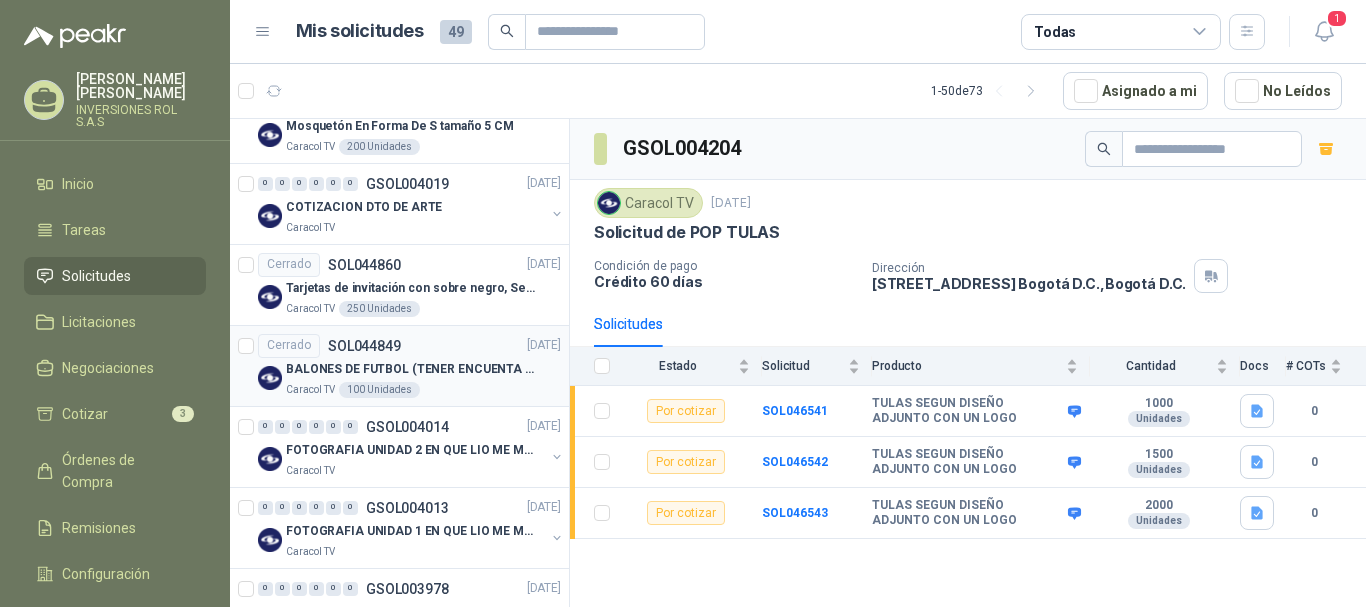 scroll, scrollTop: 2300, scrollLeft: 0, axis: vertical 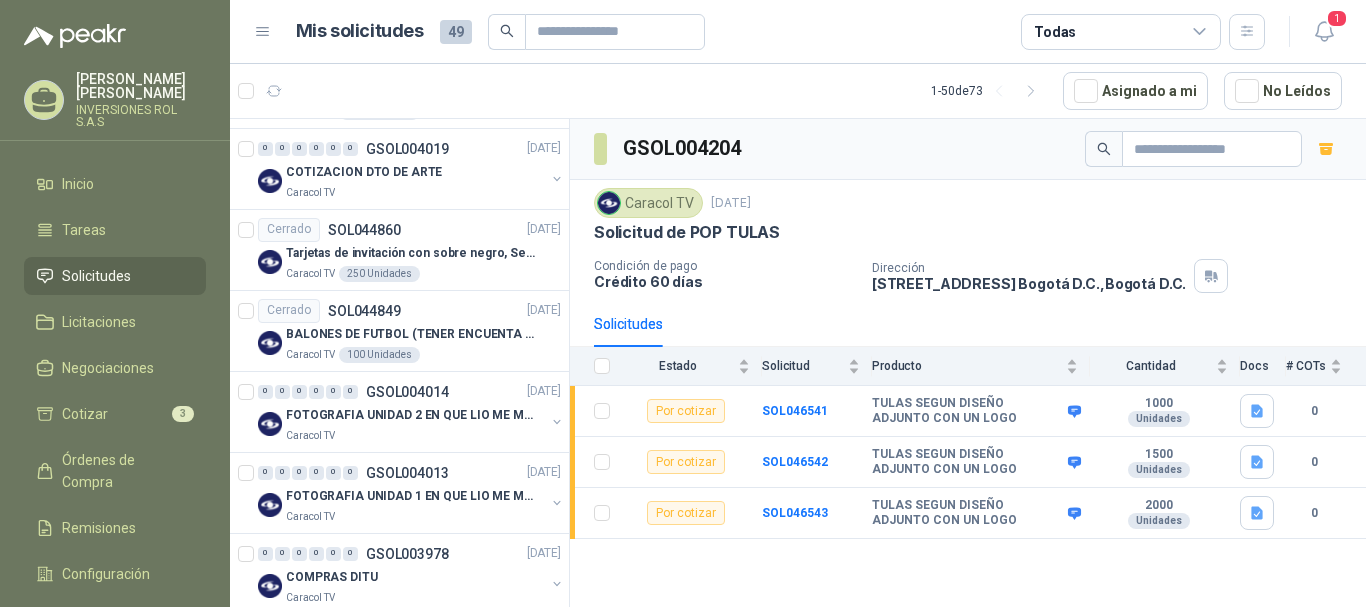 click on "Solicitudes" at bounding box center [96, 276] 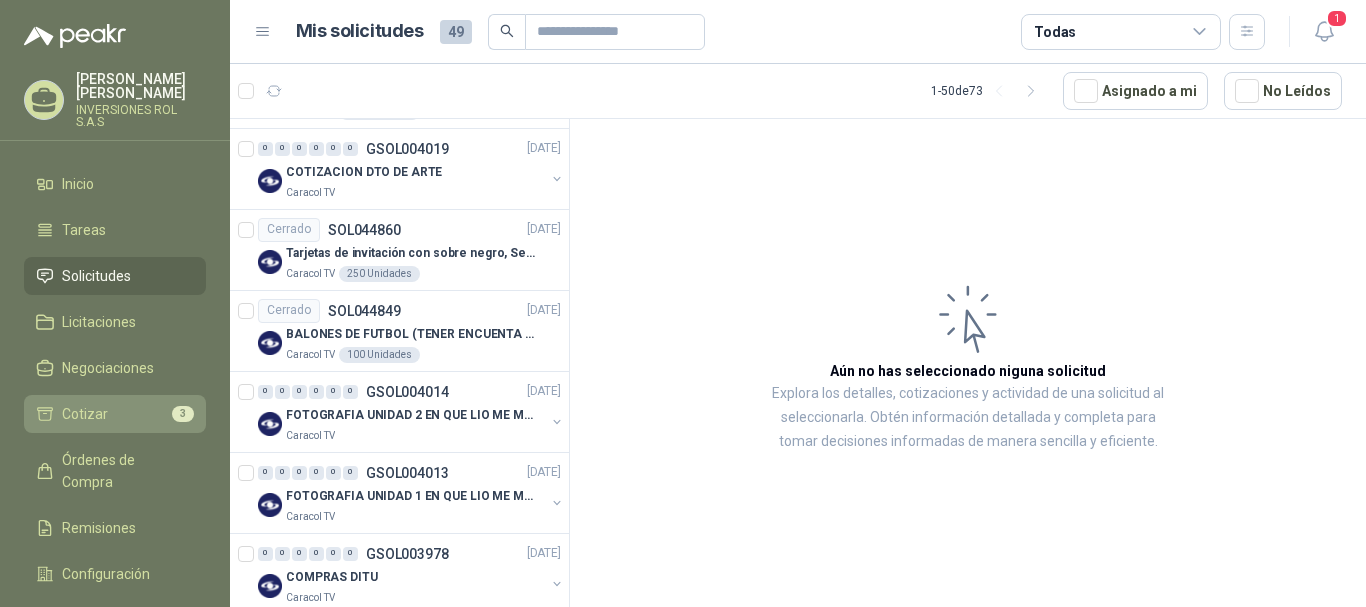 click on "Cotizar 3" at bounding box center (115, 414) 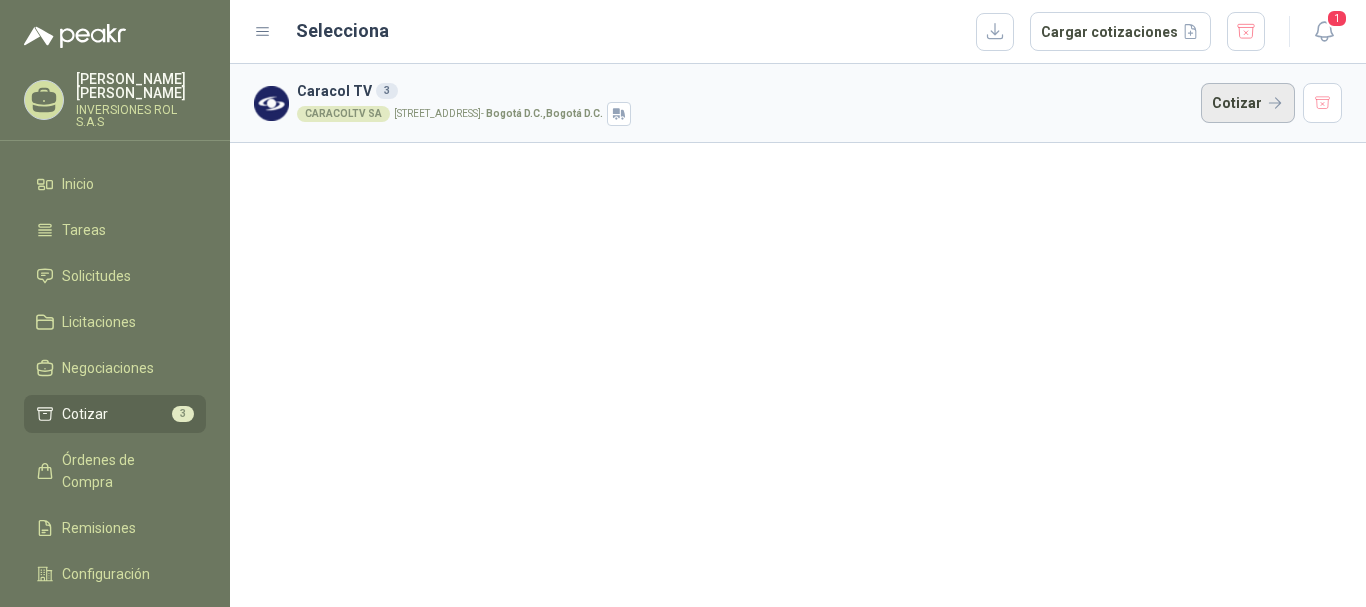 click on "Cotizar" at bounding box center [1248, 103] 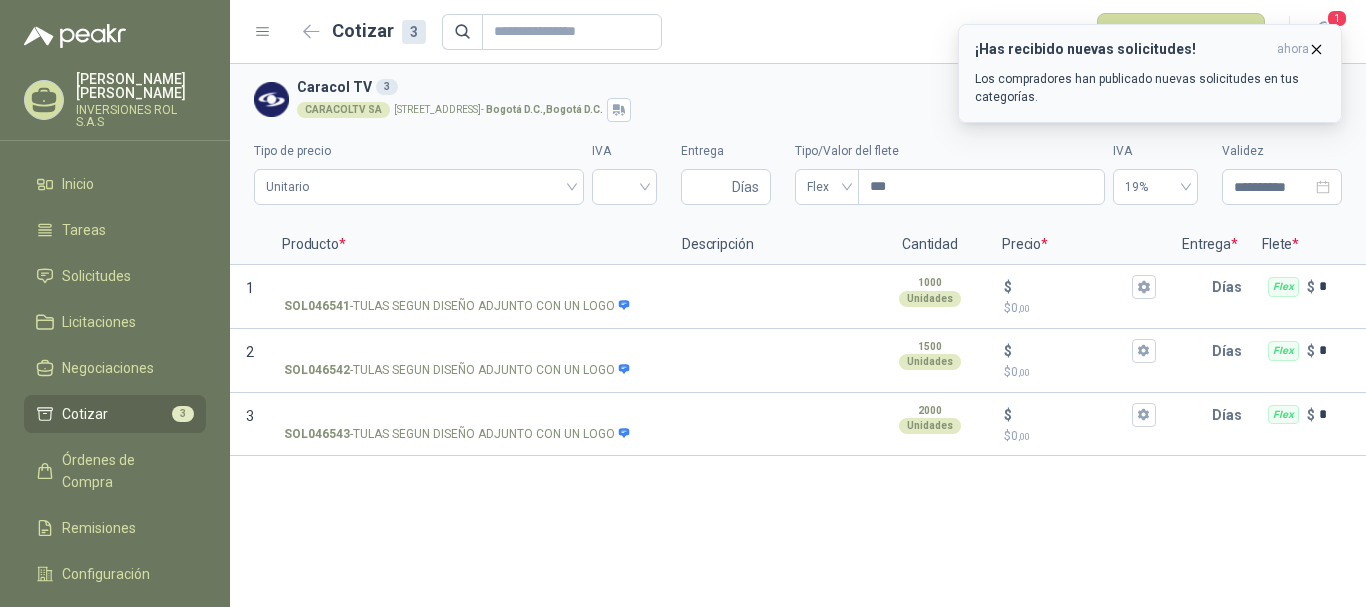 click 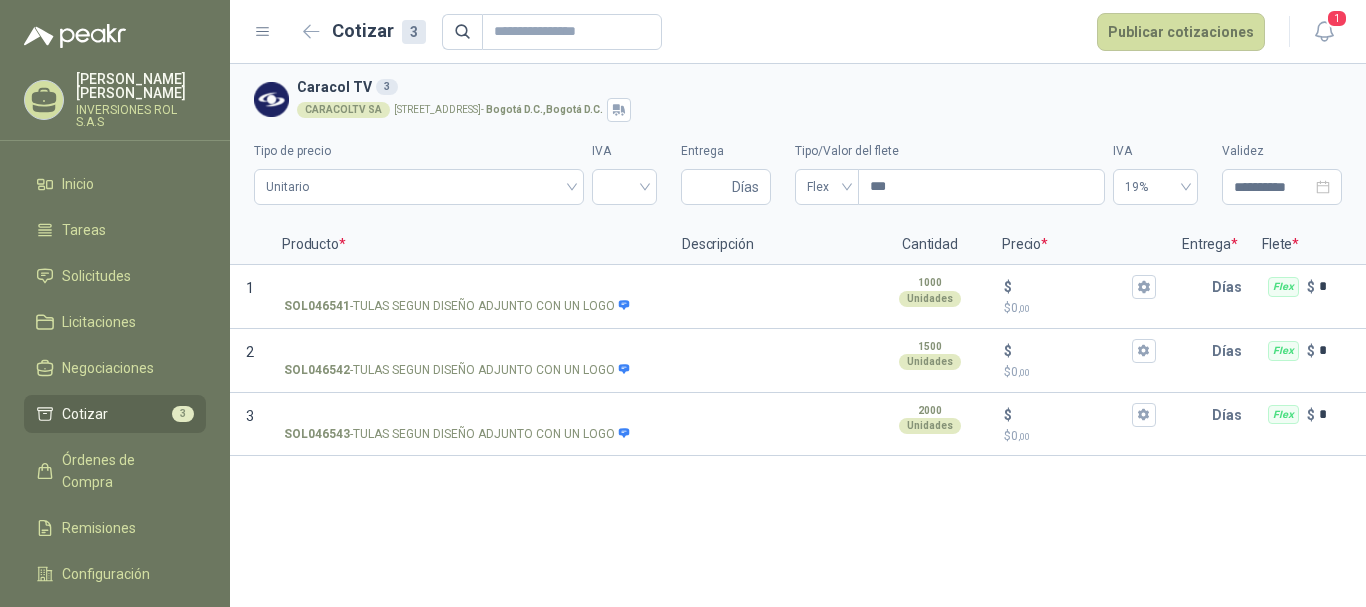 click on "Cotizar" at bounding box center (85, 414) 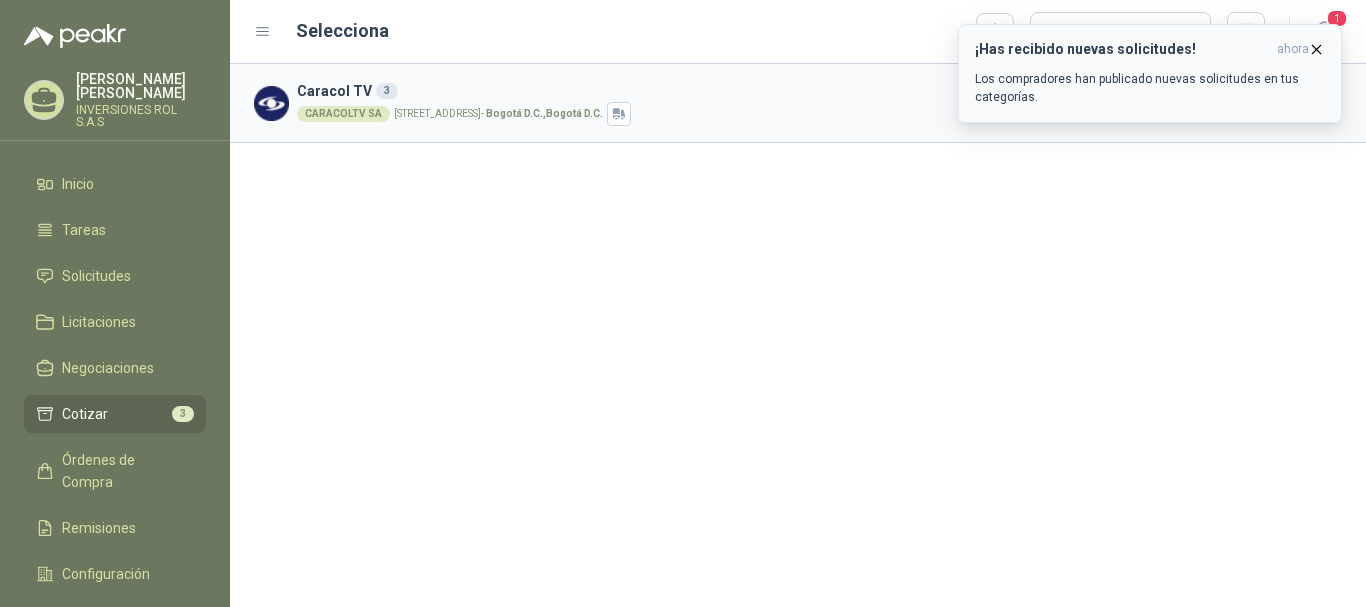 click 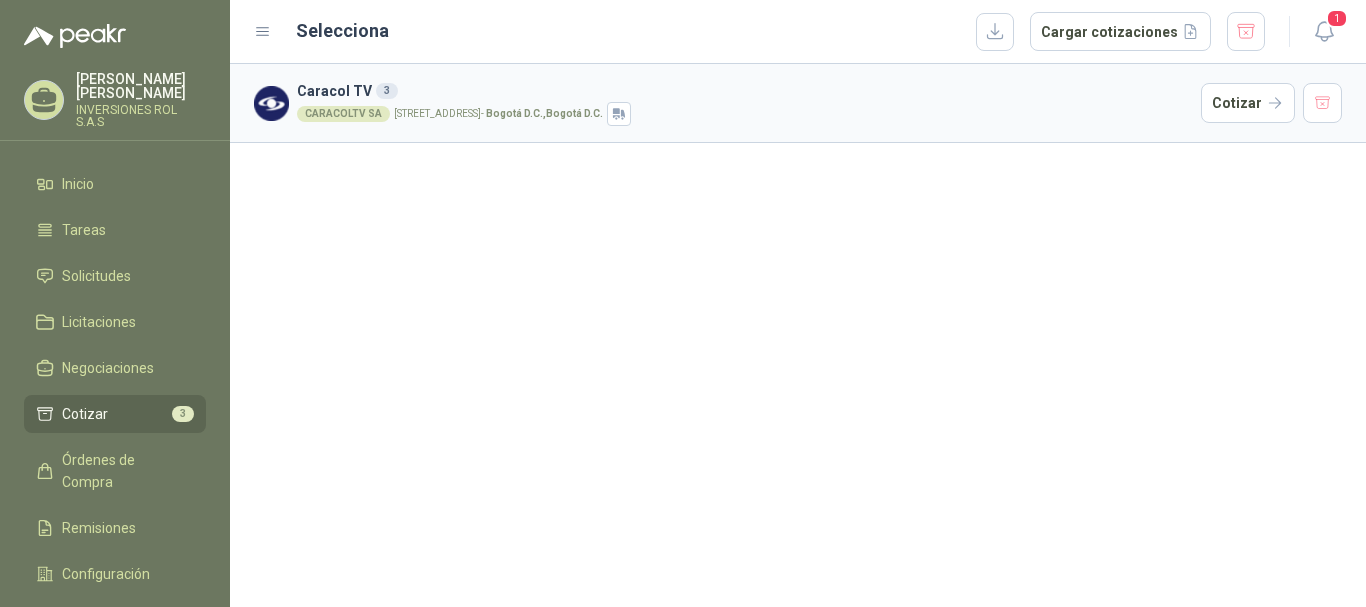 click on "Cotizar 3" at bounding box center (115, 414) 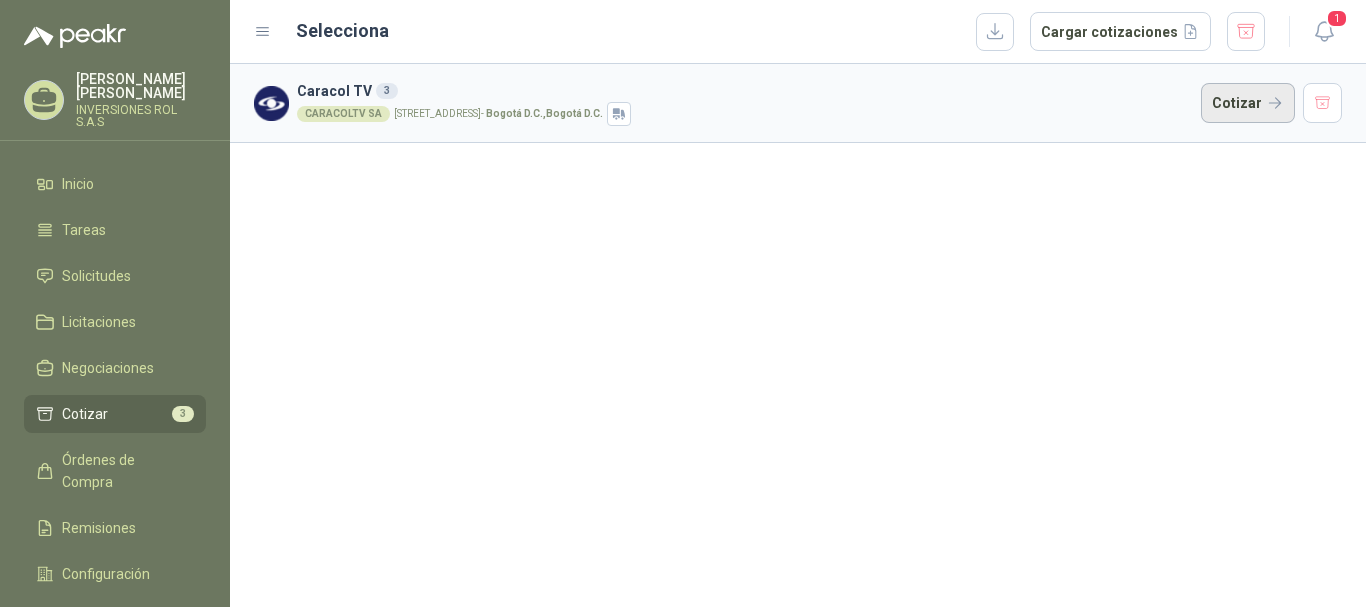 click on "Cotizar" at bounding box center (1248, 103) 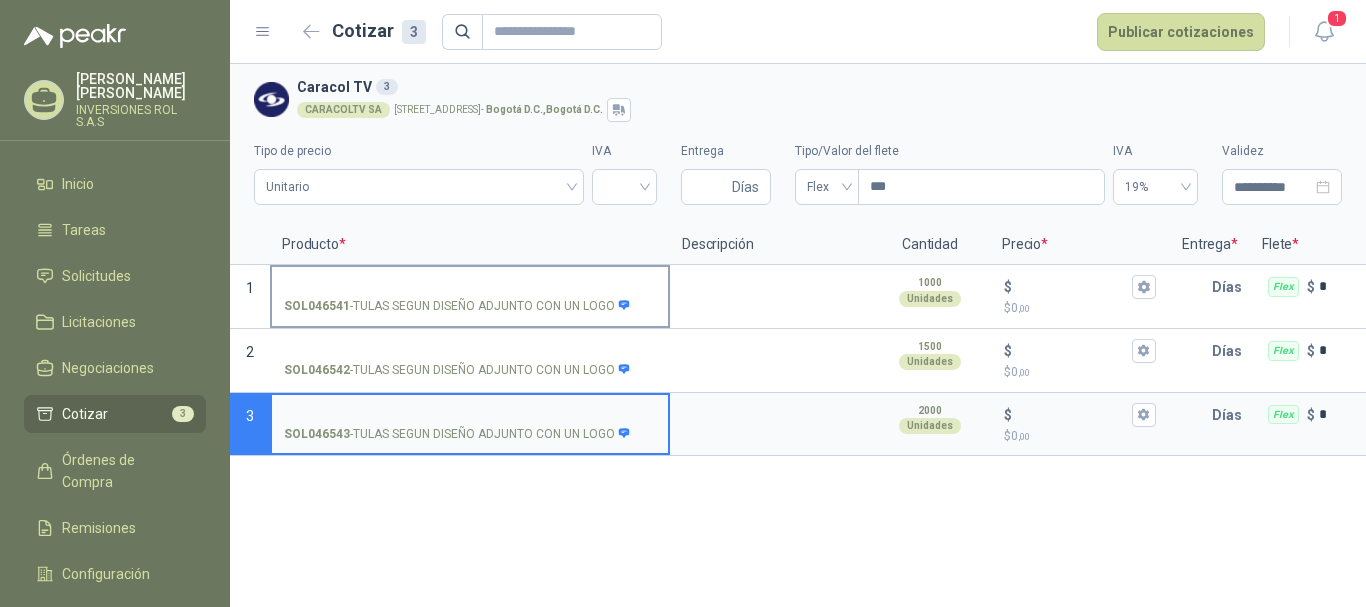 click on "SOL046541  -  TULAS SEGUN DISEÑO ADJUNTO CON UN LOGO" at bounding box center (457, 306) 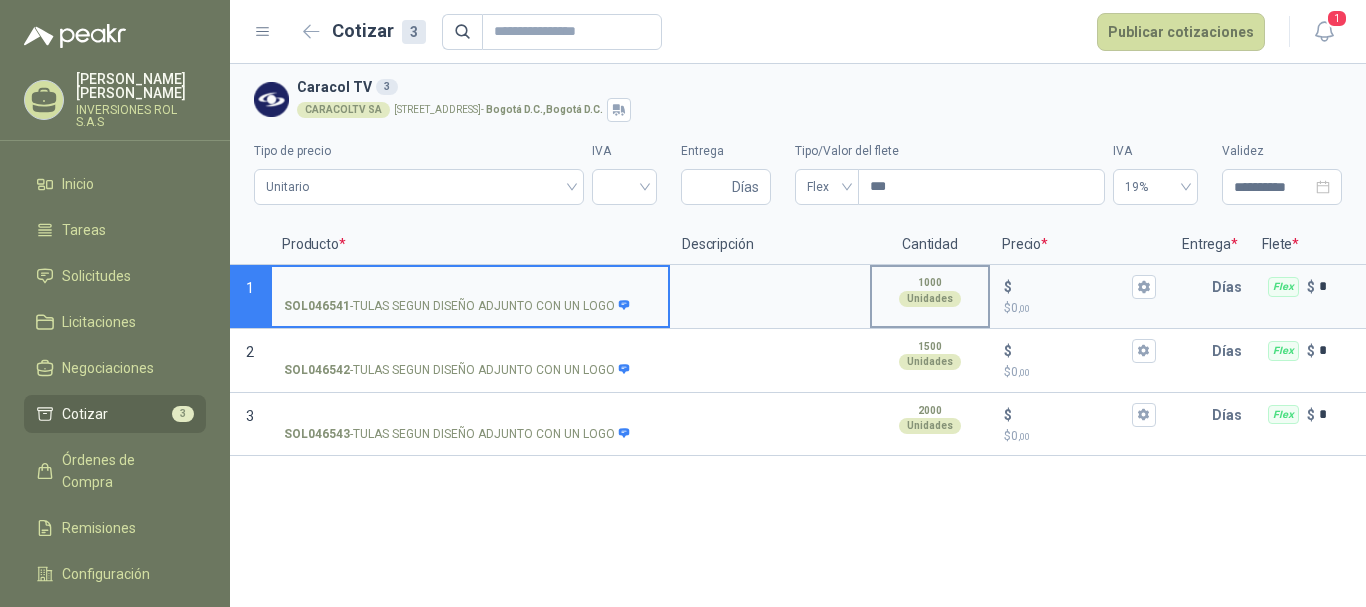 click on "Unidades" at bounding box center (930, 299) 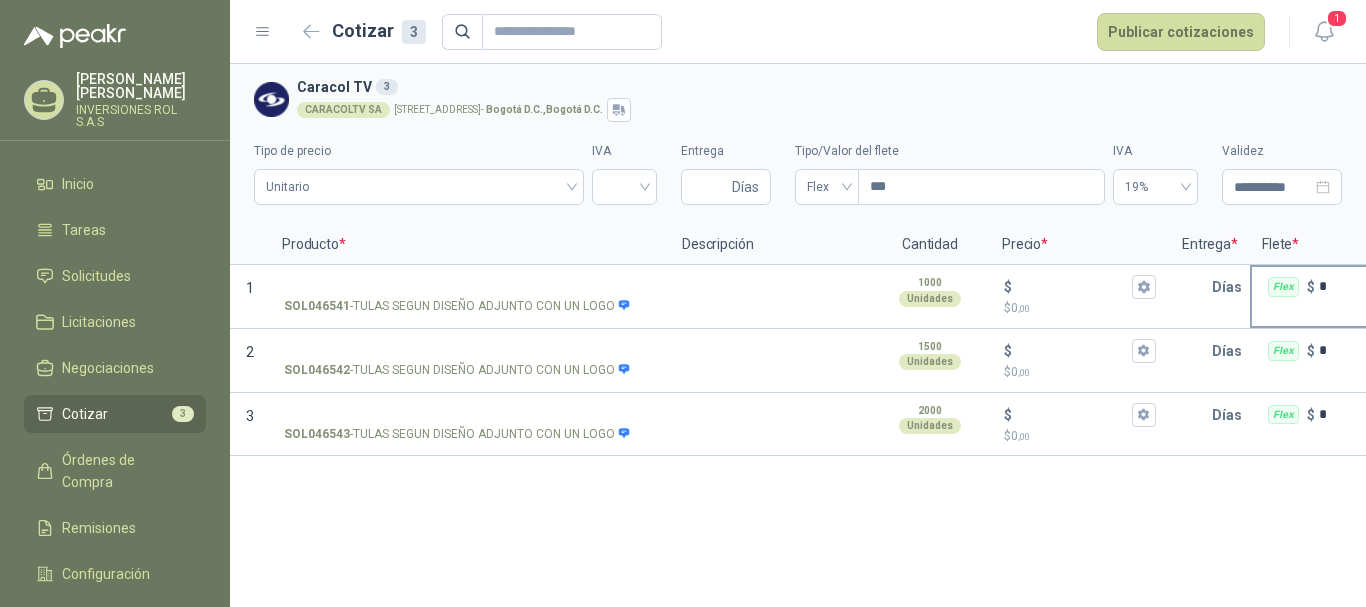 click on "Flex" at bounding box center [1283, 287] 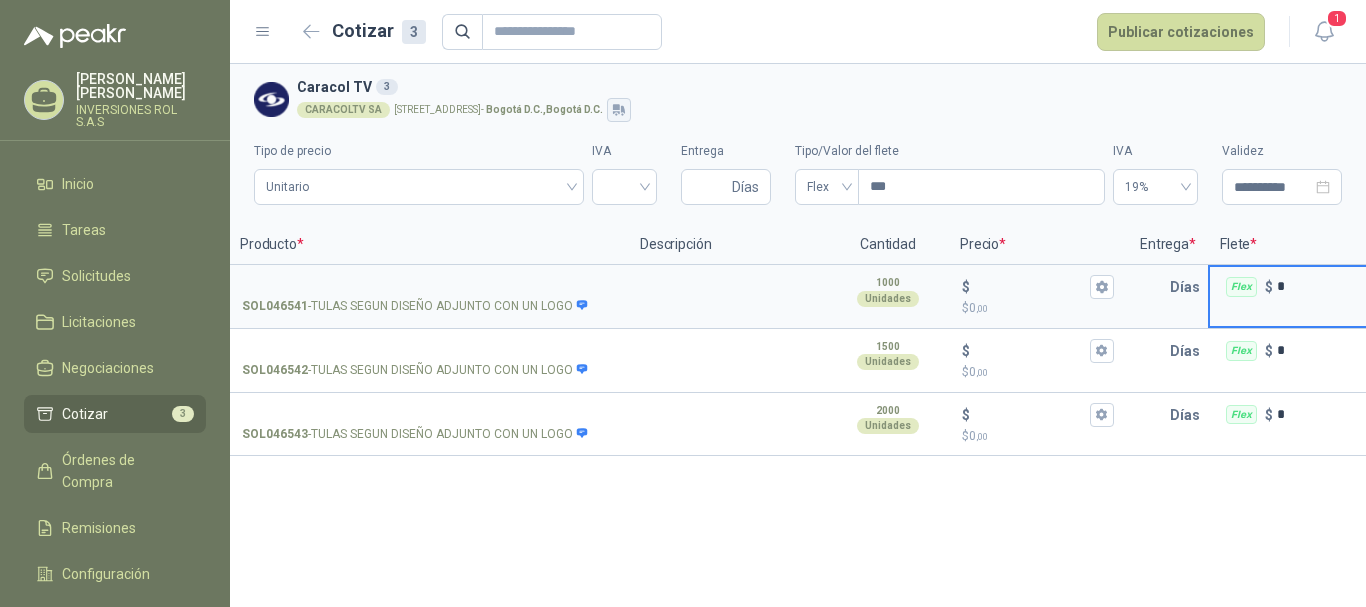 click 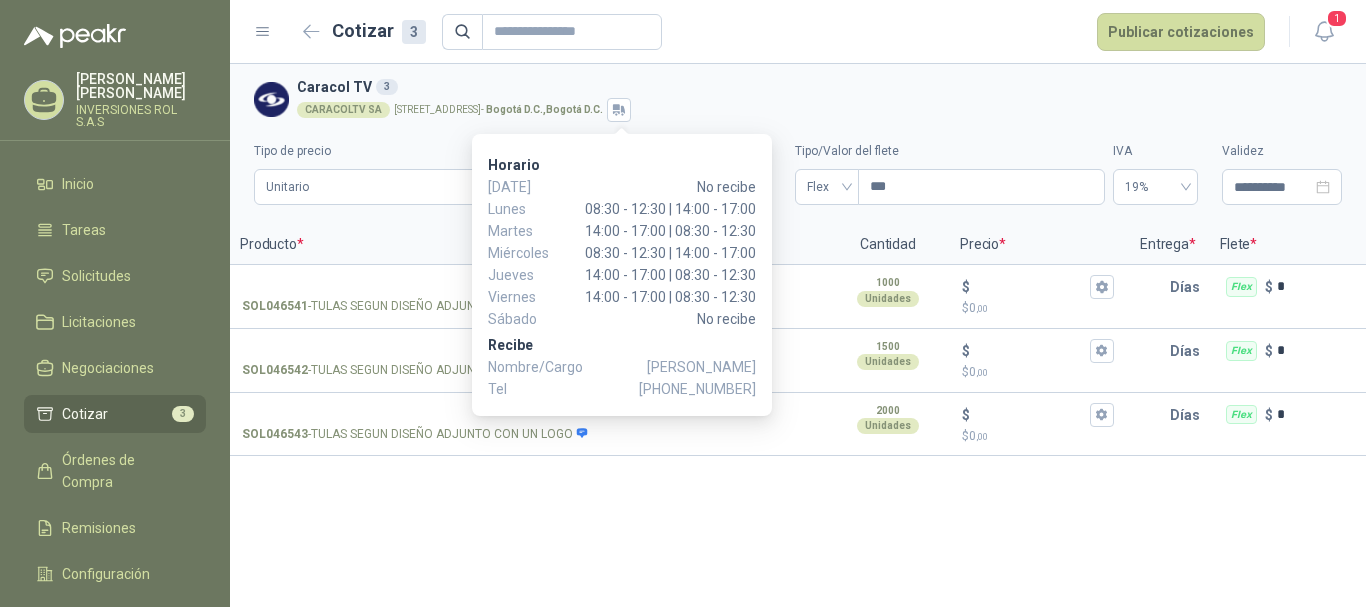 click on "CARACOLTV SA [STREET_ADDRESS] D.C. ,  [GEOGRAPHIC_DATA] D.C." at bounding box center [815, 110] 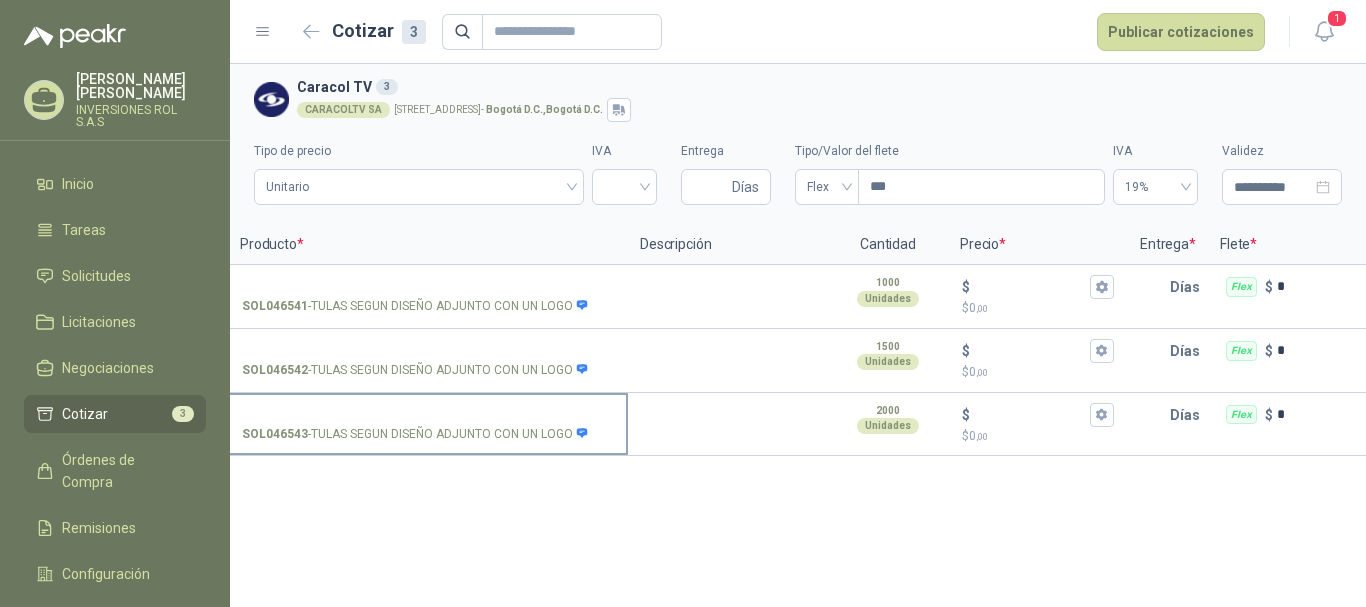 click on "SOL046543  -  TULAS SEGUN DISEÑO ADJUNTO CON UN LOGO" at bounding box center [415, 434] 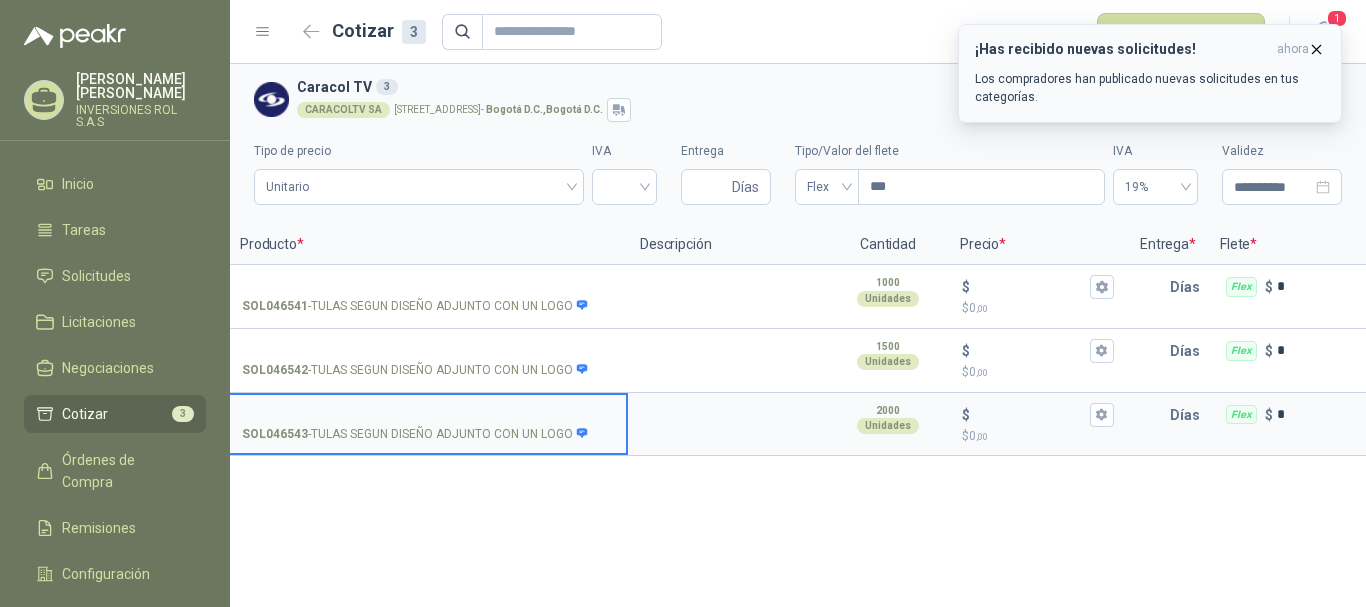click 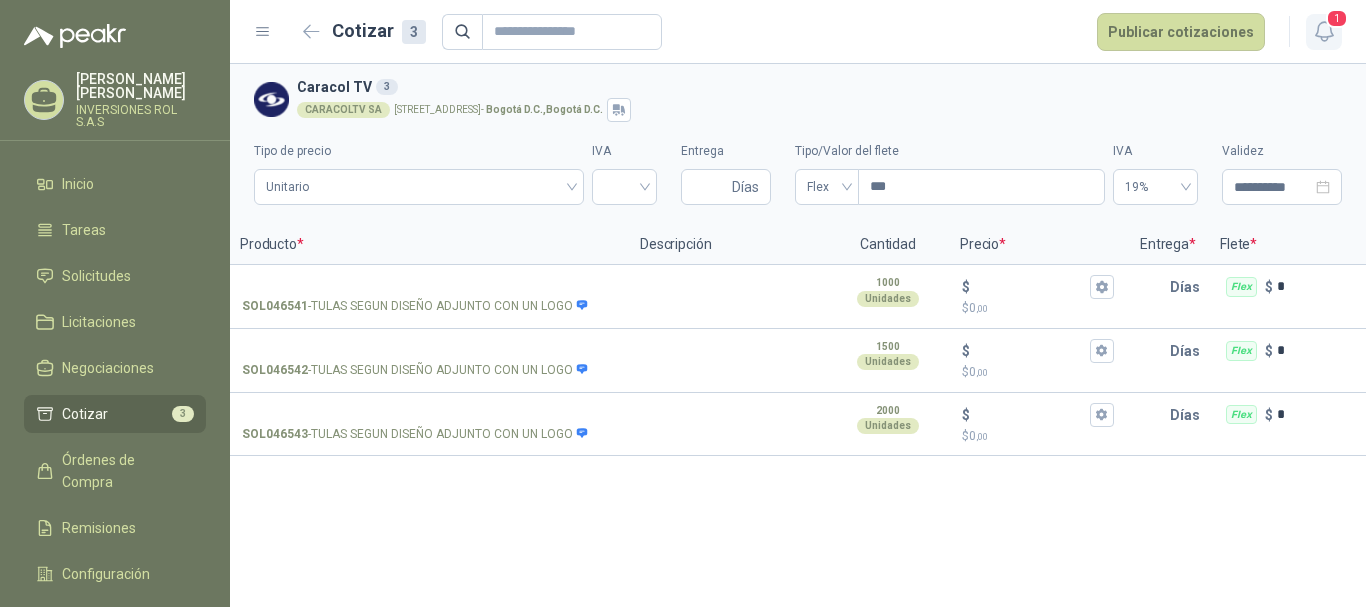 click 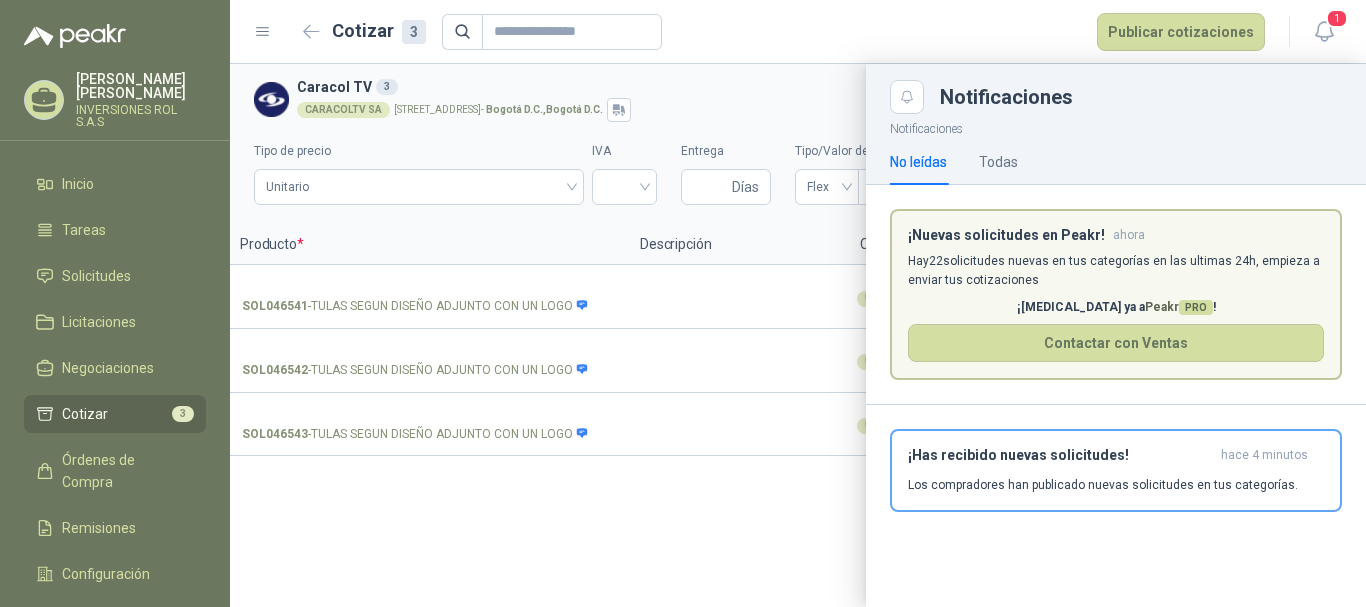 click on "Cotizar 3 Publicar cotizaciones" at bounding box center [781, 32] 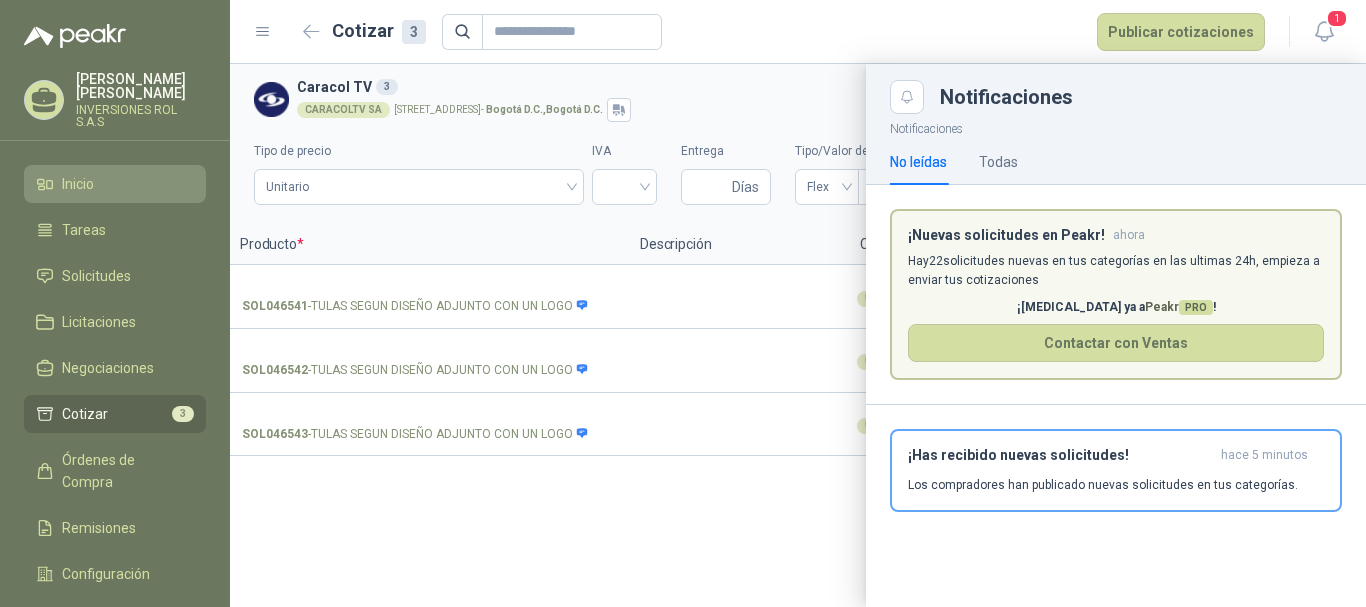 click on "Inicio" at bounding box center (78, 184) 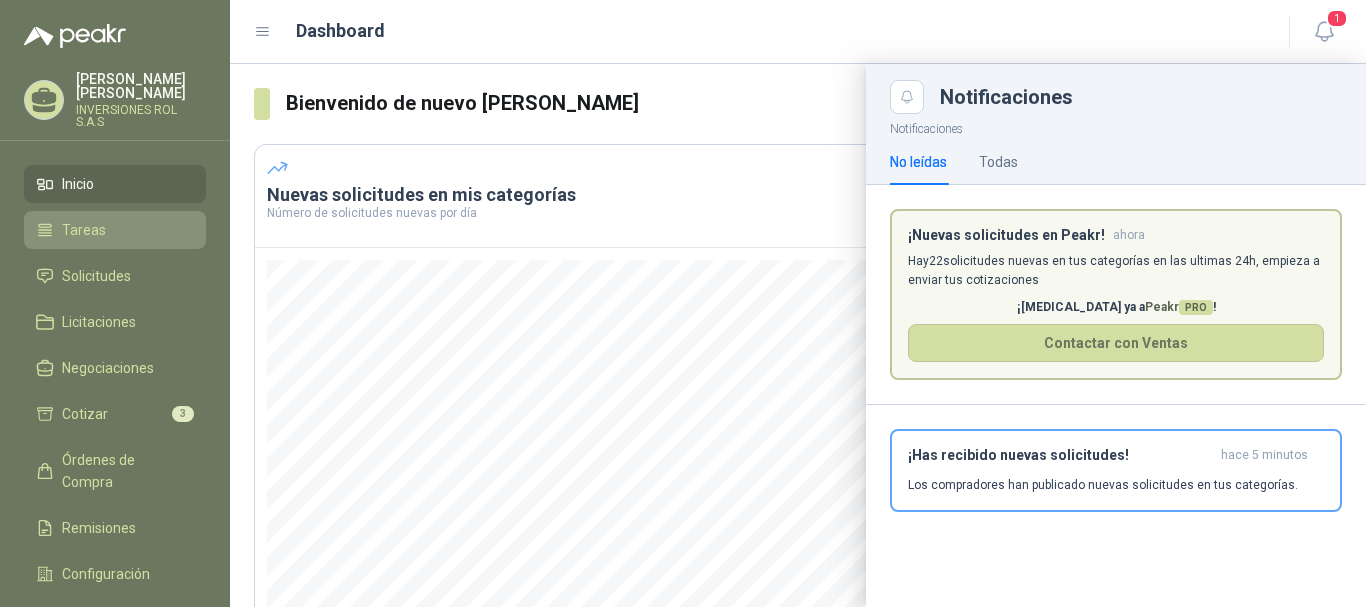 click on "Tareas" at bounding box center [84, 230] 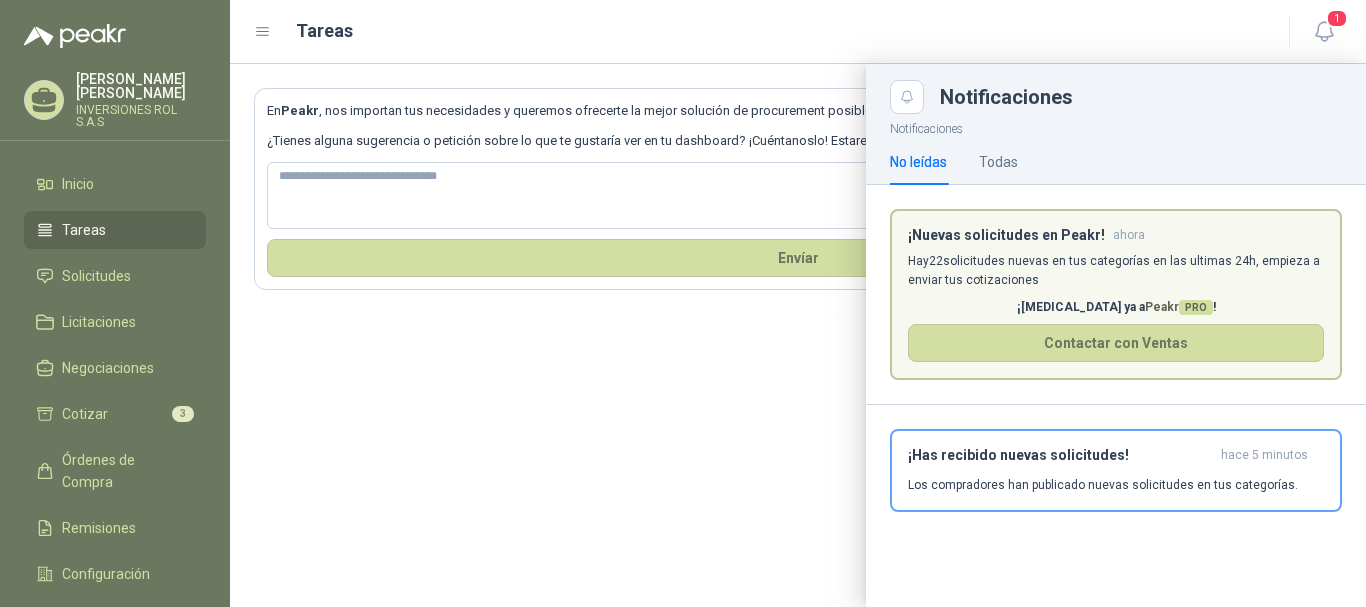 click on "Tareas" at bounding box center (759, 31) 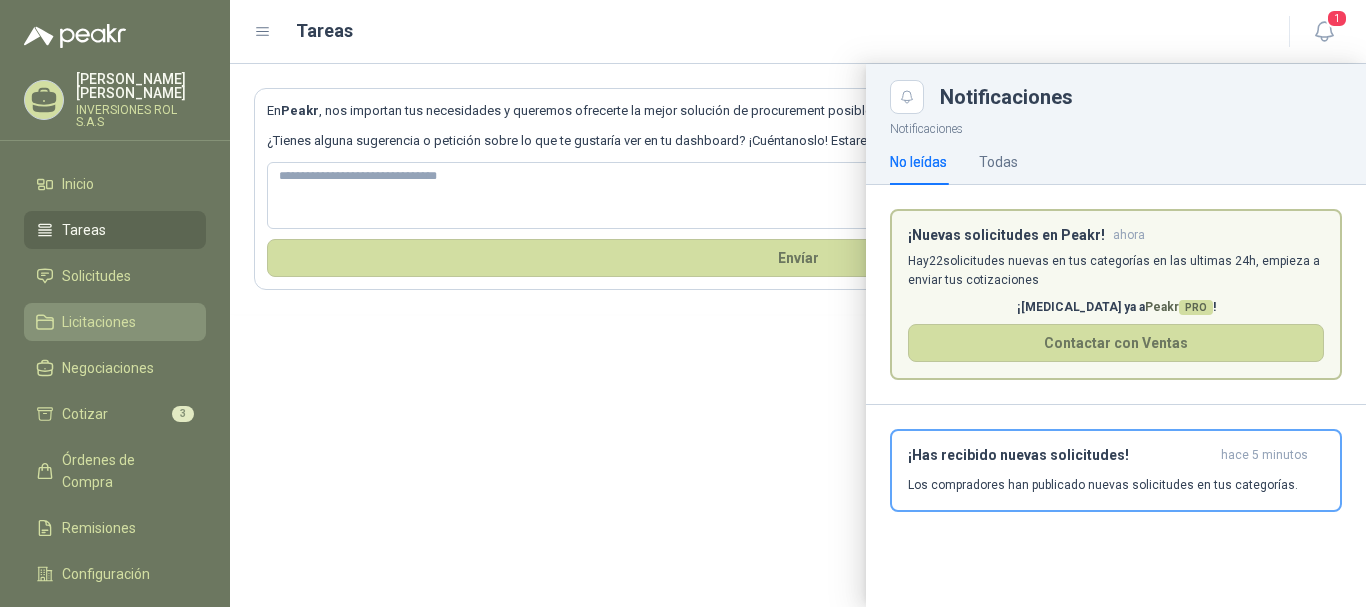 click on "Licitaciones" at bounding box center (99, 322) 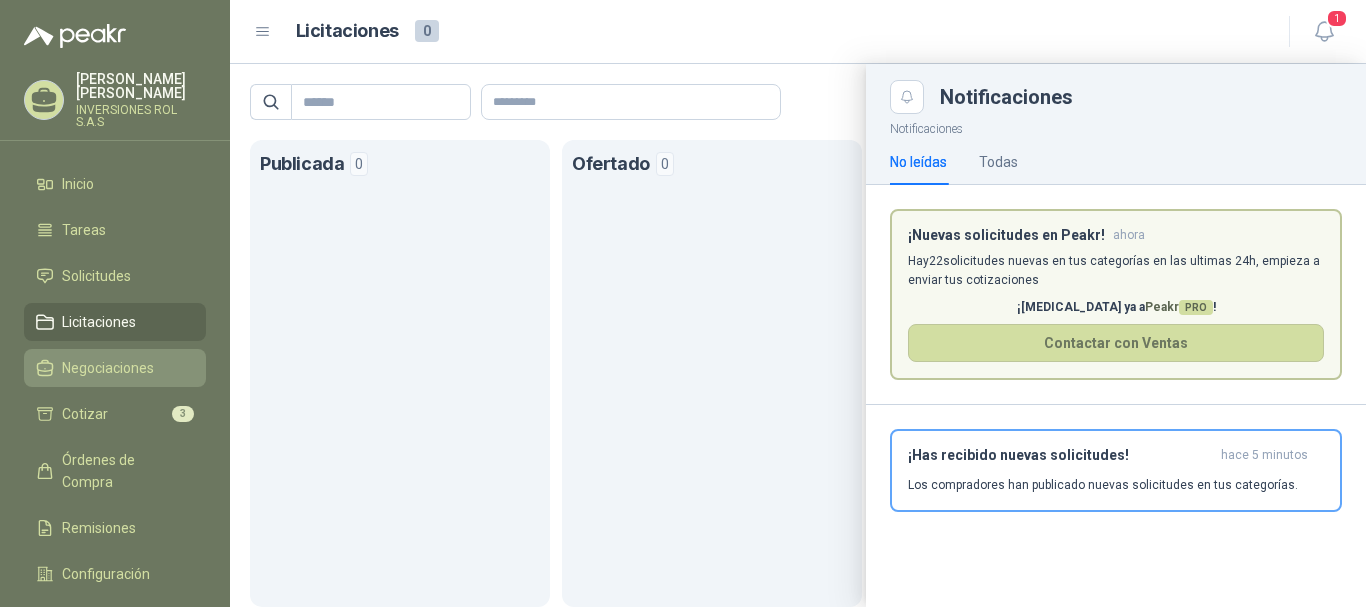 click on "Negociaciones" at bounding box center [108, 368] 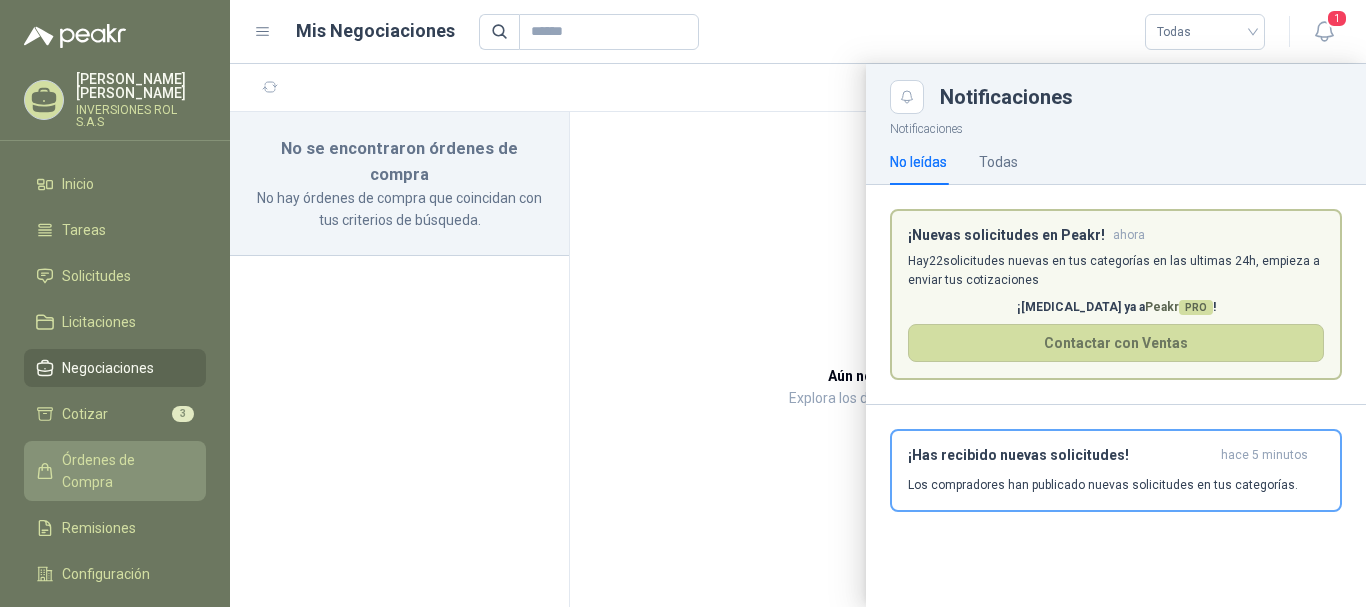 click on "Órdenes de Compra" at bounding box center (124, 471) 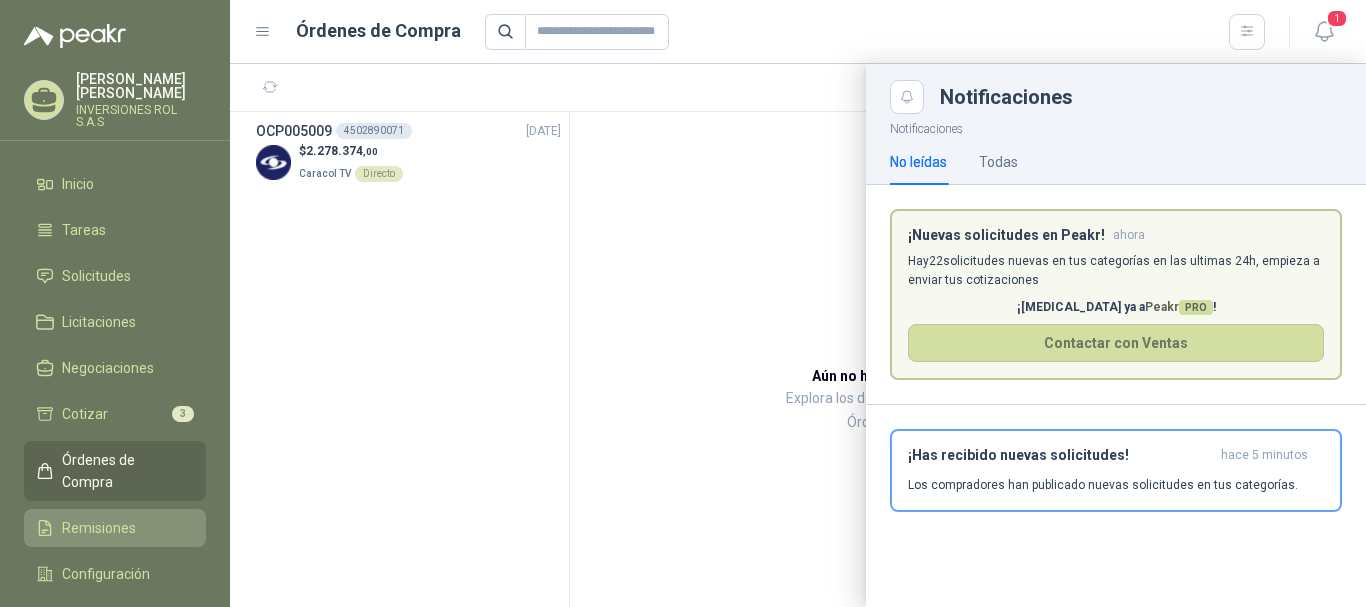 click on "Remisiones" at bounding box center (99, 528) 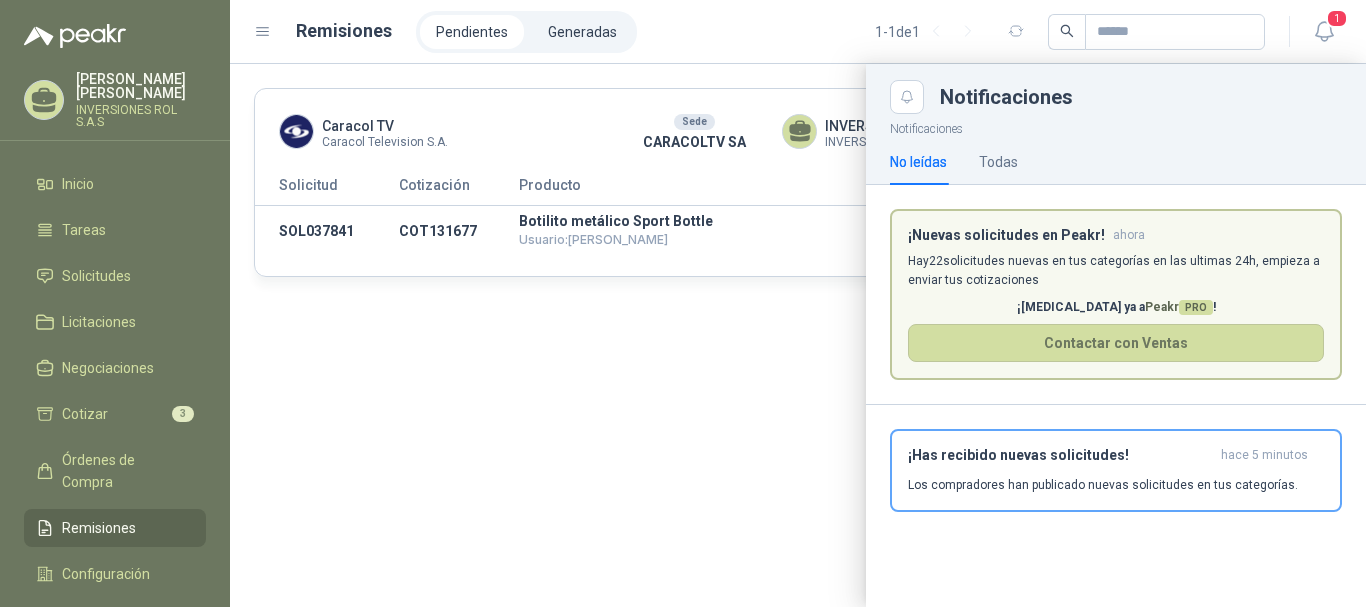 click at bounding box center (798, 335) 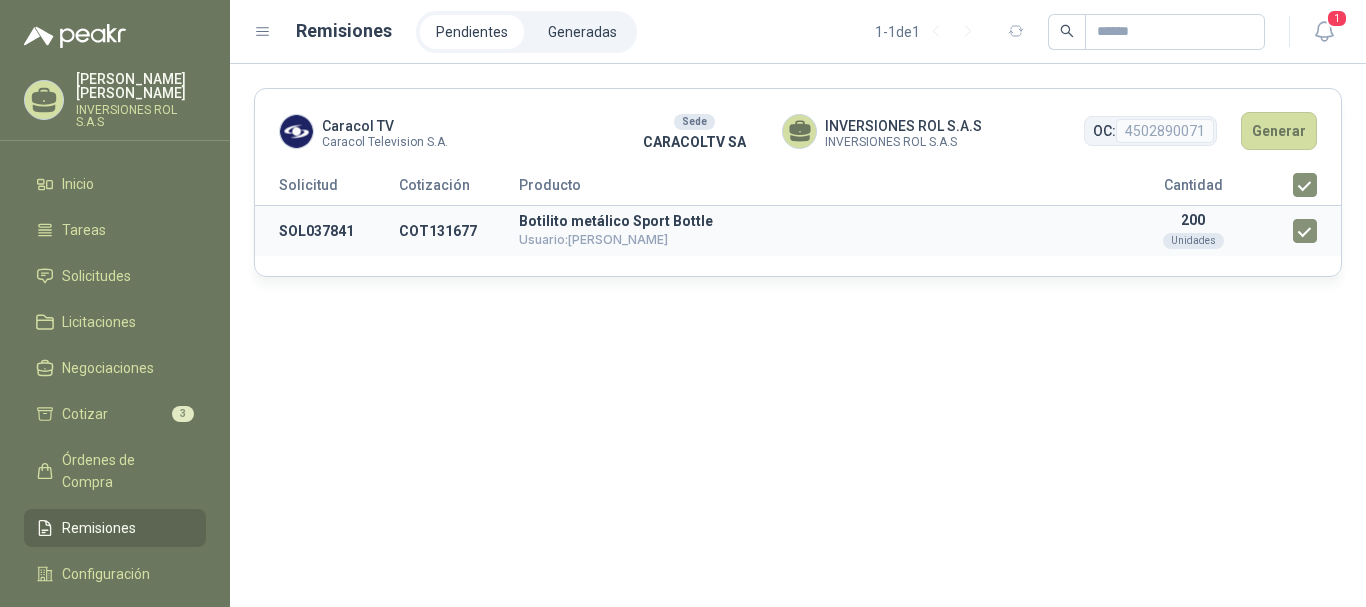 click on "Unidades" at bounding box center (1193, 241) 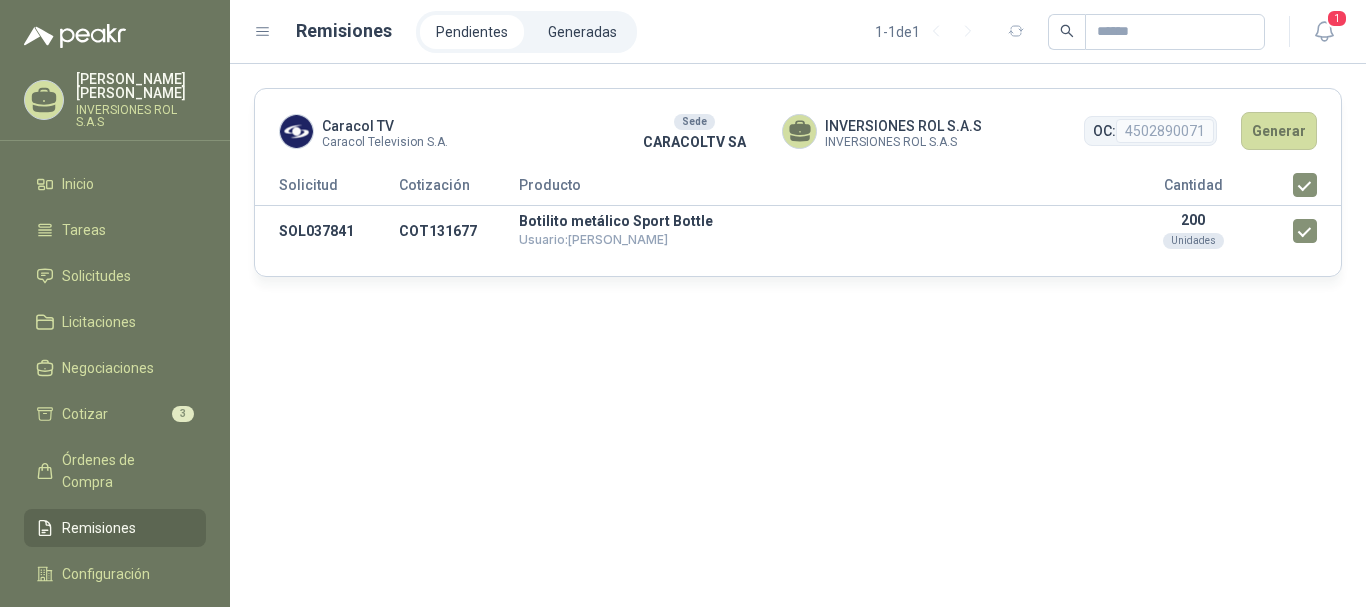 click on "Caracol TV Caracol Television S.A. Sede CARACOLTV SA INVERSIONES ROL S.A.S INVERSIONES ROL S.A.S OC: 4502890071 Generar Solicitud Cotización Producto Cantidad SOL037841 COT131677 Botilito metálico Sport Bottle Usuario:  [PERSON_NAME] 200 Unidades" at bounding box center [798, 335] 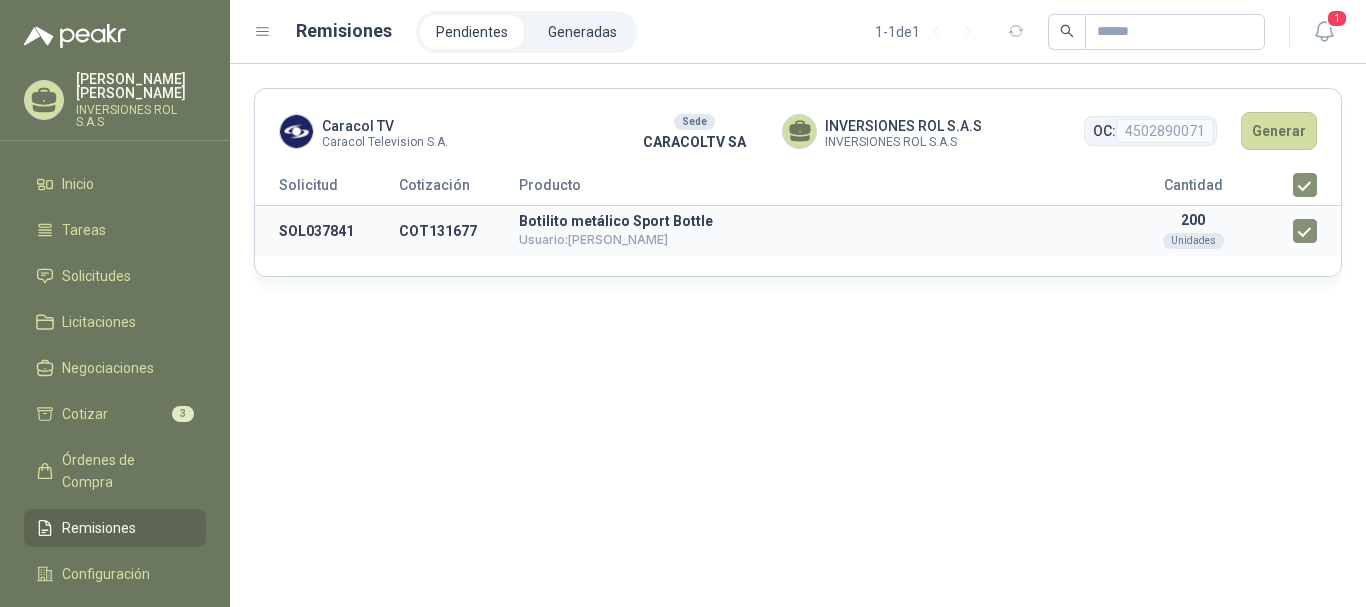 click on "Usuario:  [PERSON_NAME]" at bounding box center [593, 239] 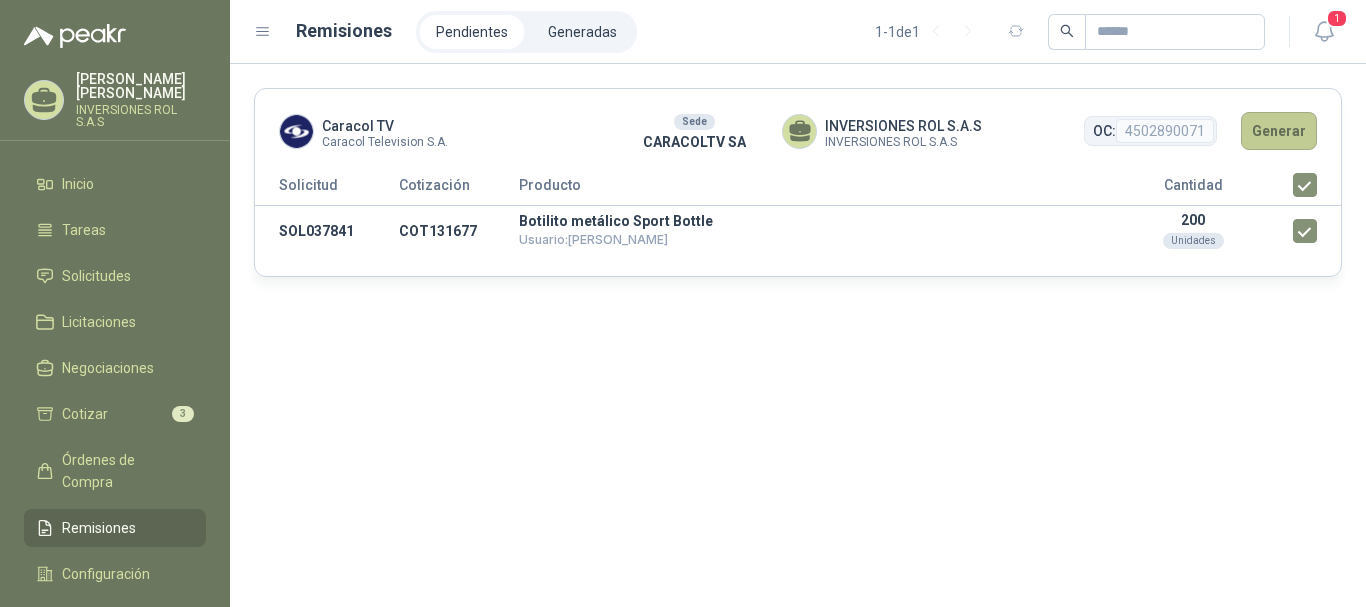 click on "Generar" at bounding box center [1279, 131] 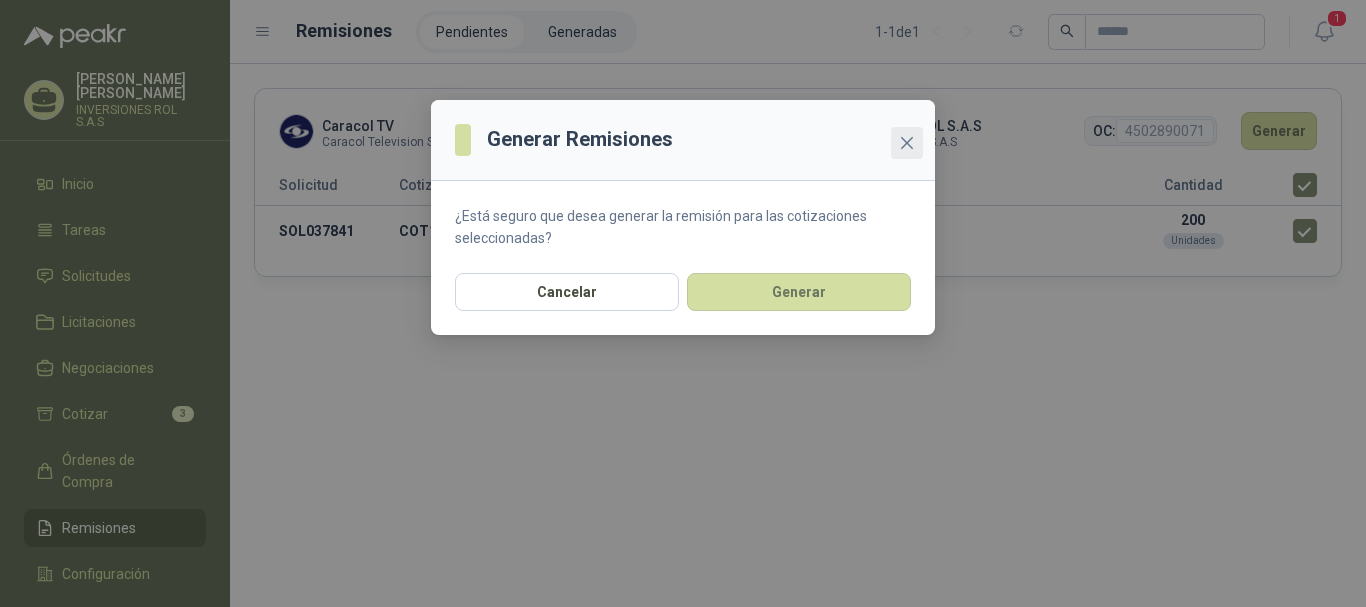click 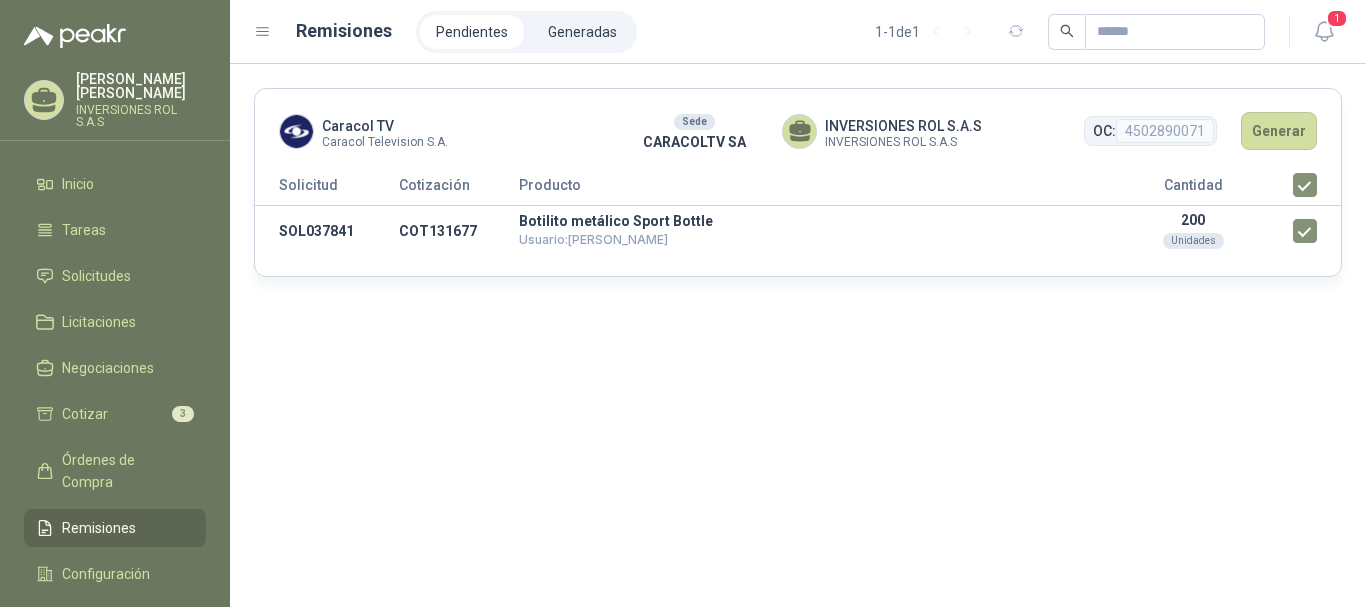 click on "4502890071" at bounding box center (1165, 131) 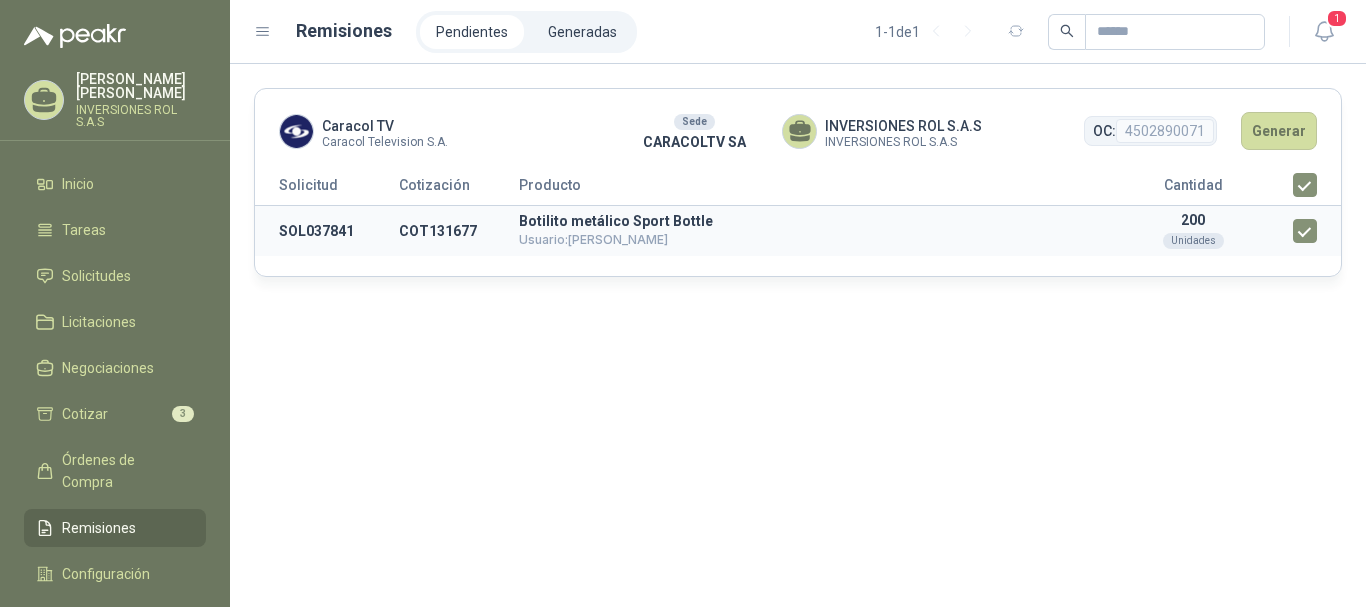 click on "COT131677" at bounding box center [459, 231] 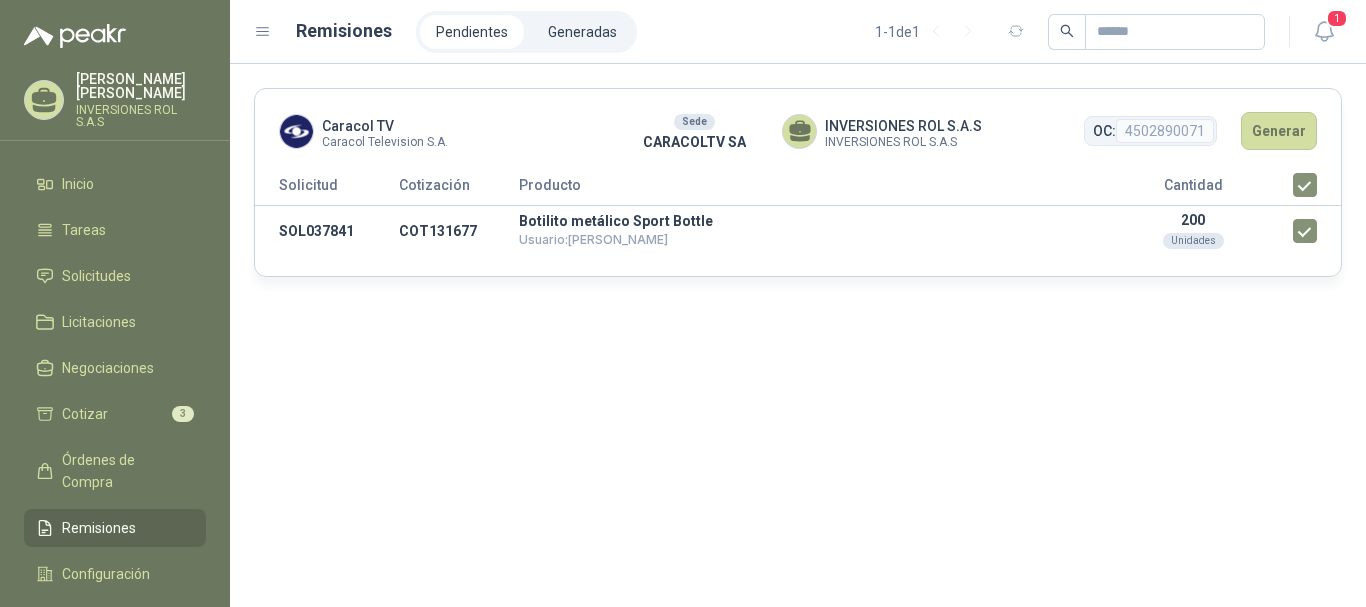 click on "Cotización" at bounding box center (459, 189) 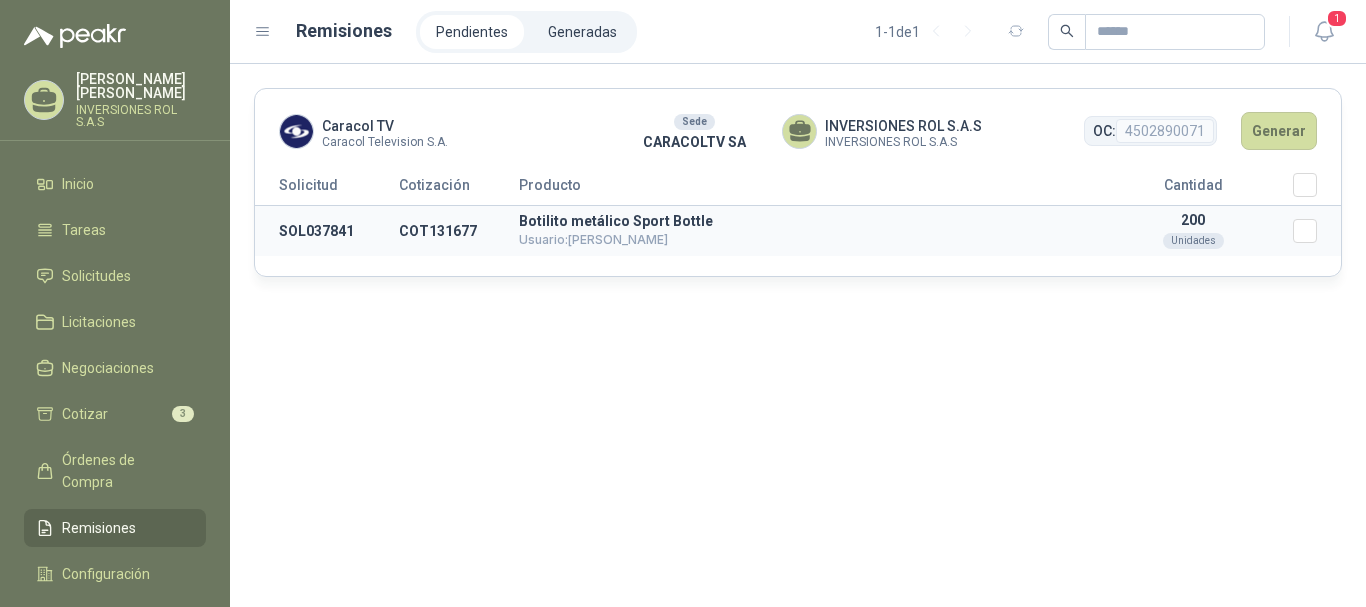 click on "SOL037841" at bounding box center (327, 231) 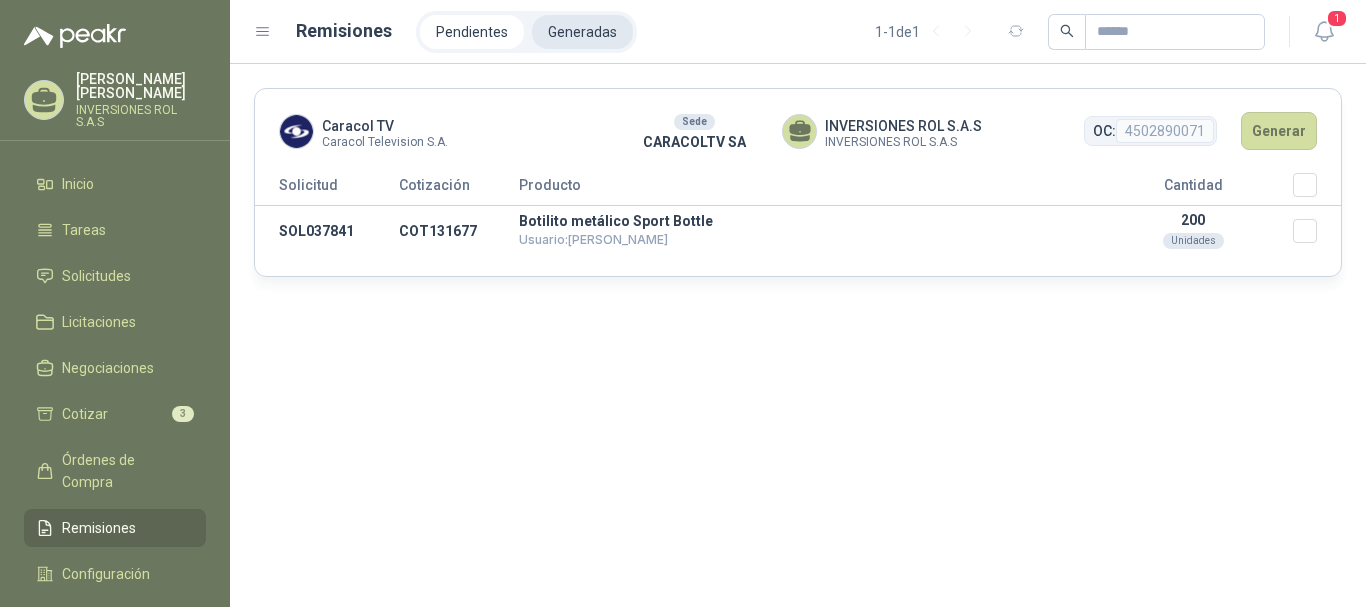 click on "Generadas" at bounding box center [582, 32] 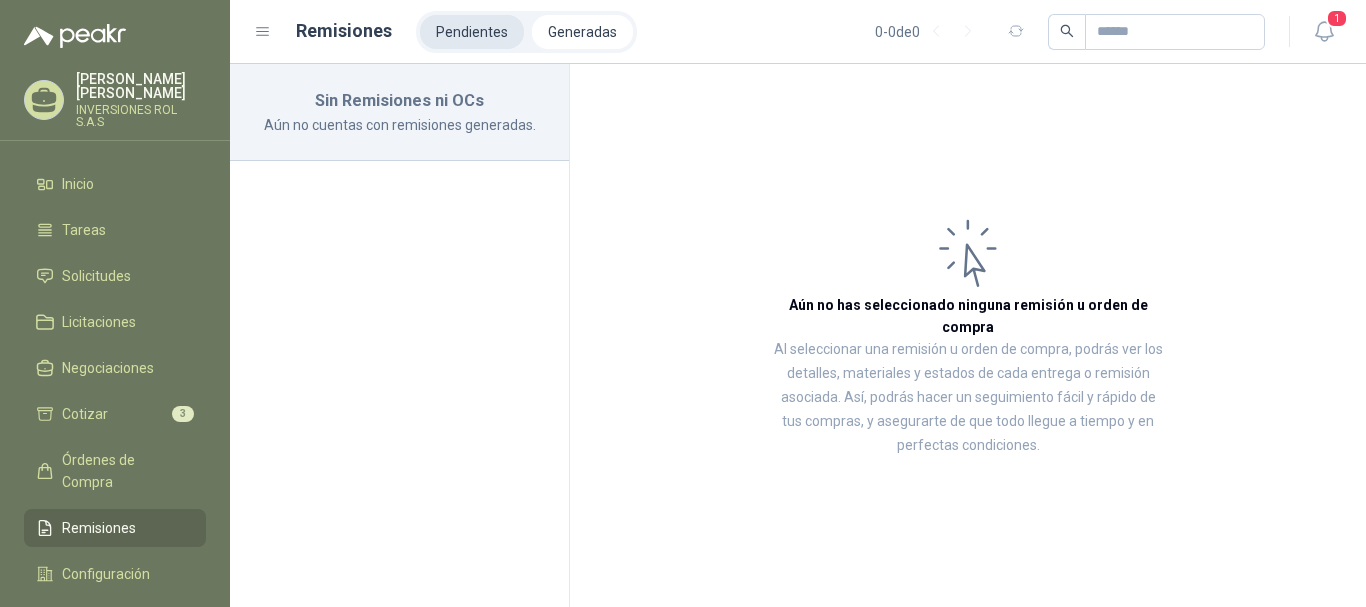 click on "Pendientes" at bounding box center (472, 32) 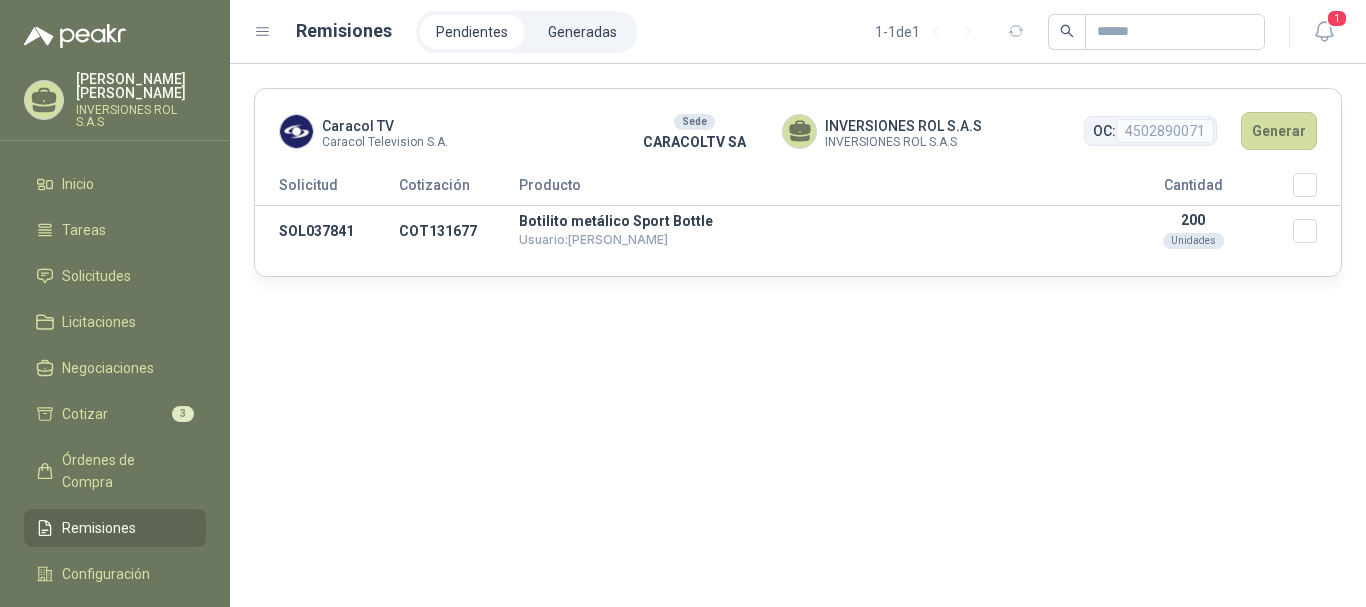click on "Remisiones" at bounding box center [99, 528] 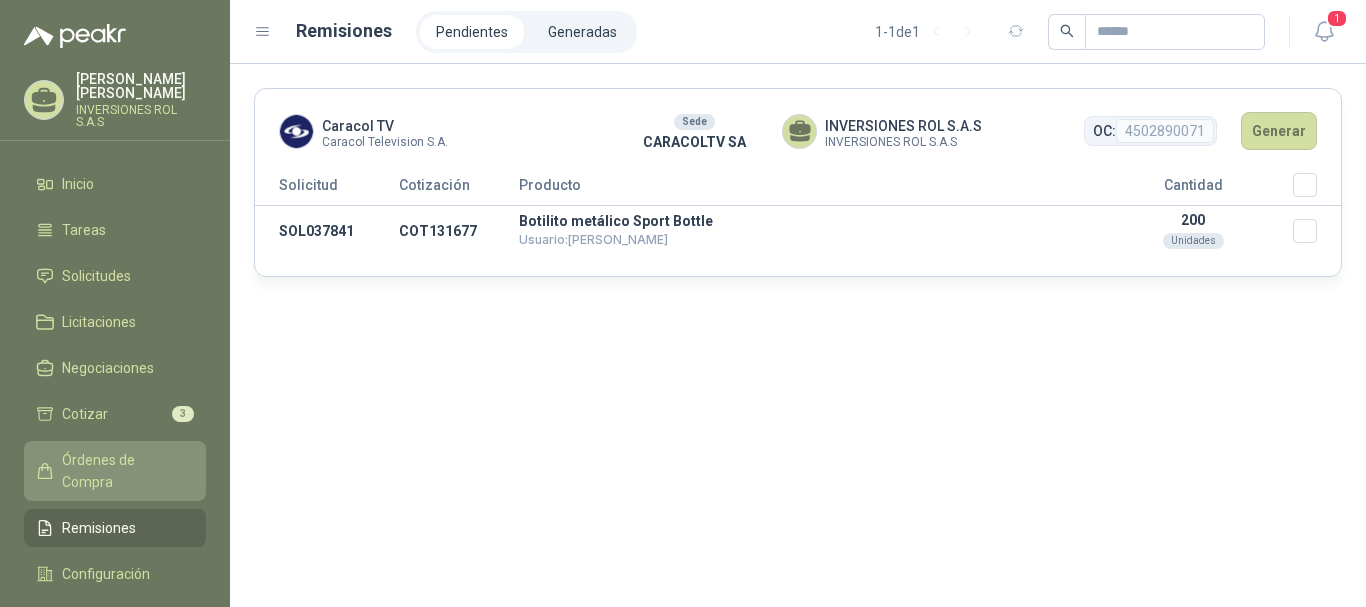 click on "Órdenes de Compra" at bounding box center [124, 471] 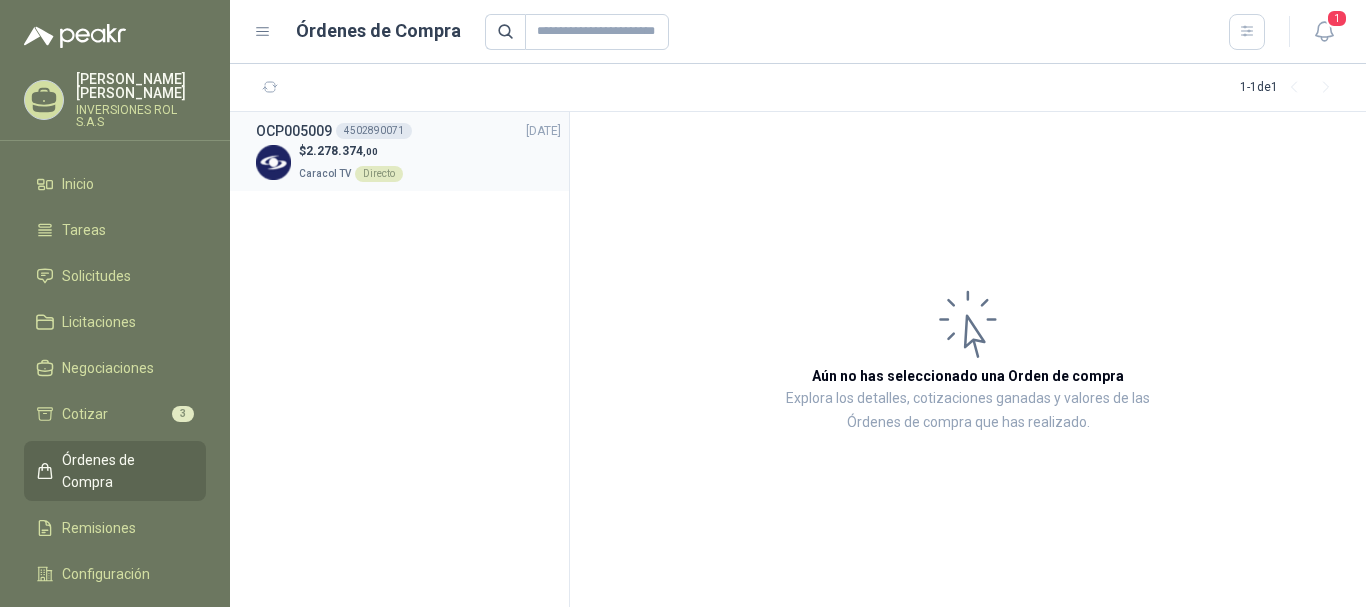 click on "2.278.374 ,00" at bounding box center [342, 151] 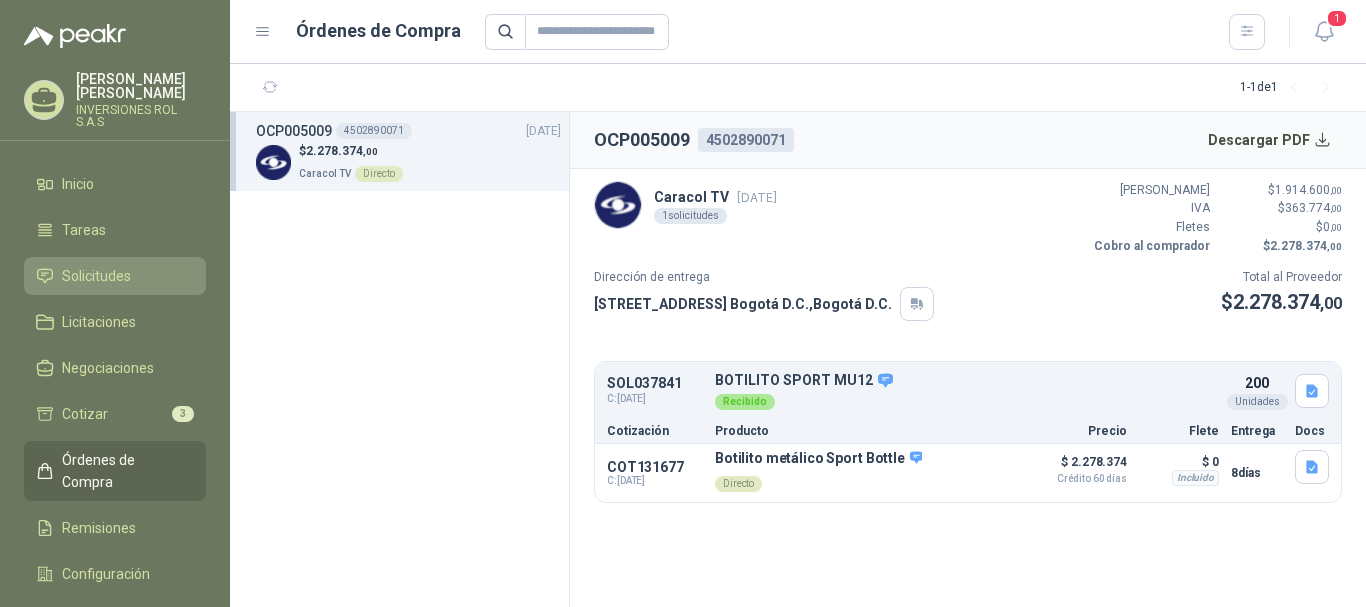 click on "Solicitudes" at bounding box center (96, 276) 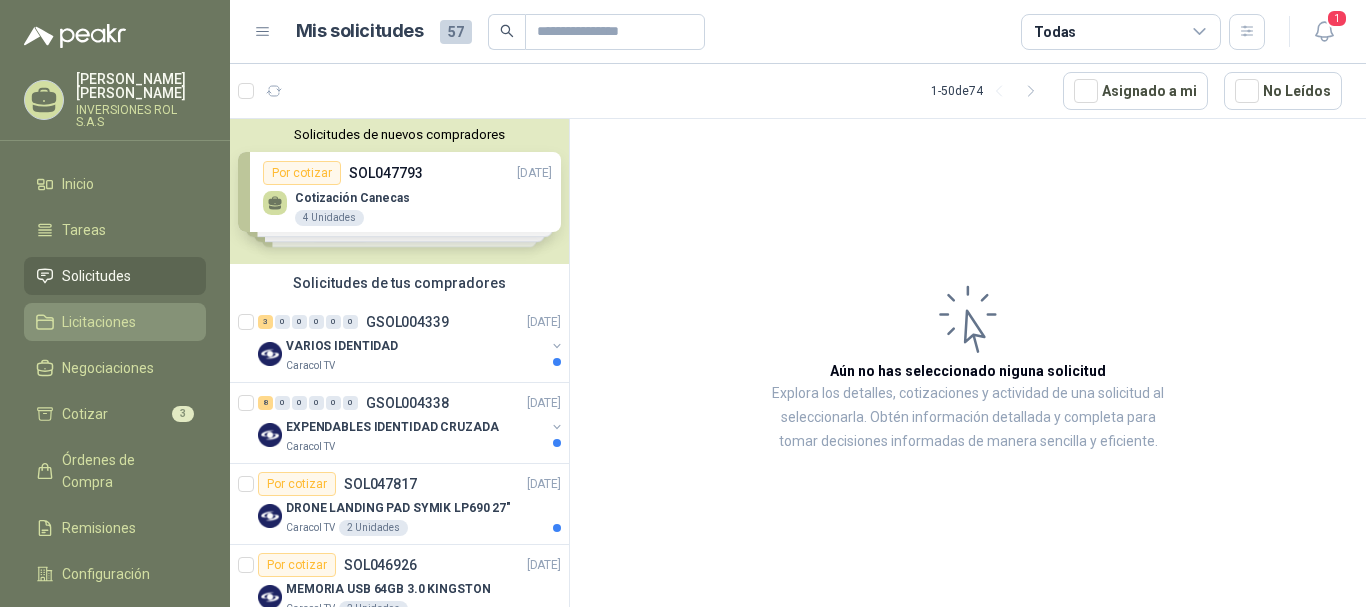 click on "Licitaciones" at bounding box center (99, 322) 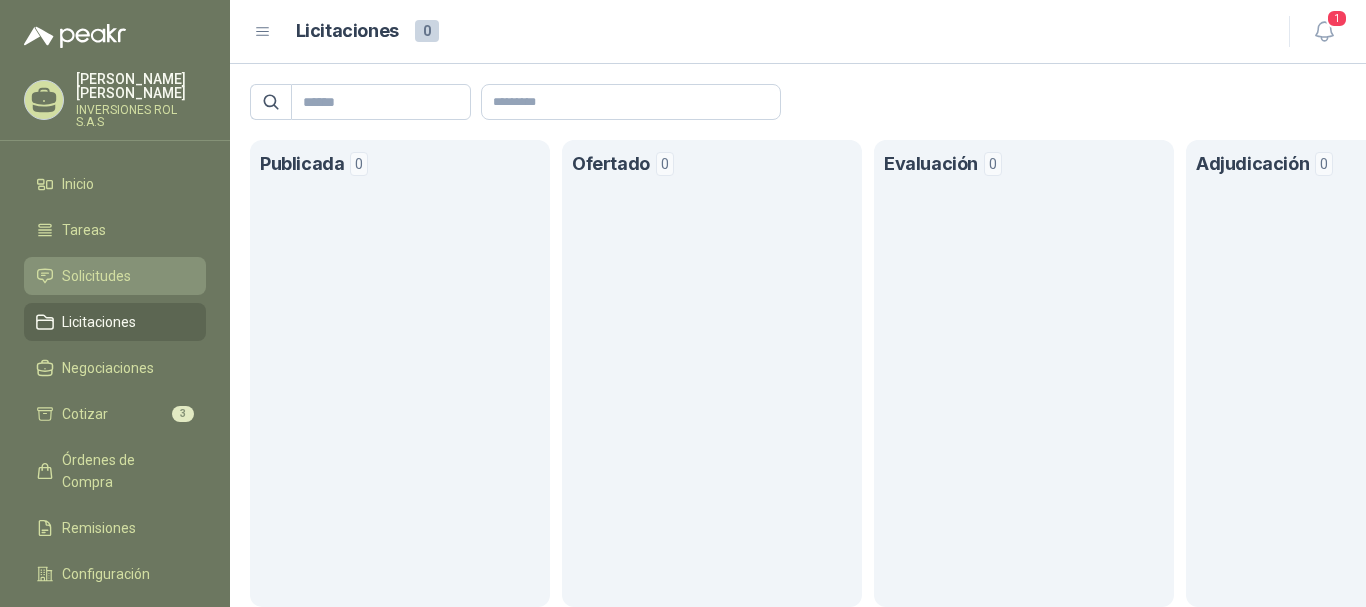 click on "Solicitudes" at bounding box center (96, 276) 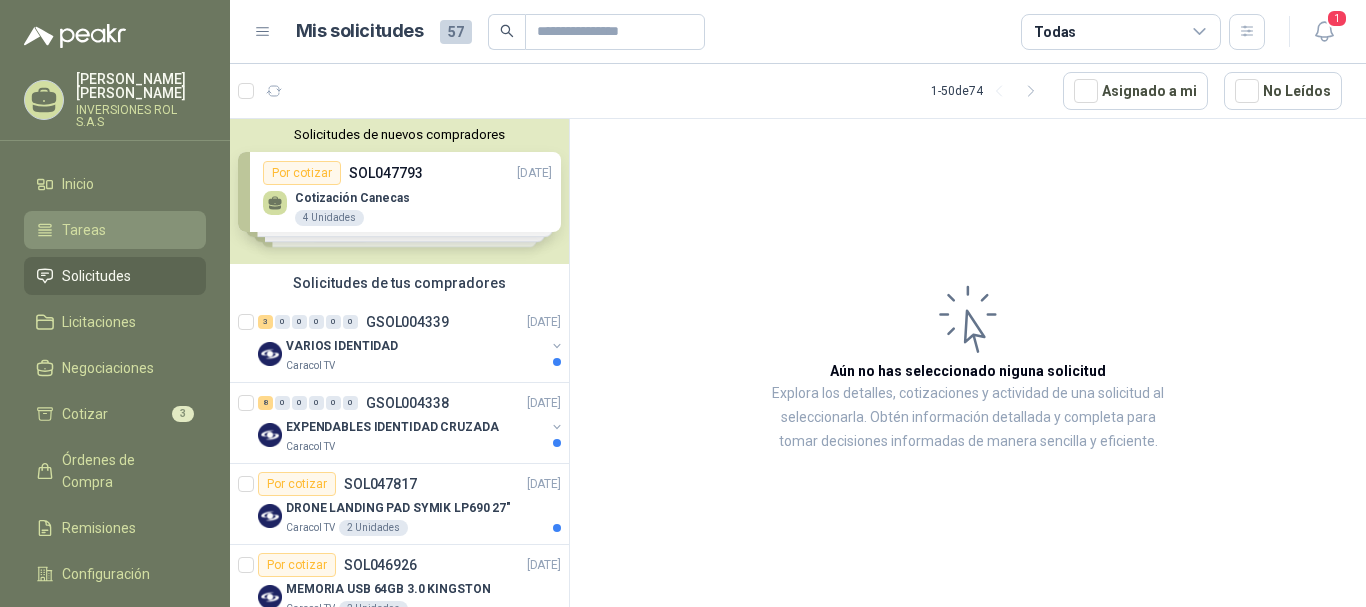 click on "Tareas" at bounding box center [115, 230] 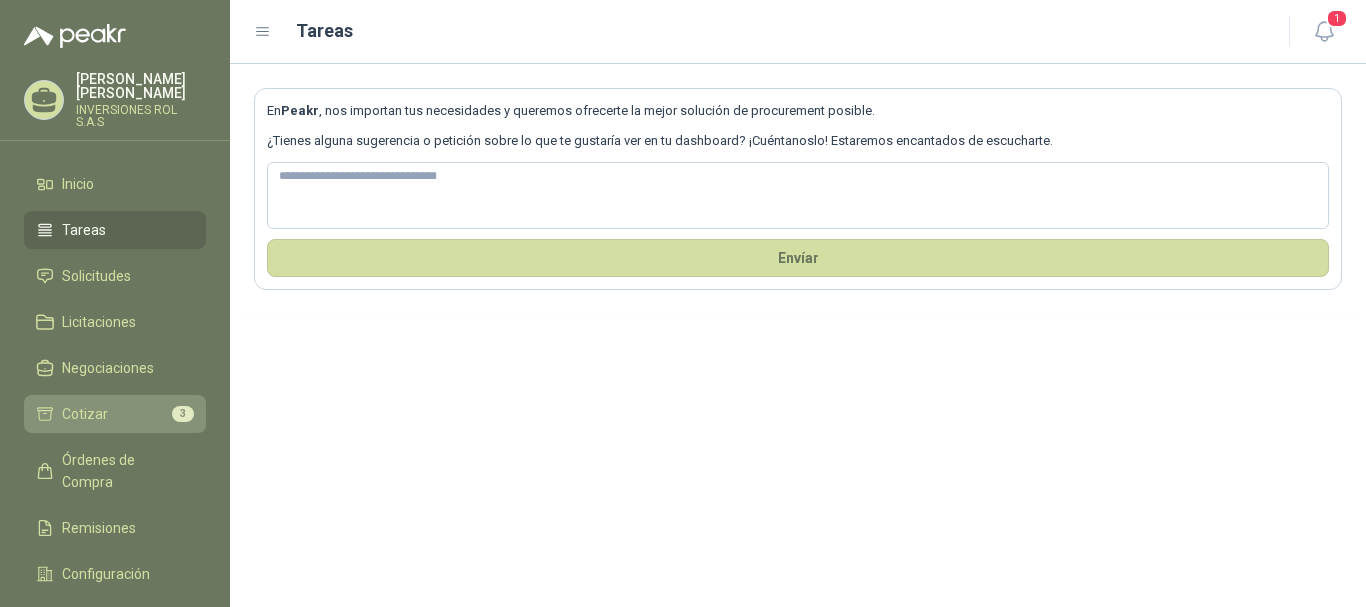 click on "Cotizar 3" at bounding box center (115, 414) 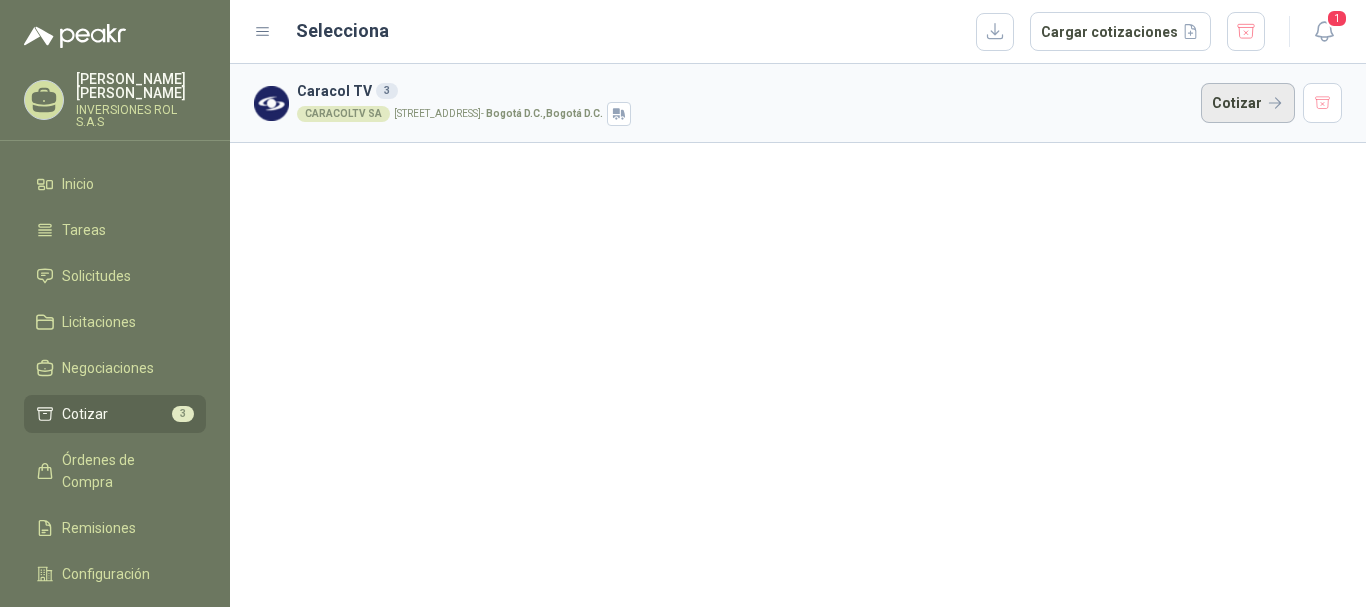 click on "Cotizar" at bounding box center (1248, 103) 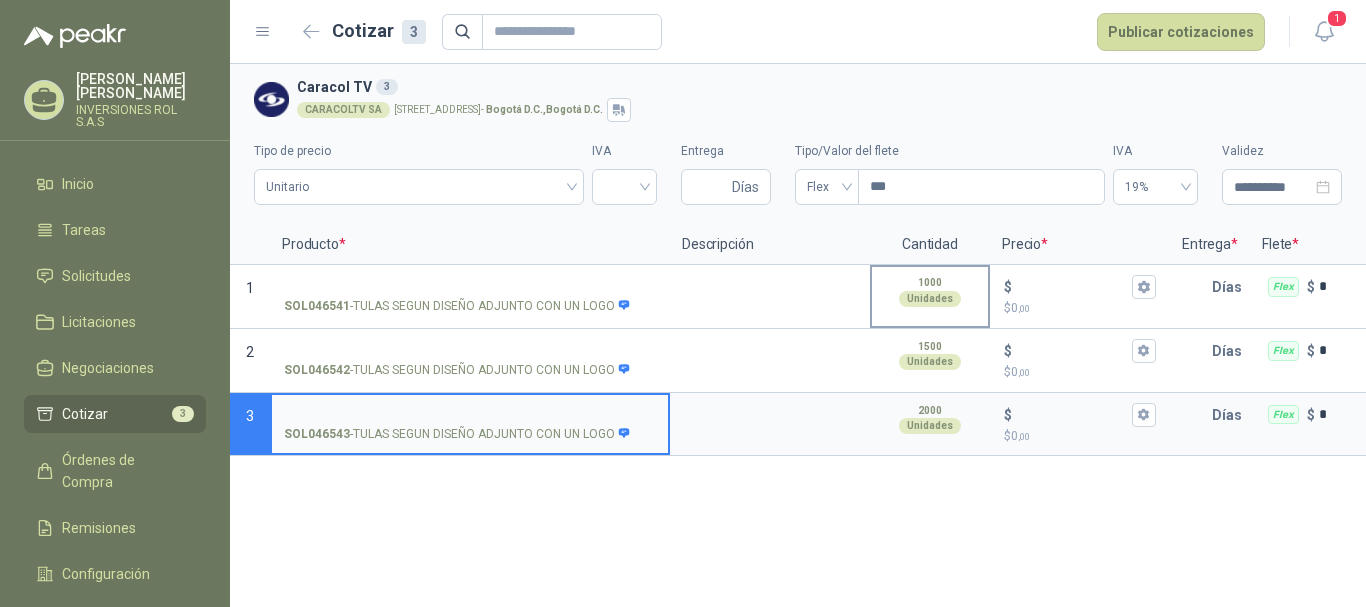 click on "Unidades" at bounding box center [930, 299] 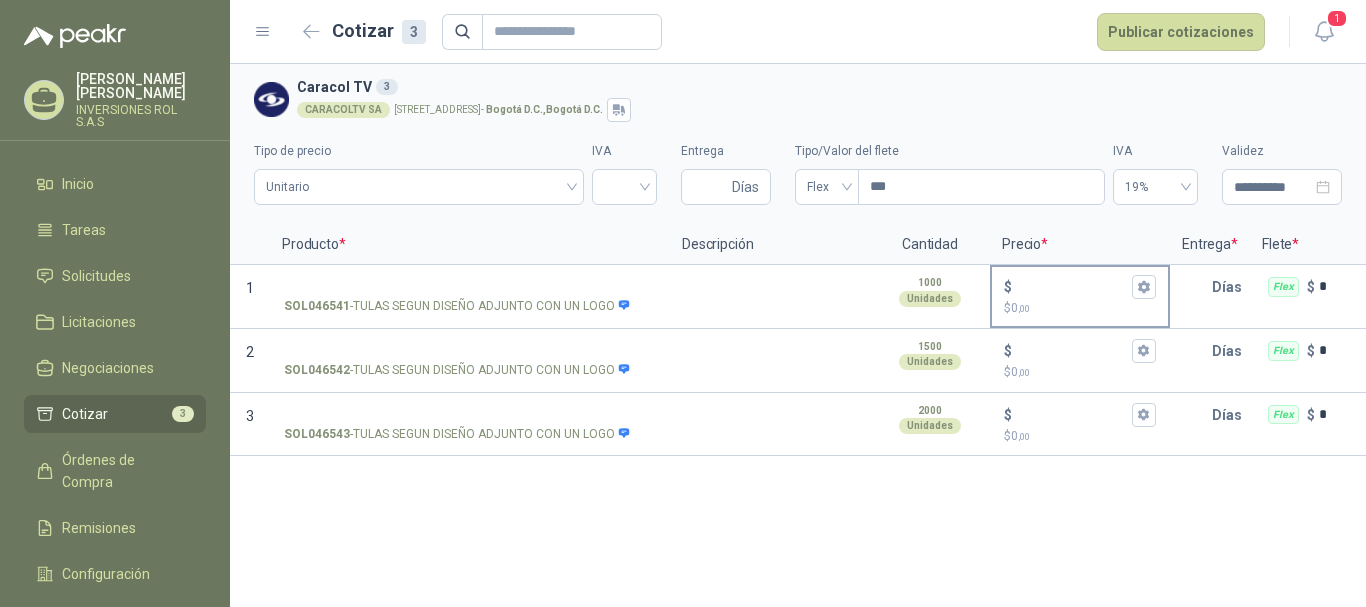 click on "$  0 ,00" at bounding box center (1080, 308) 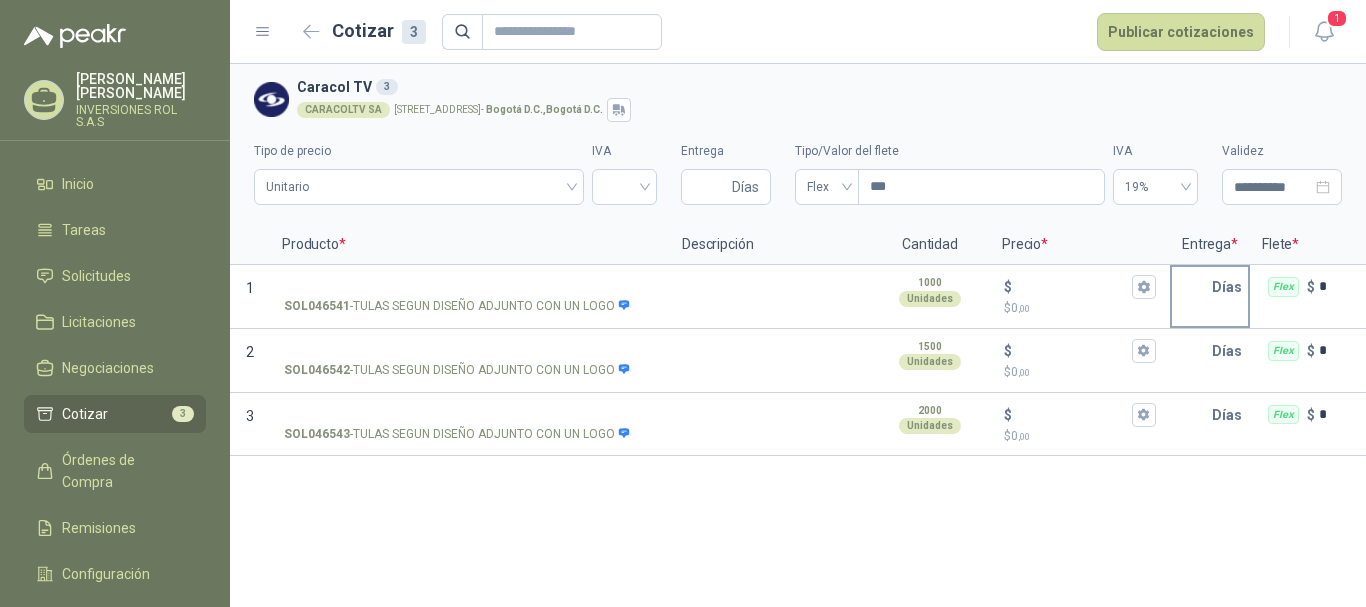 click on "Días" at bounding box center (1231, 287) 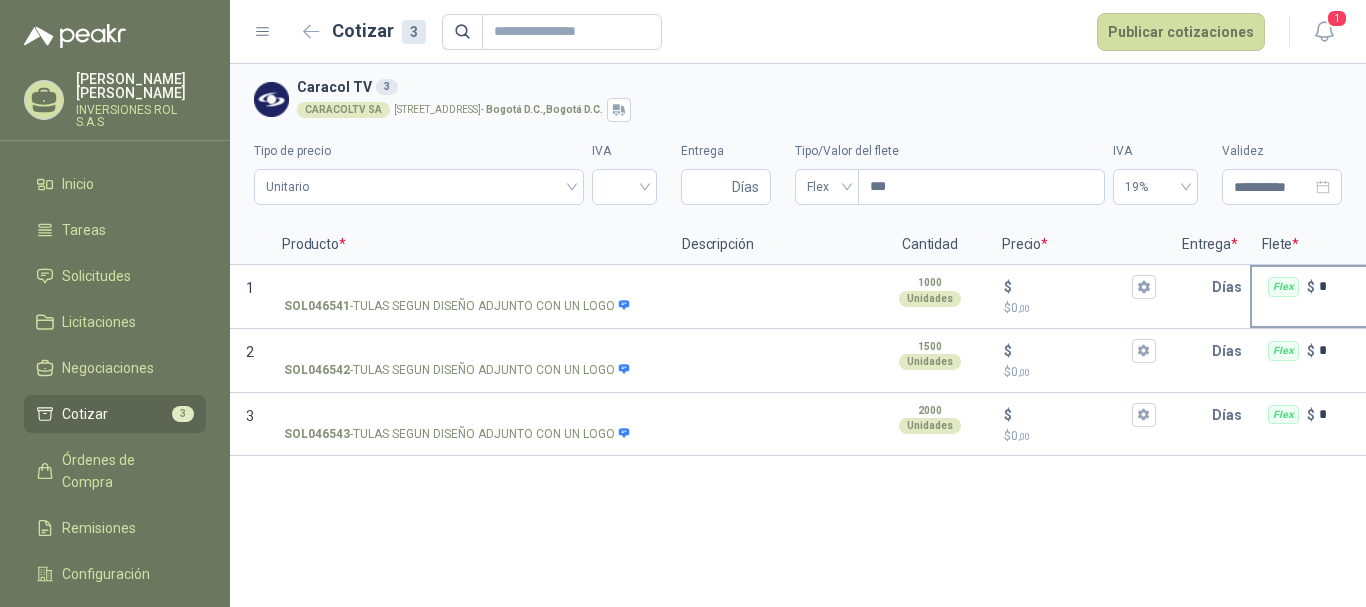 click on "Flex   $ *" at bounding box center [1350, 287] 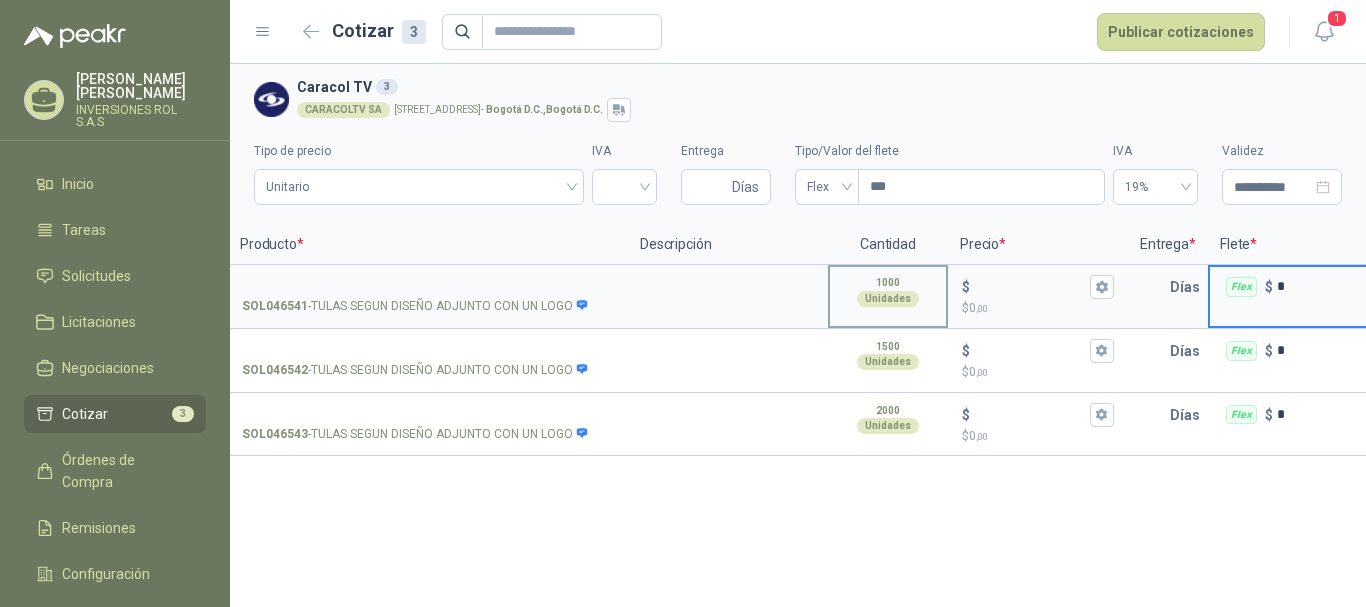 click on "Unidades" at bounding box center (888, 299) 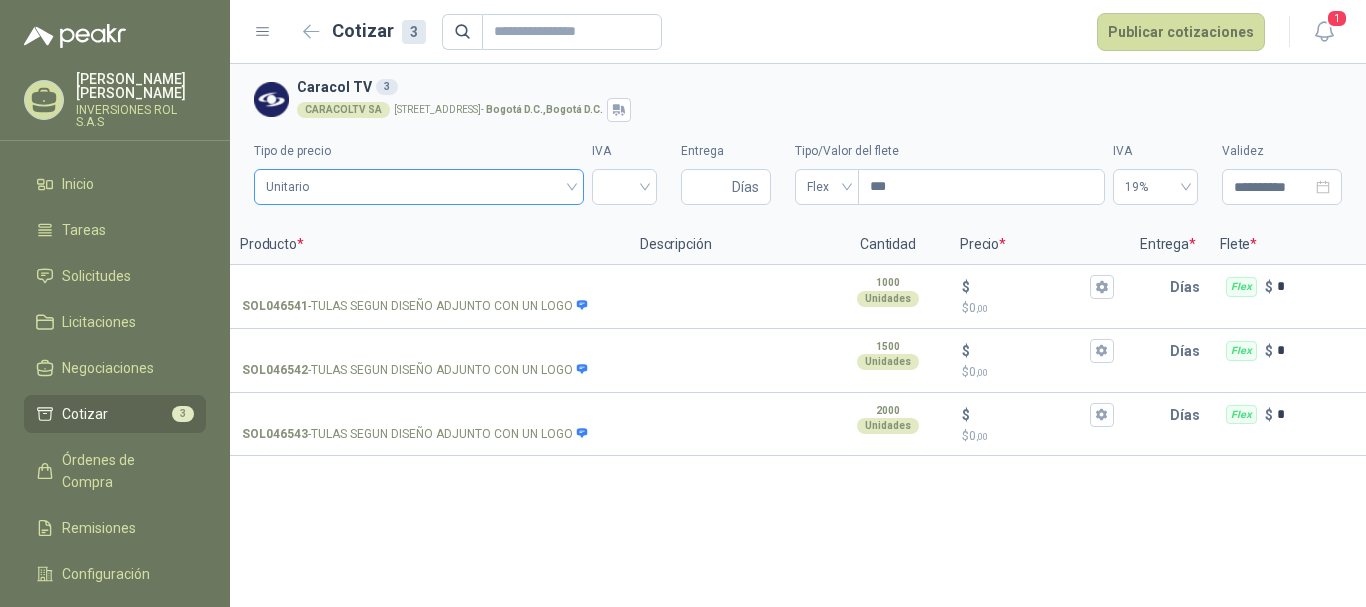 click on "Unitario" at bounding box center (419, 187) 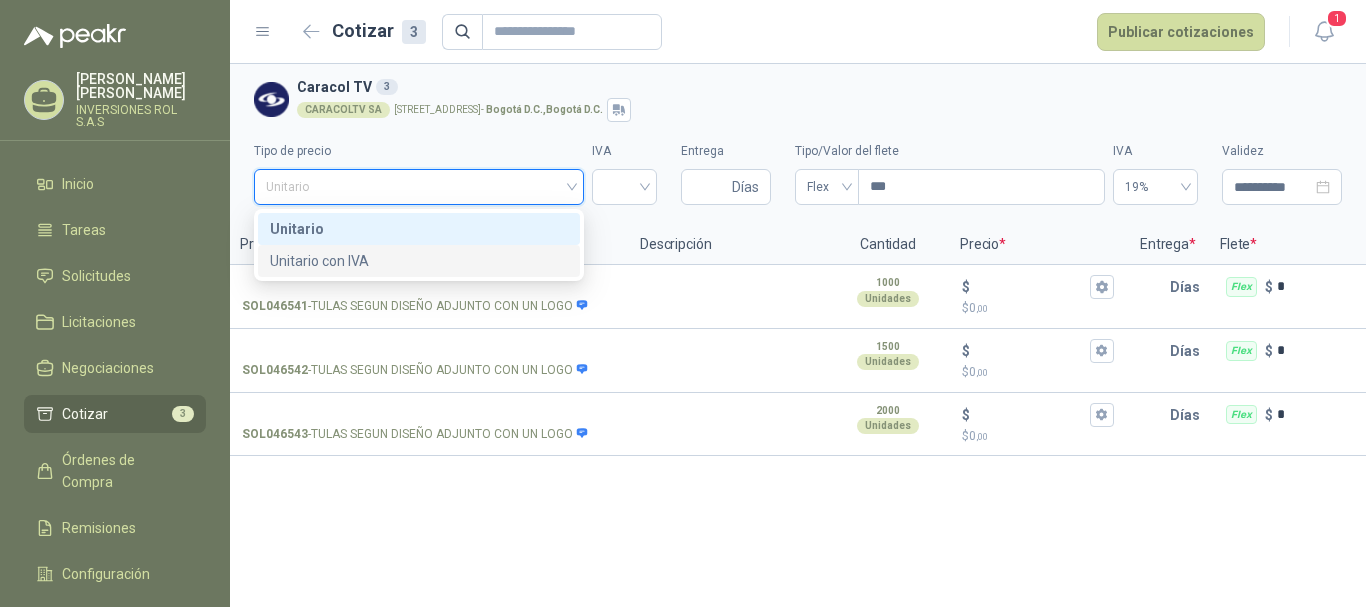 drag, startPoint x: 420, startPoint y: 259, endPoint x: 440, endPoint y: 246, distance: 23.853722 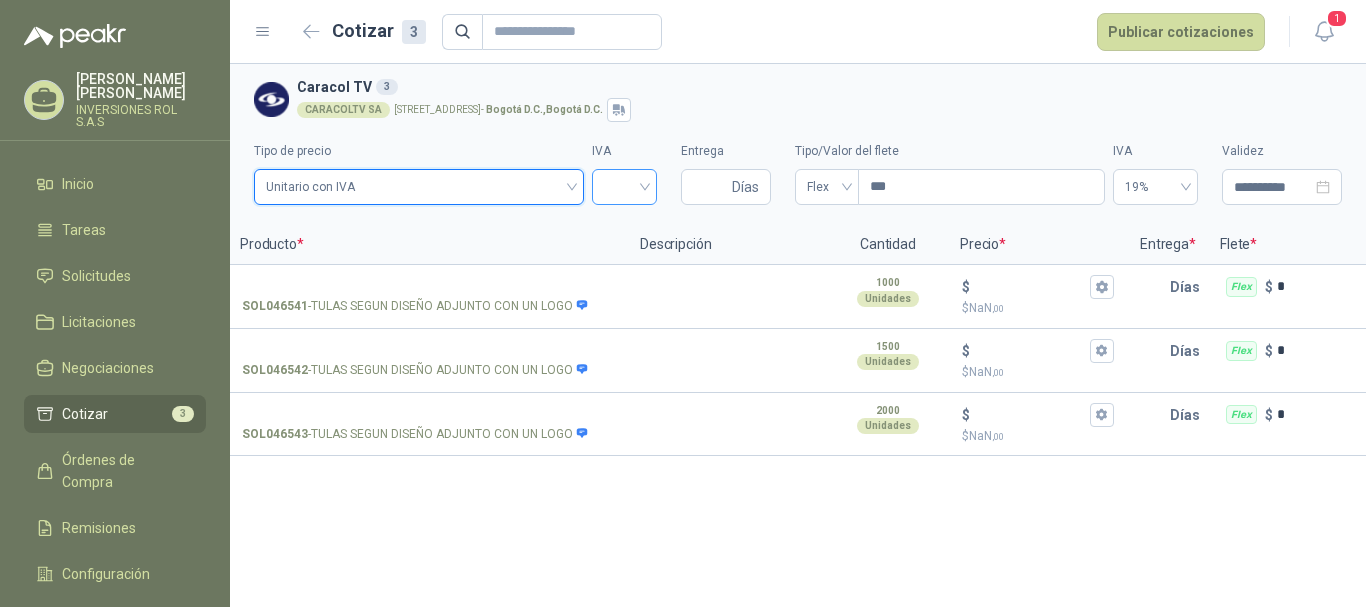 click at bounding box center [624, 185] 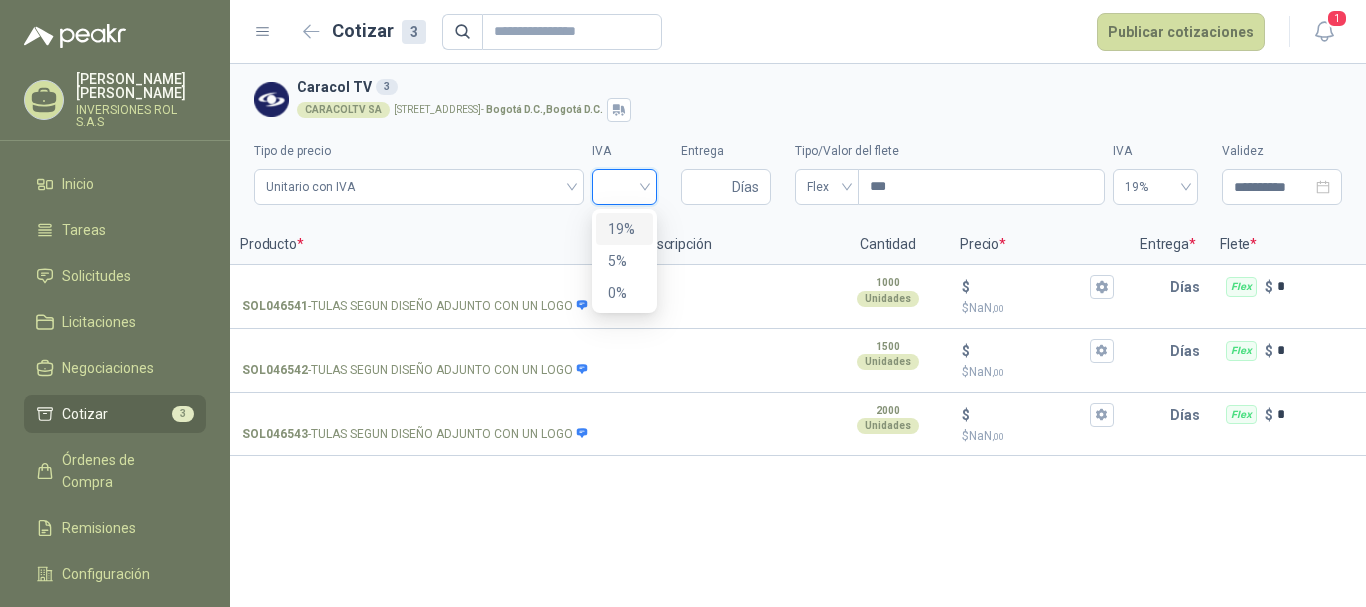 click on "19%" at bounding box center (624, 229) 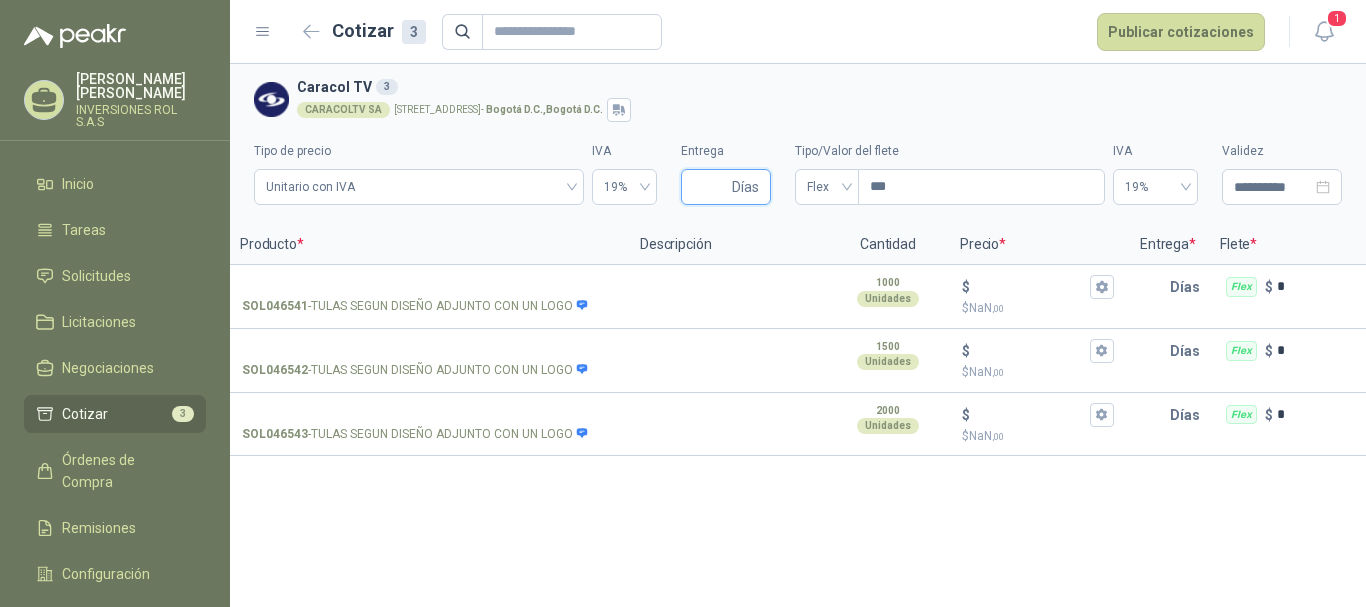 click on "Entrega" at bounding box center (710, 187) 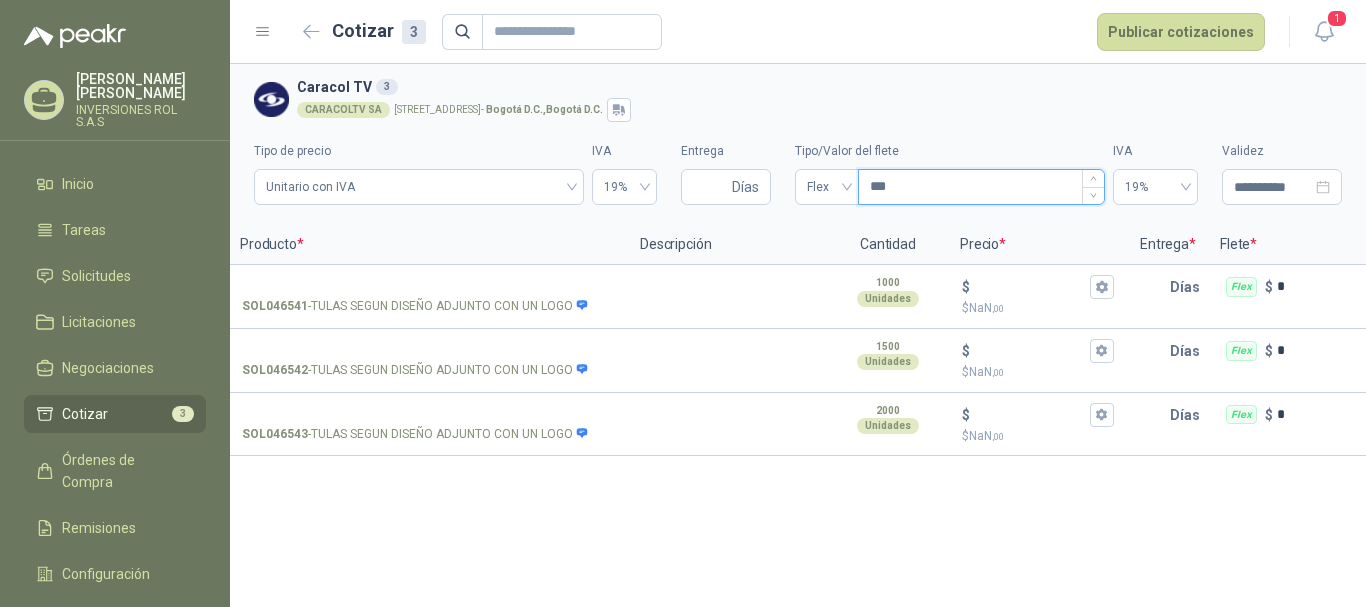 click on "***" at bounding box center (981, 187) 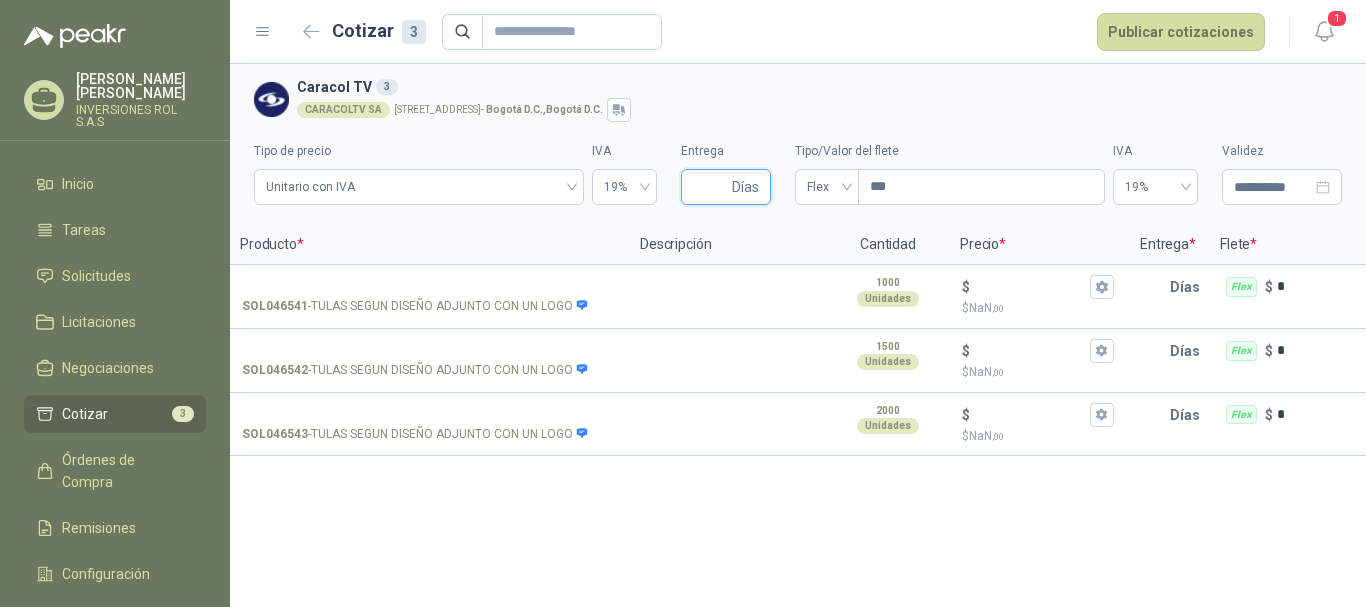 click on "Entrega" at bounding box center [710, 187] 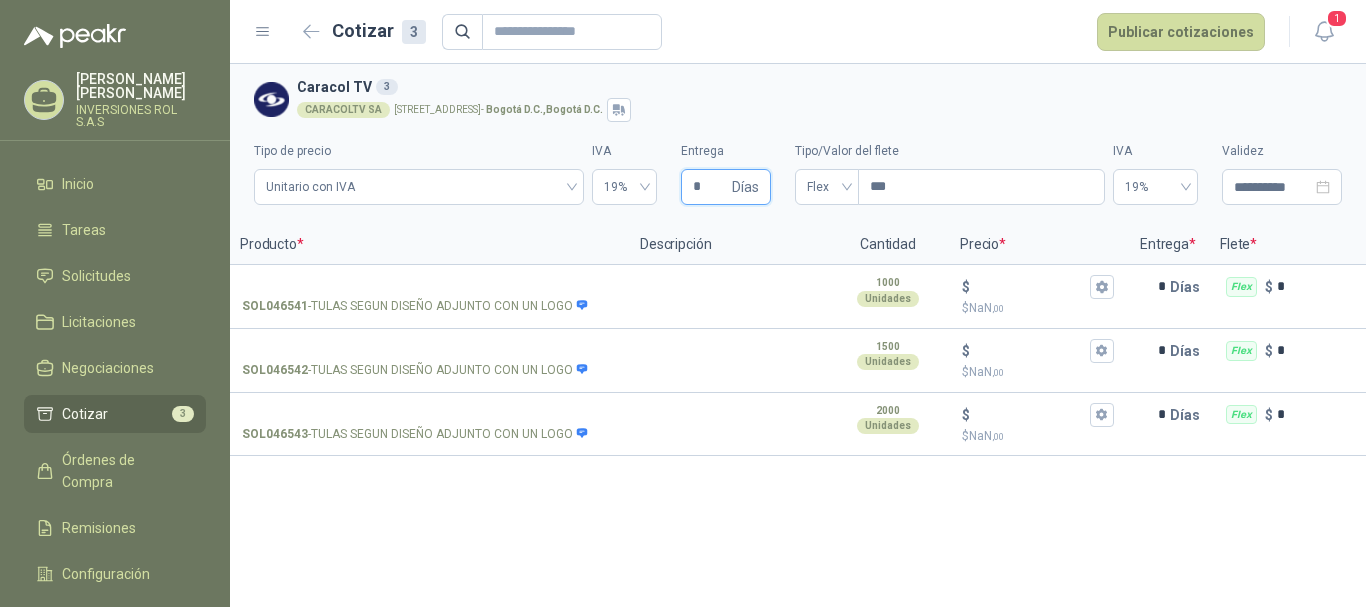 type 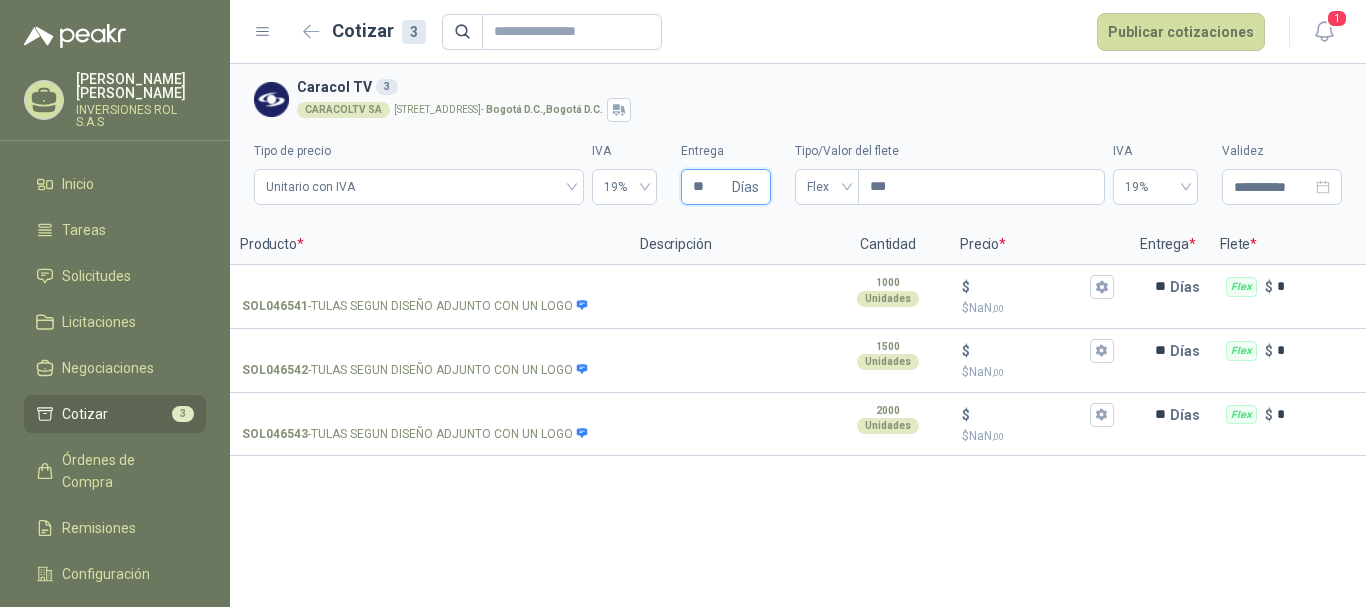 type 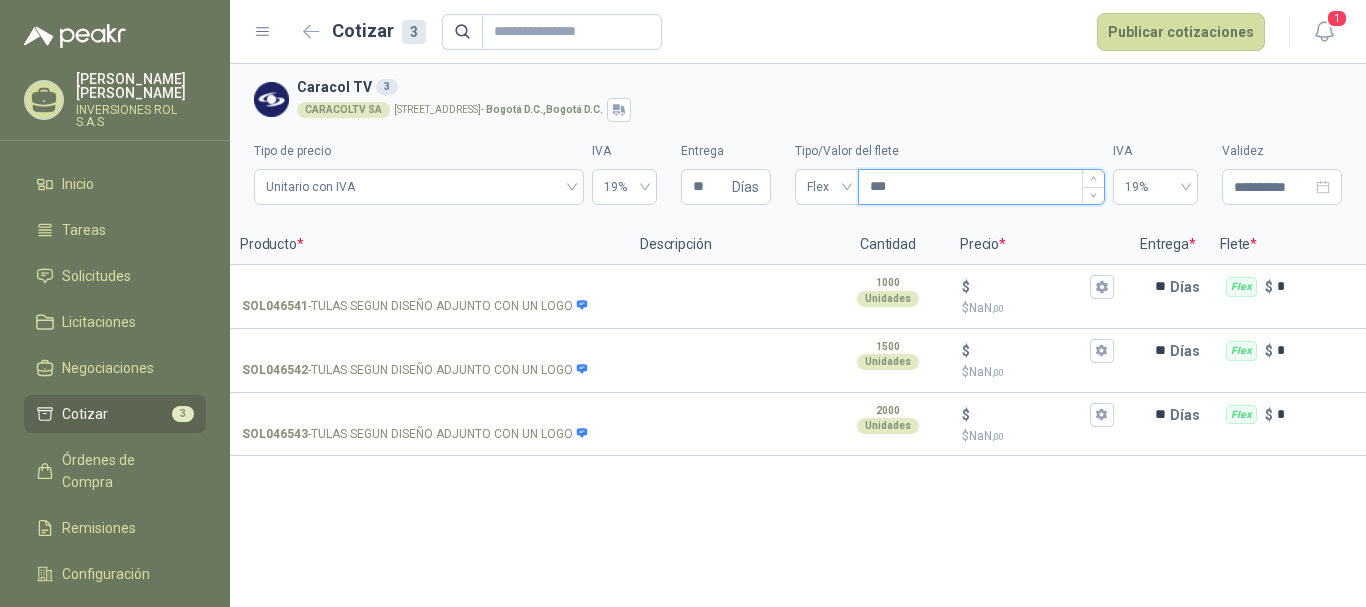 click on "***" at bounding box center (981, 187) 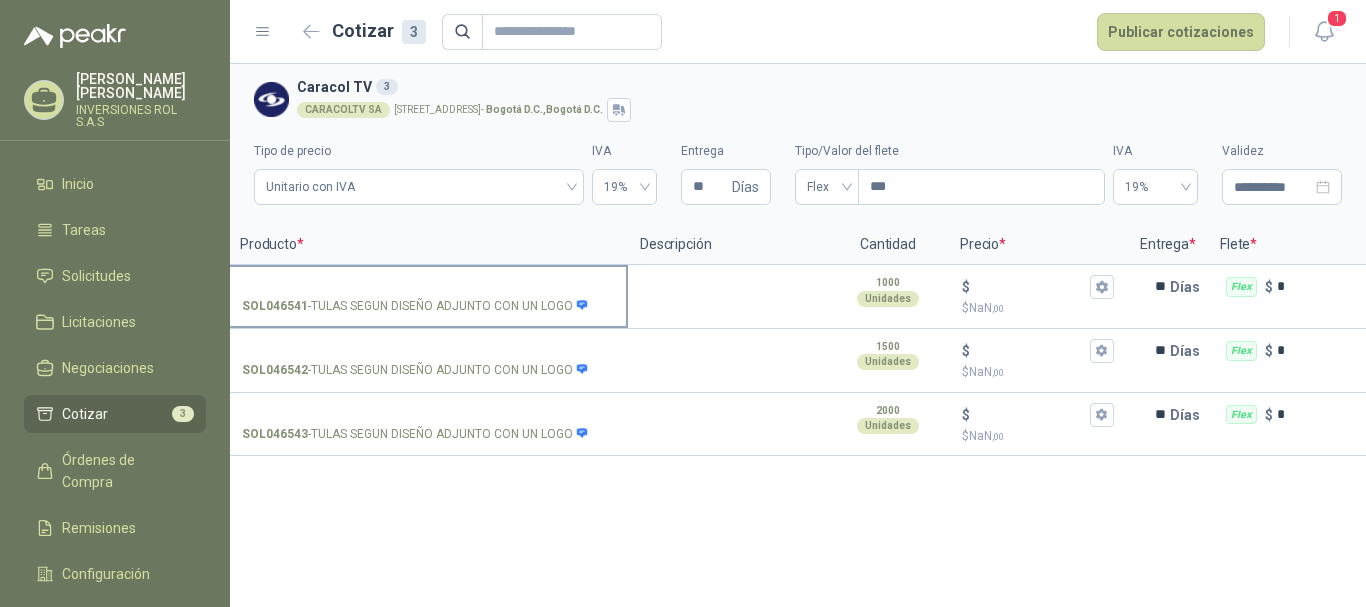 click on "SOL046541  -  TULAS SEGUN DISEÑO ADJUNTO CON UN LOGO" at bounding box center (415, 306) 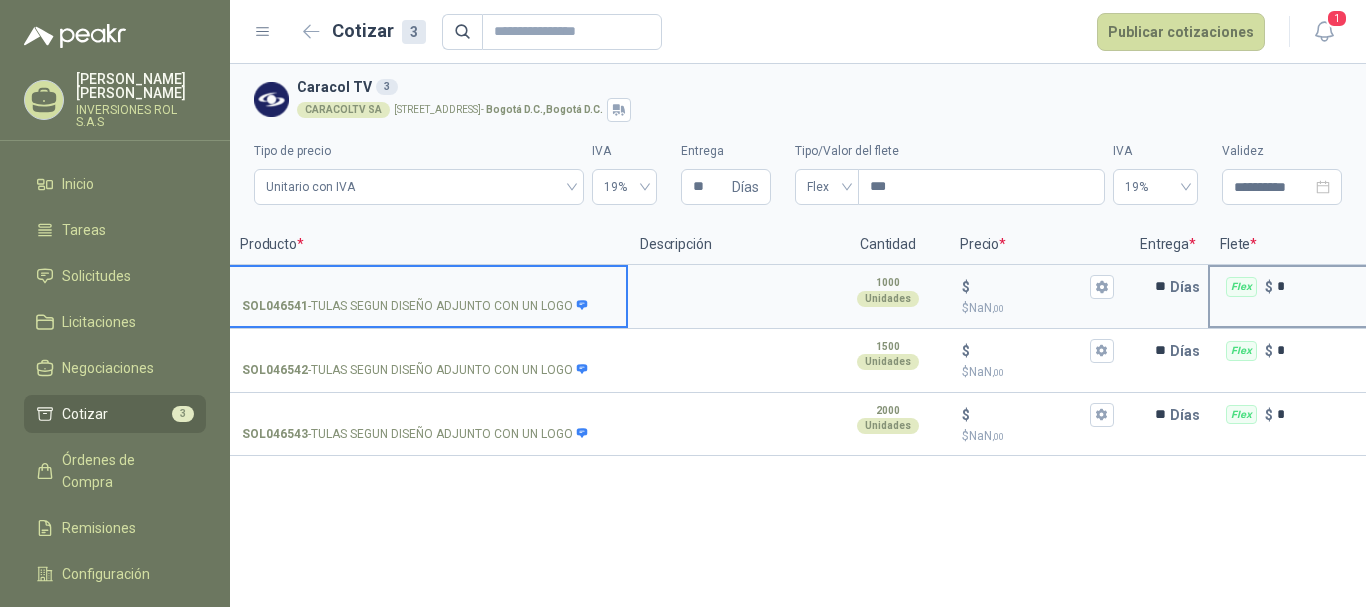 click on "Flex   $ *" at bounding box center [1308, 287] 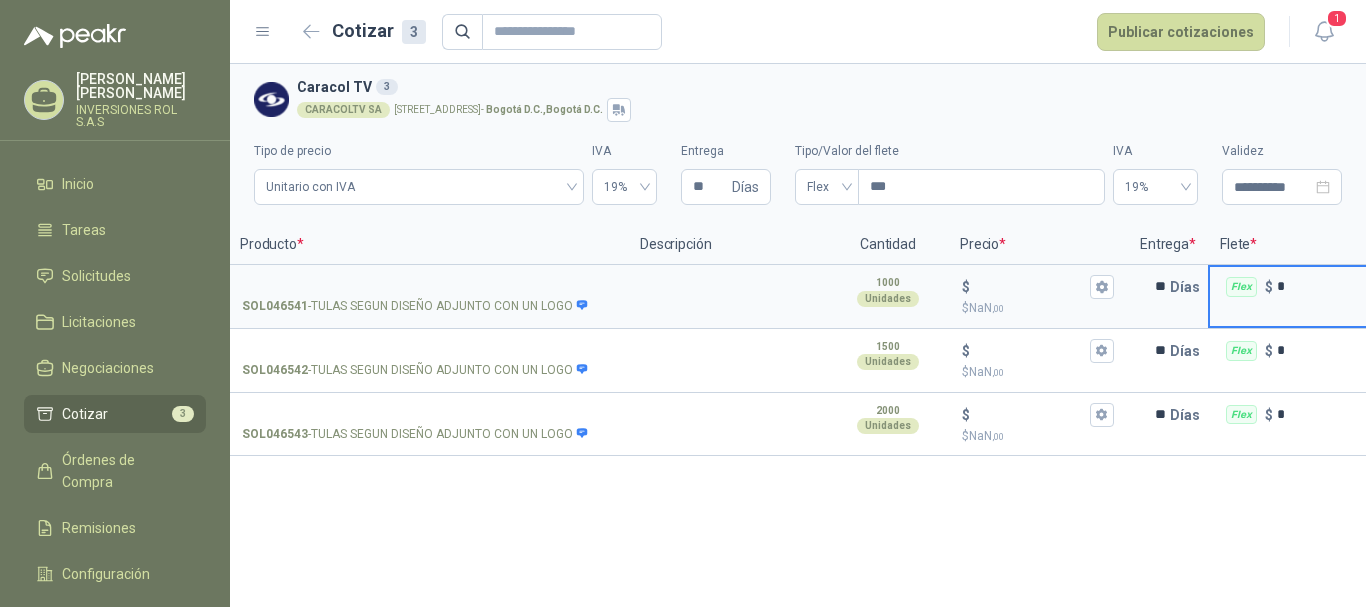 click on "Flex" at bounding box center (1241, 287) 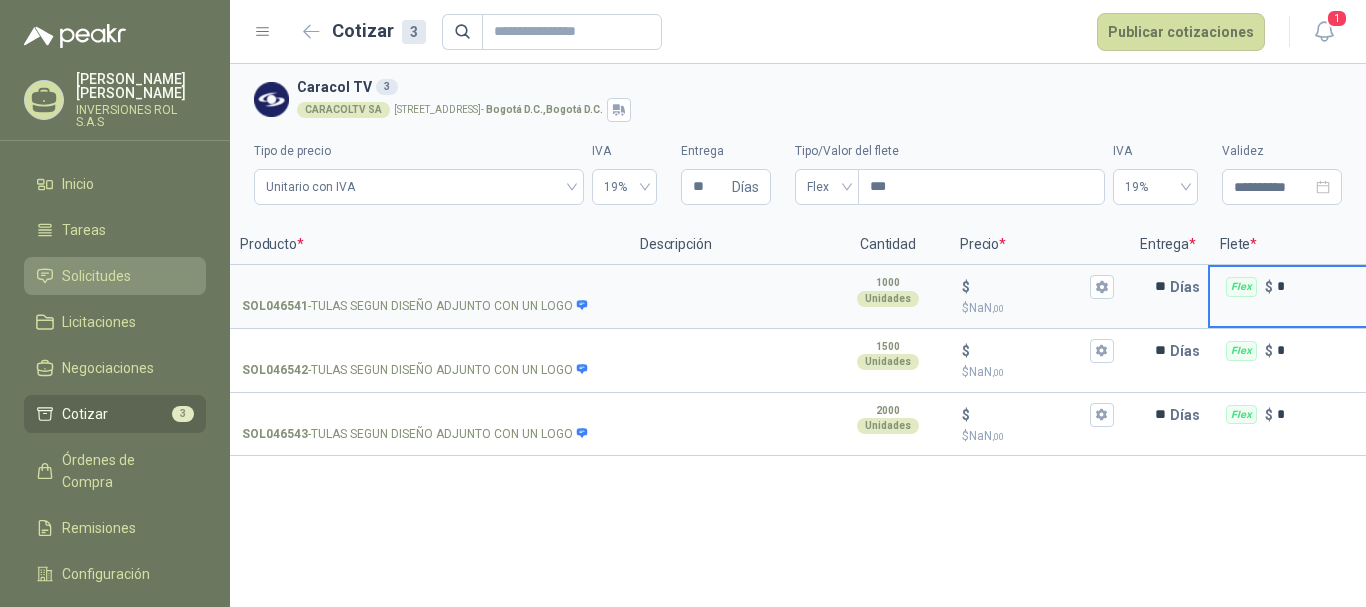 click on "Solicitudes" at bounding box center (96, 276) 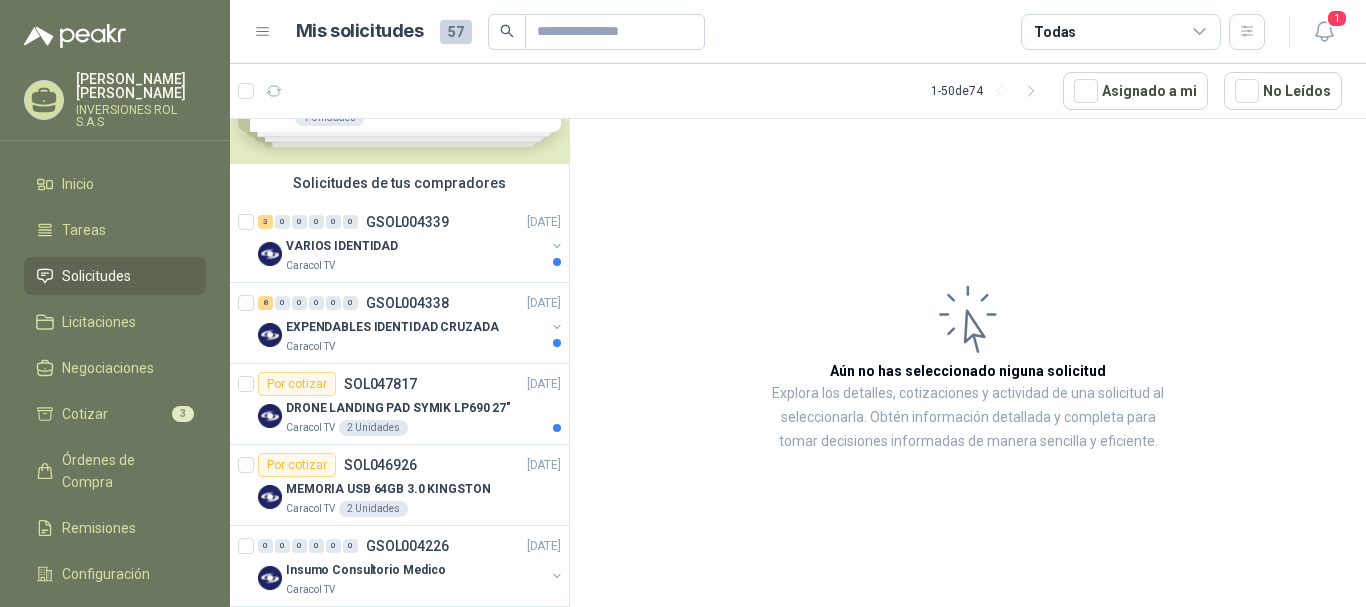 scroll, scrollTop: 0, scrollLeft: 0, axis: both 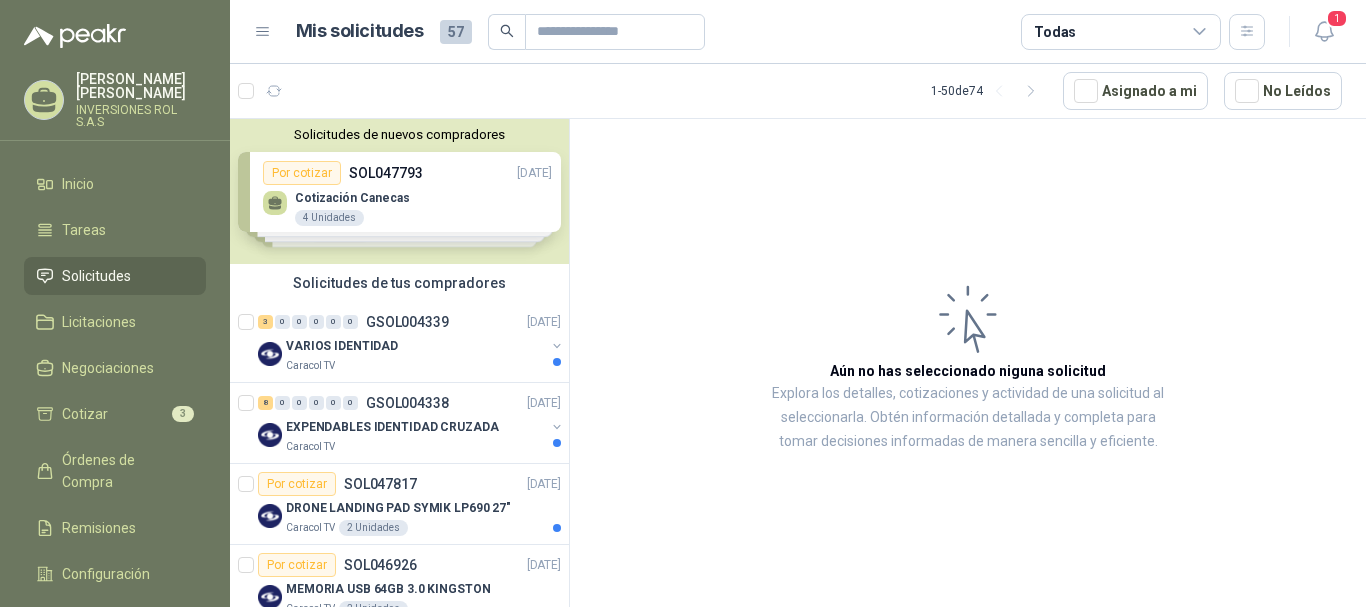 click on "Solicitudes de nuevos compradores Por cotizar SOL047793 [DATE]   Cotización Canecas 4   Unidades Por cotizar SOL047735 [DATE]   Smart Tv 43" 1   Unidades Por cotizar SOL047685 [DATE]   VASO PLASTICO 7 ONZAS                       25000   Unidades Por cotizar SOL047667 [DATE]   TV SMARTV 42" 1   Unidades ¿Quieres recibir  cientos de solicitudes de compra  como estas todos los días? Agenda una reunión" at bounding box center (399, 191) 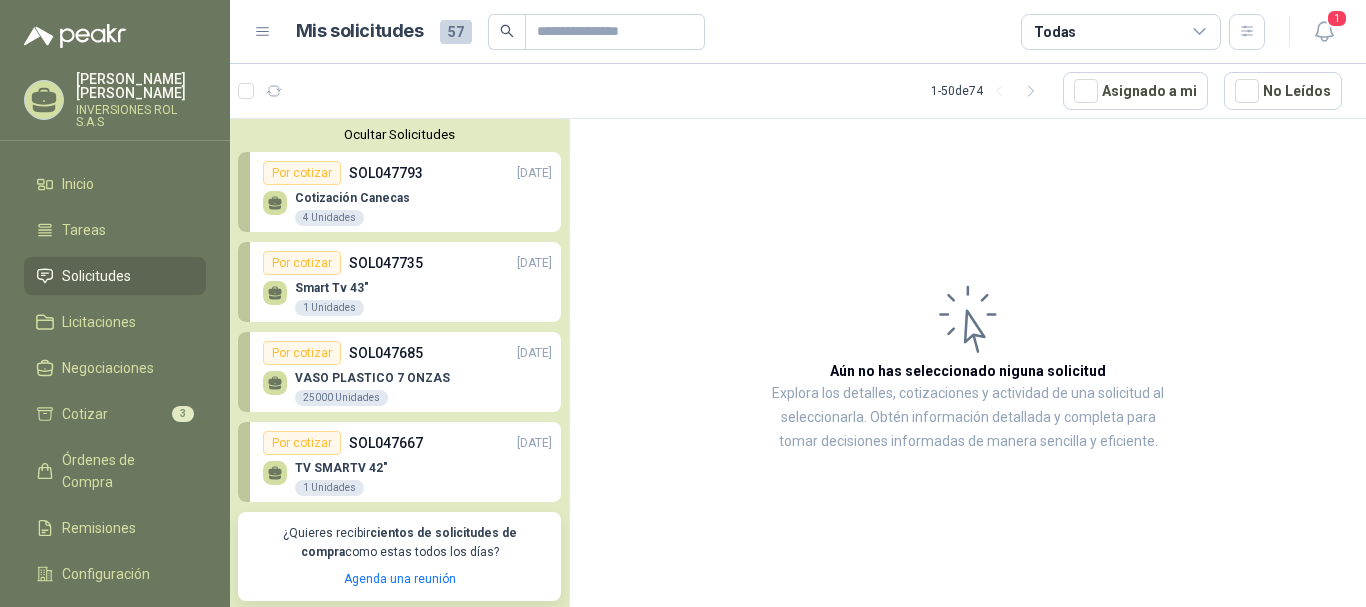 scroll, scrollTop: 100, scrollLeft: 0, axis: vertical 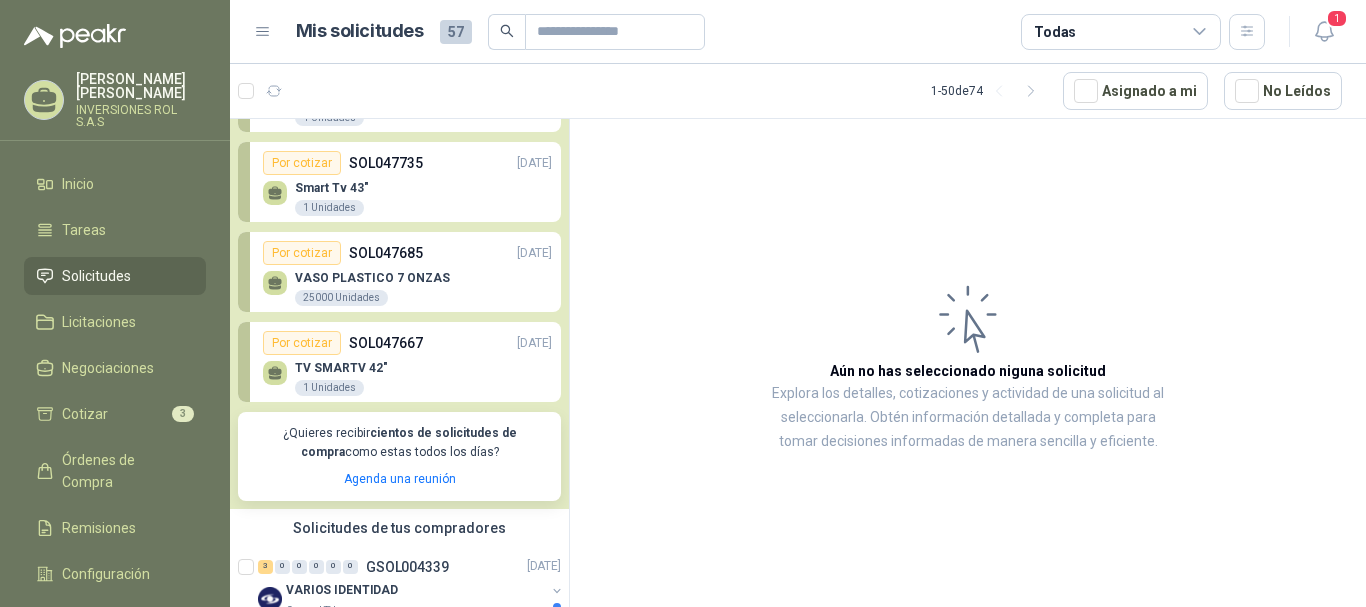 click on "VASO PLASTICO 7 ONZAS                       25000   Unidades" at bounding box center (372, 289) 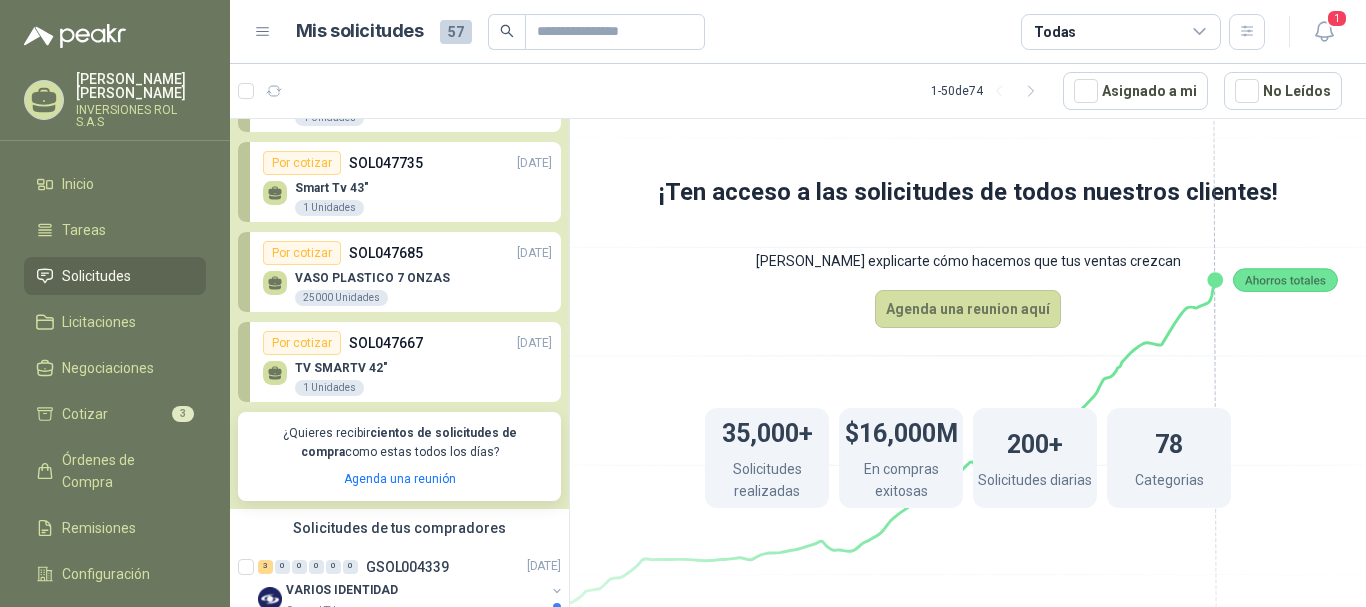 click on "Por cotizar" at bounding box center (302, 253) 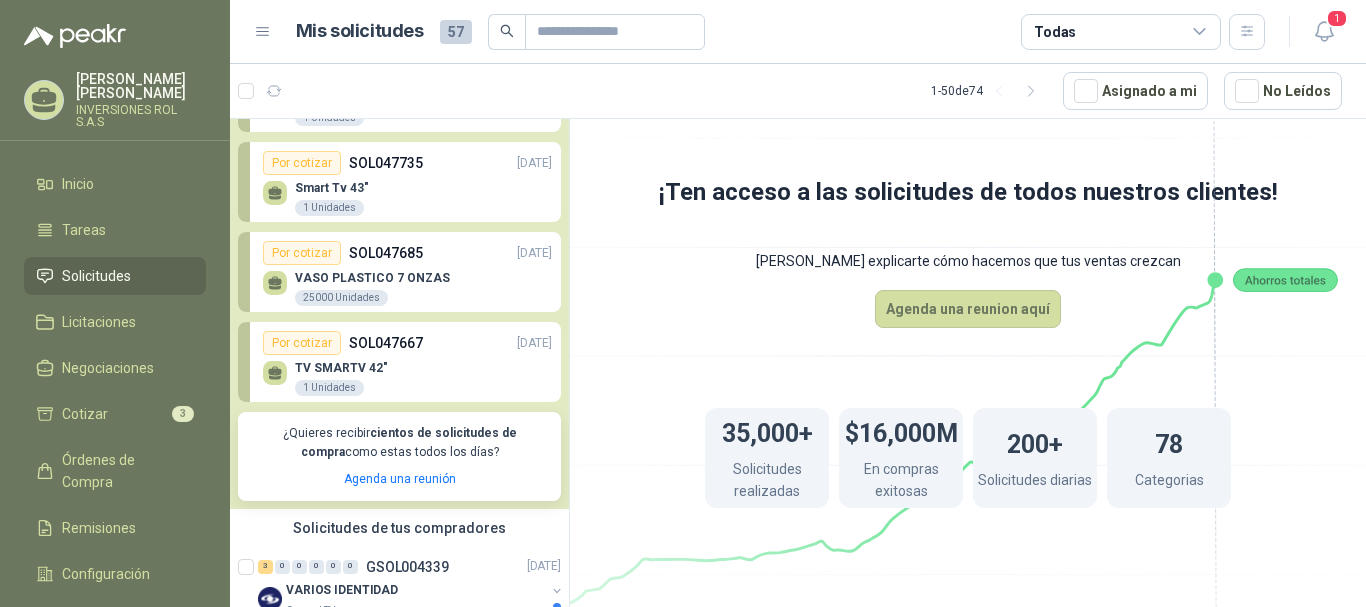 click on "TV SMARTV 42" 1   Unidades" at bounding box center (407, 376) 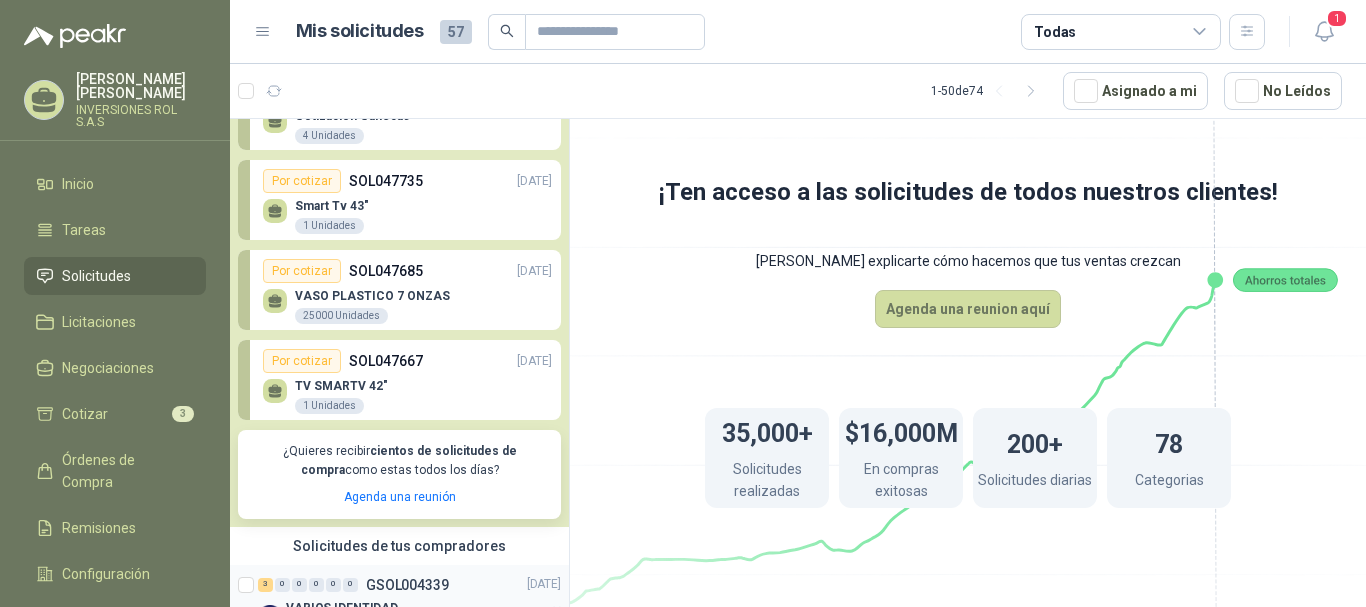 scroll, scrollTop: 0, scrollLeft: 0, axis: both 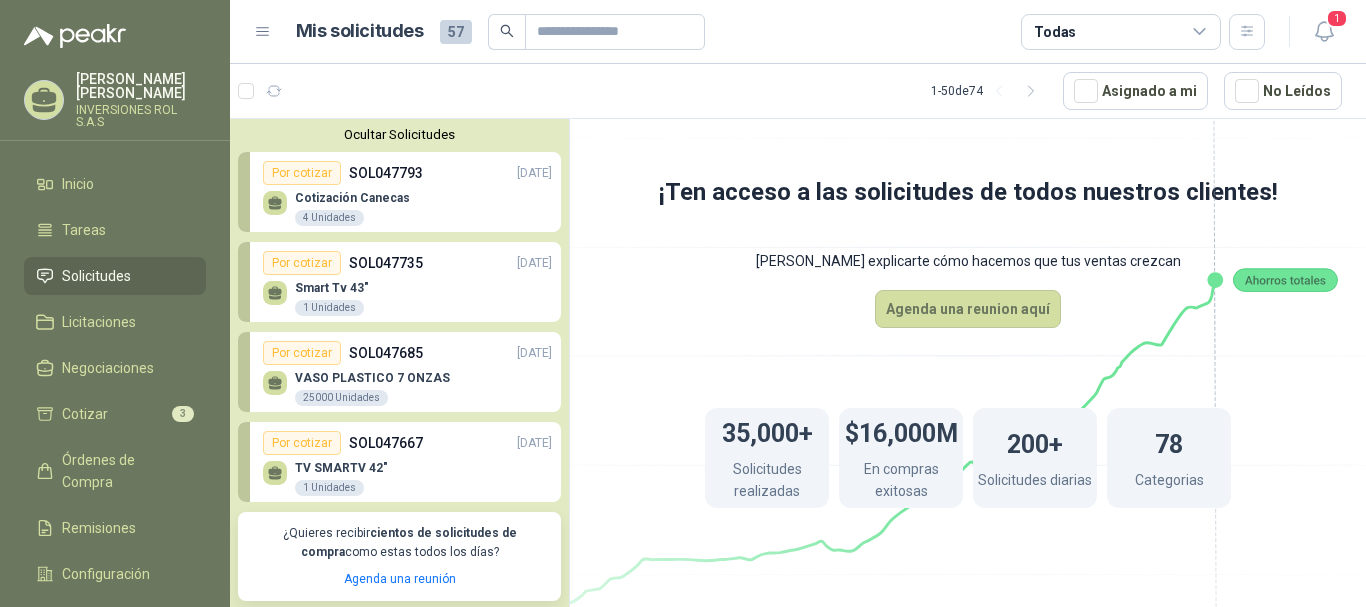 click on "Por cotizar SOL047685 [DATE]" at bounding box center [407, 353] 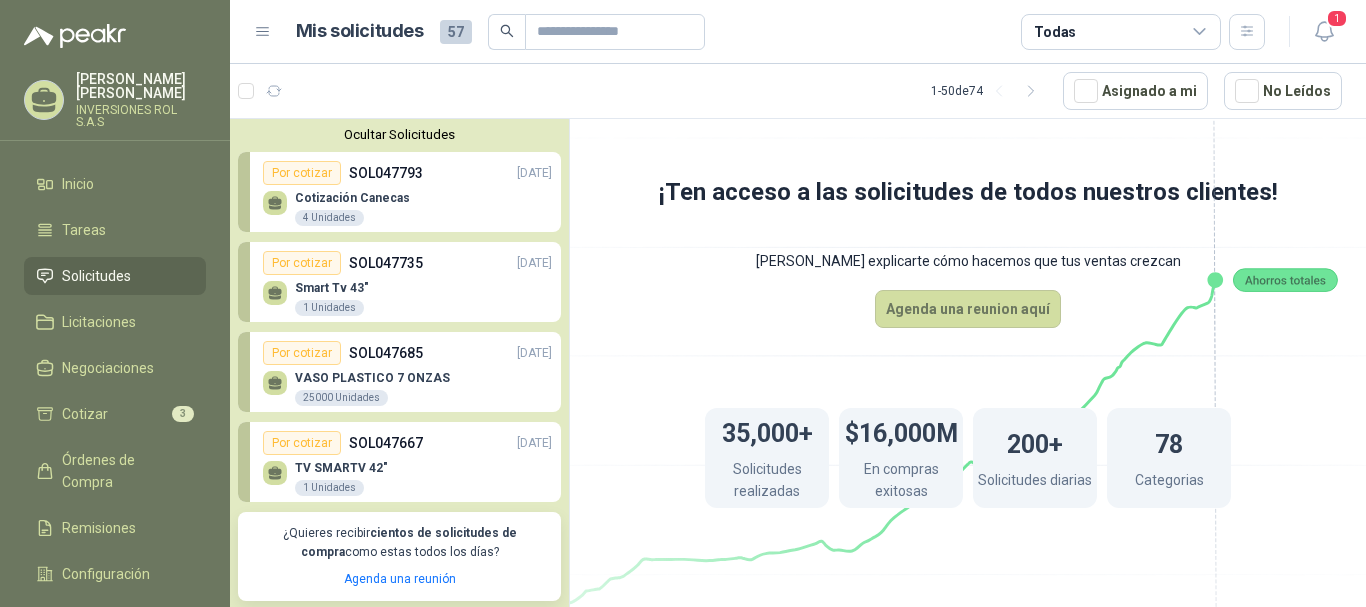 click on "Por cotizar SOL047685 [DATE]" at bounding box center [407, 353] 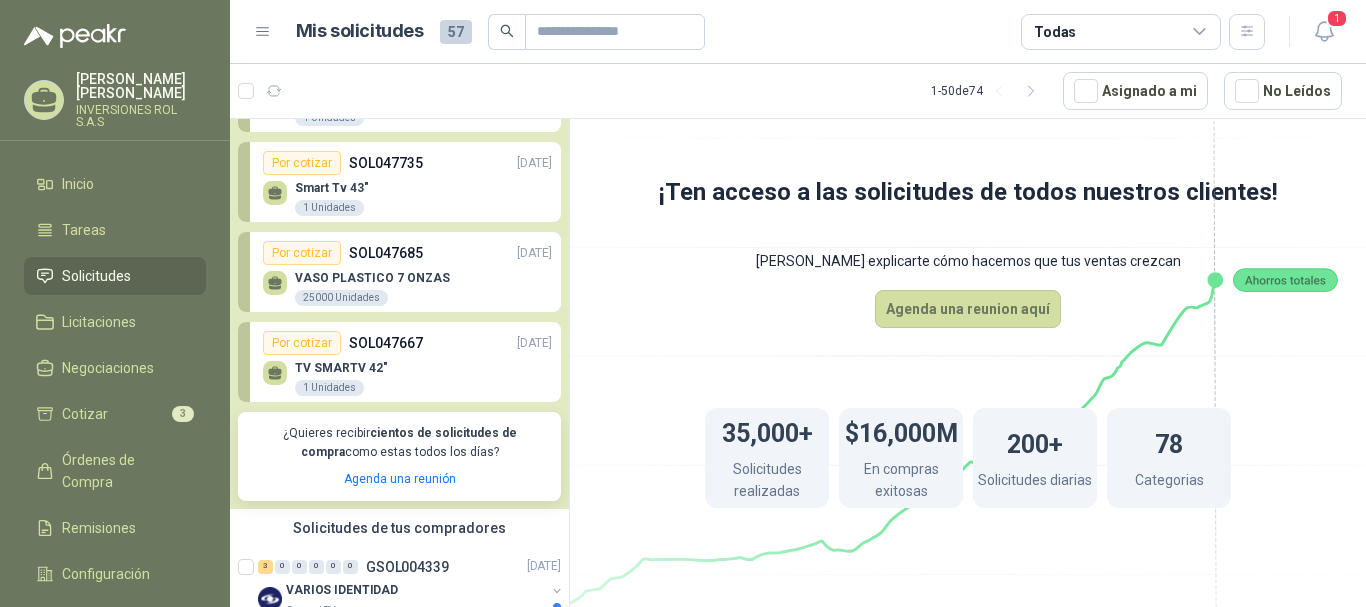 click on "VASO PLASTICO 7 ONZAS                       25000   Unidades" at bounding box center (372, 289) 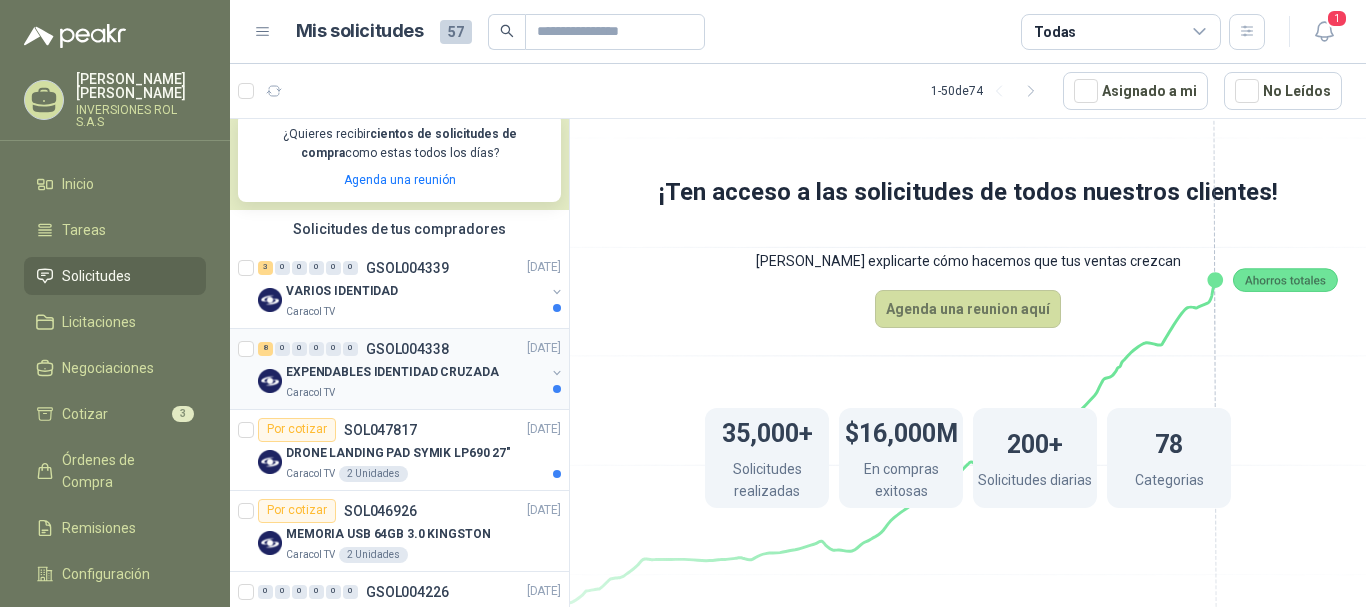 scroll, scrollTop: 400, scrollLeft: 0, axis: vertical 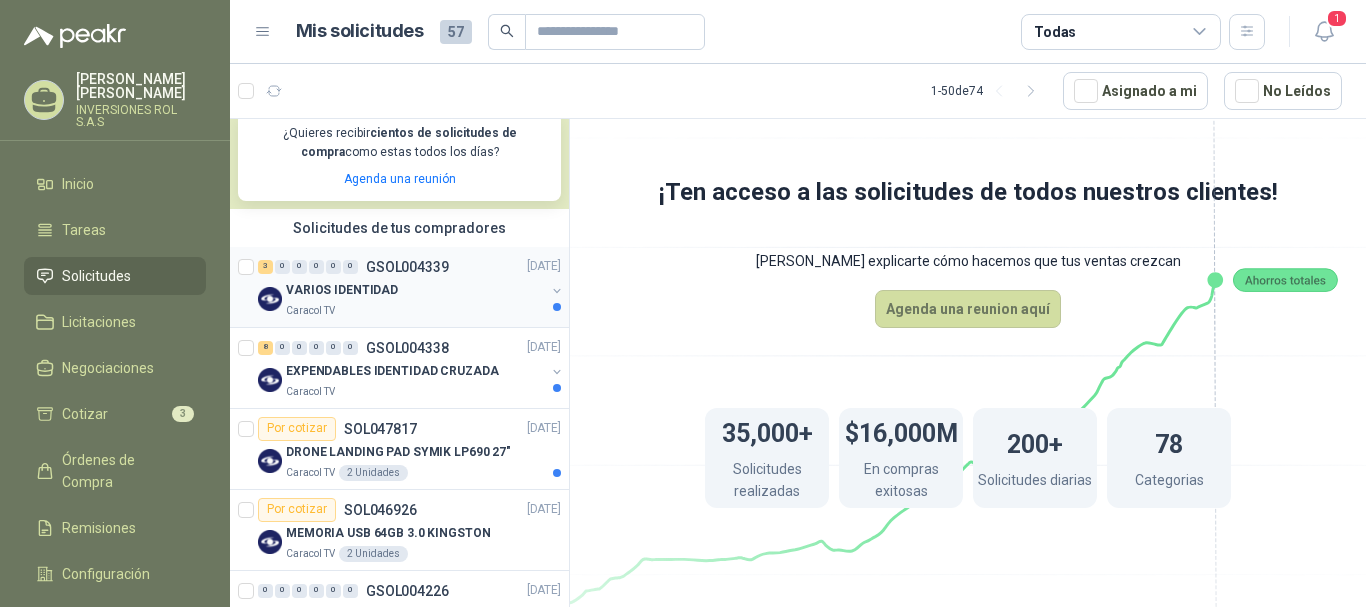 click on "VARIOS IDENTIDAD" at bounding box center [415, 291] 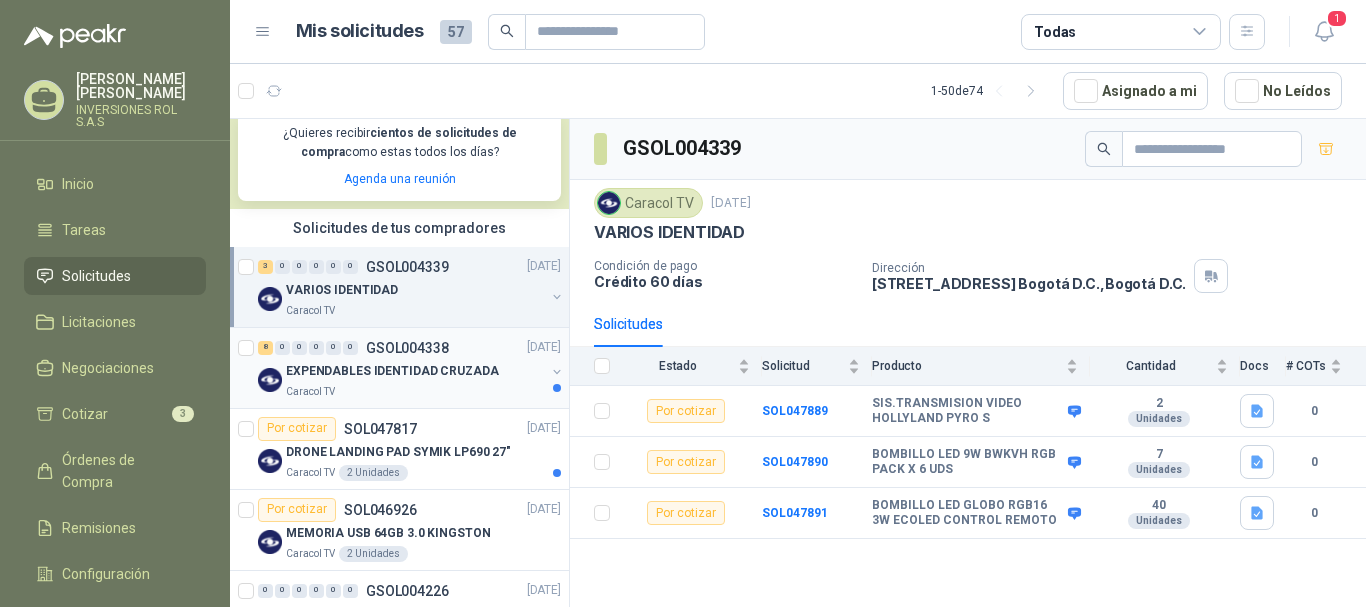 scroll, scrollTop: 0, scrollLeft: 0, axis: both 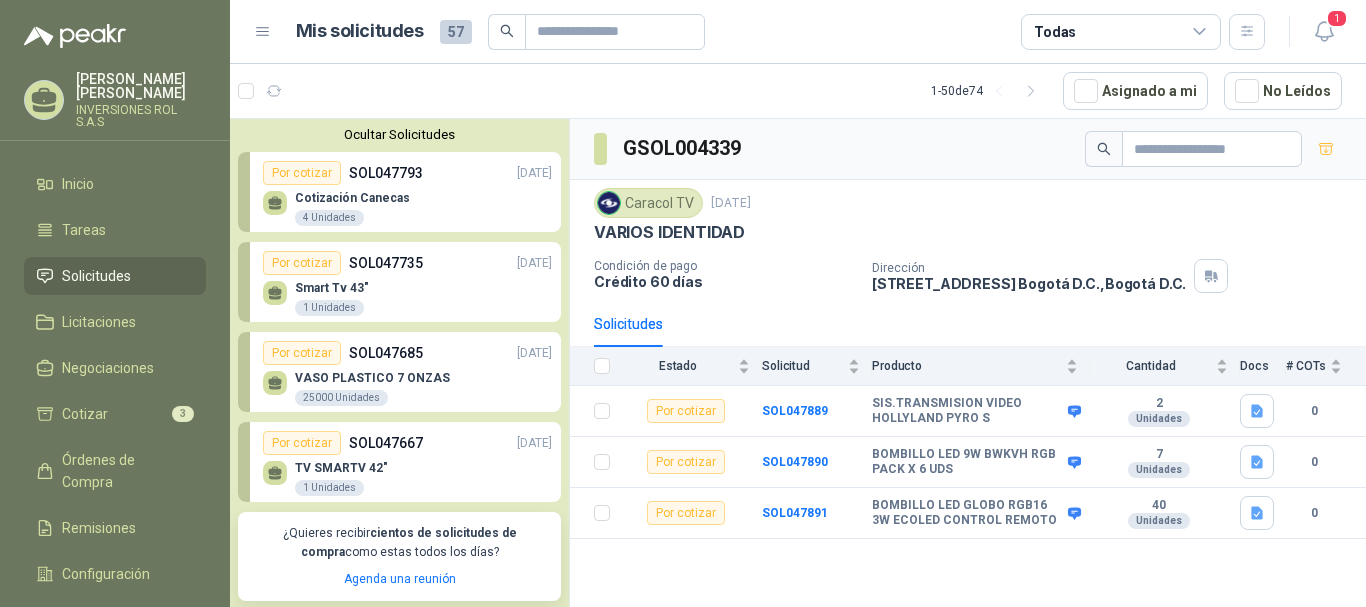 click on "Smart Tv 43" 1   Unidades" at bounding box center (407, 296) 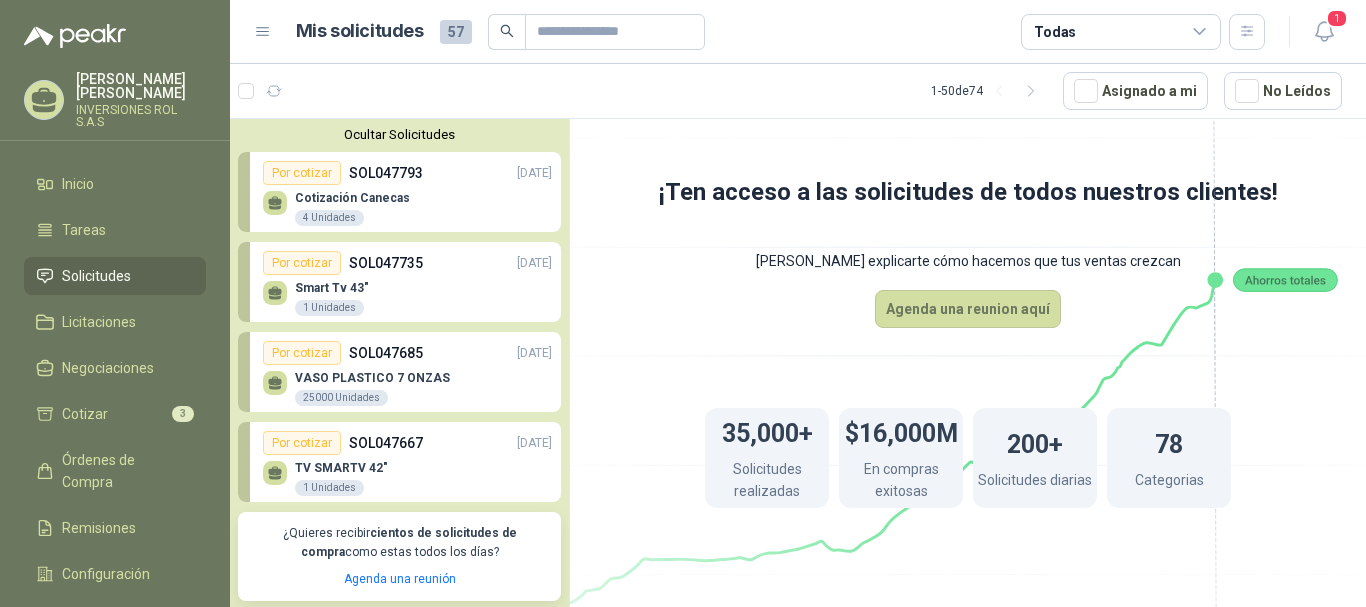 click on "Smart Tv 43" 1   Unidades" at bounding box center [407, 296] 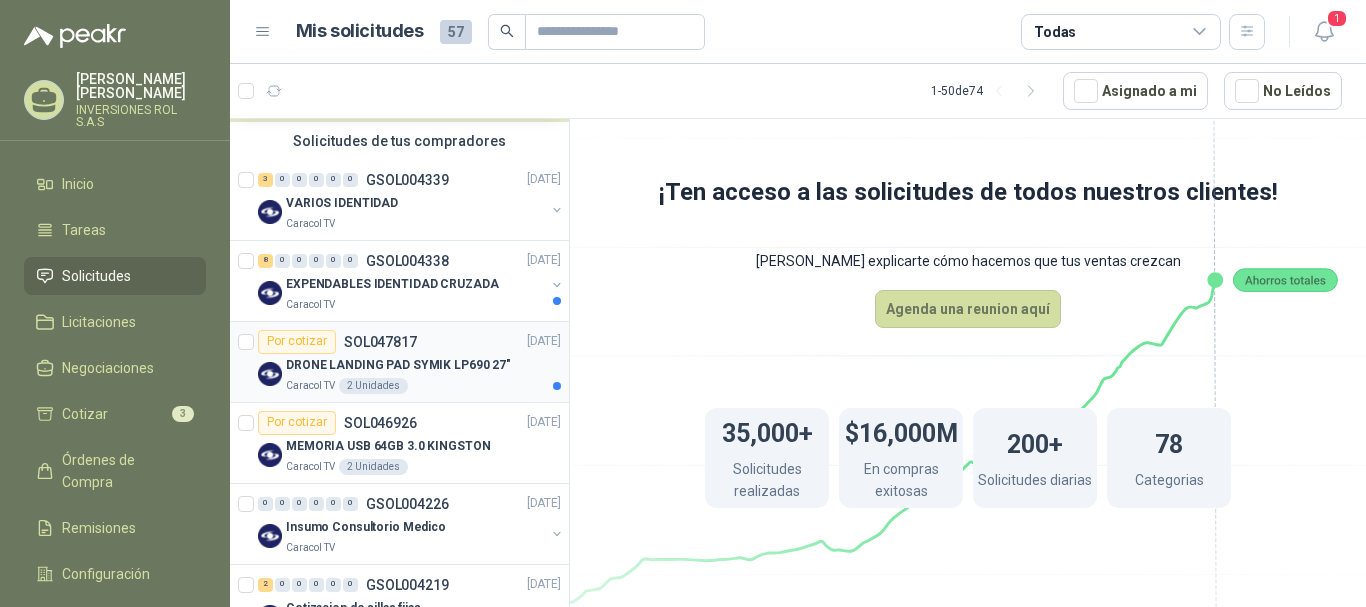 scroll, scrollTop: 500, scrollLeft: 0, axis: vertical 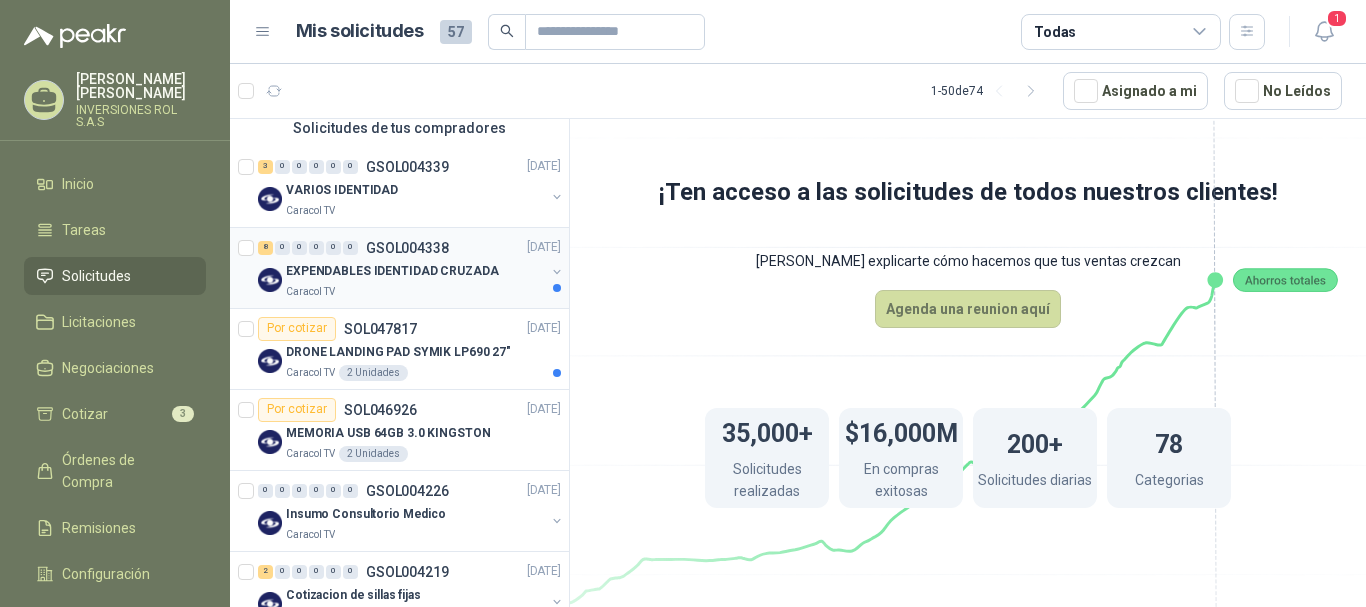 click on "Caracol TV" at bounding box center (415, 292) 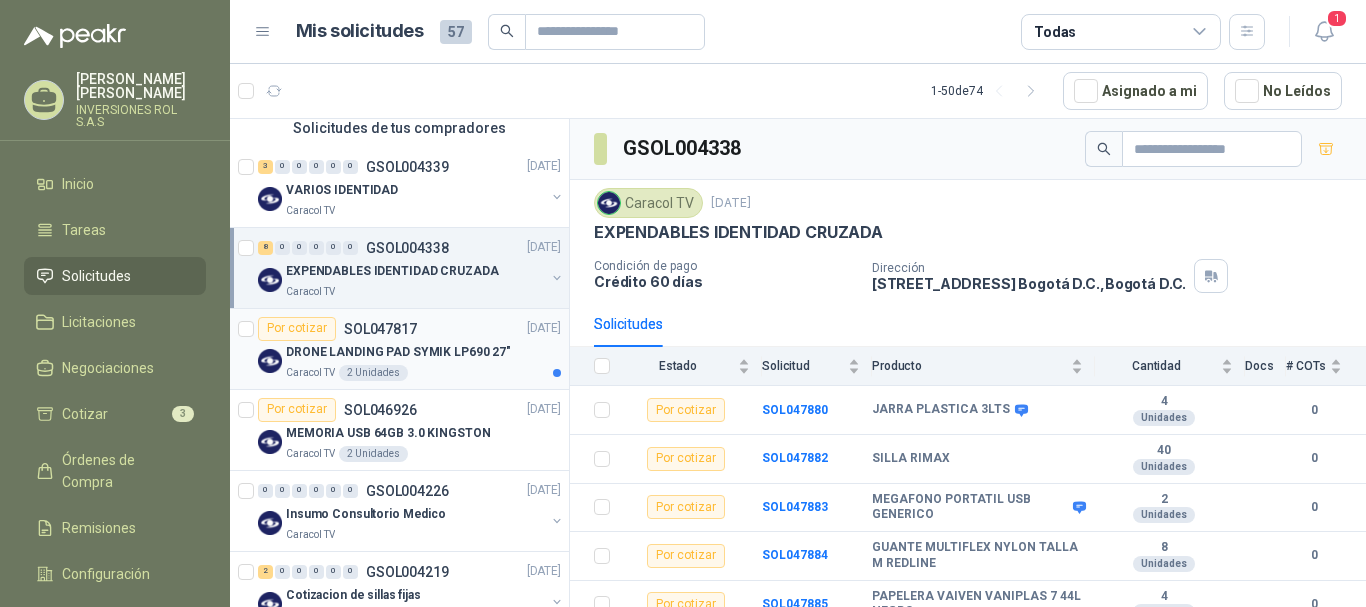 click on "Caracol TV 2   Unidades" at bounding box center [423, 373] 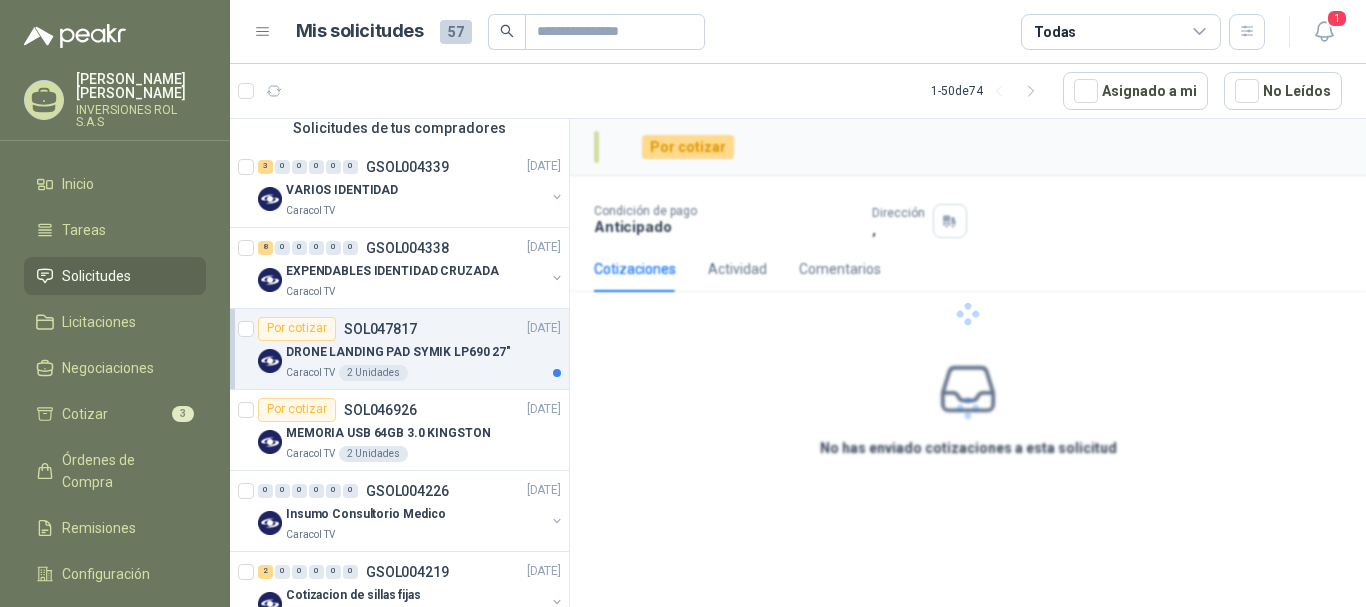 scroll, scrollTop: 600, scrollLeft: 0, axis: vertical 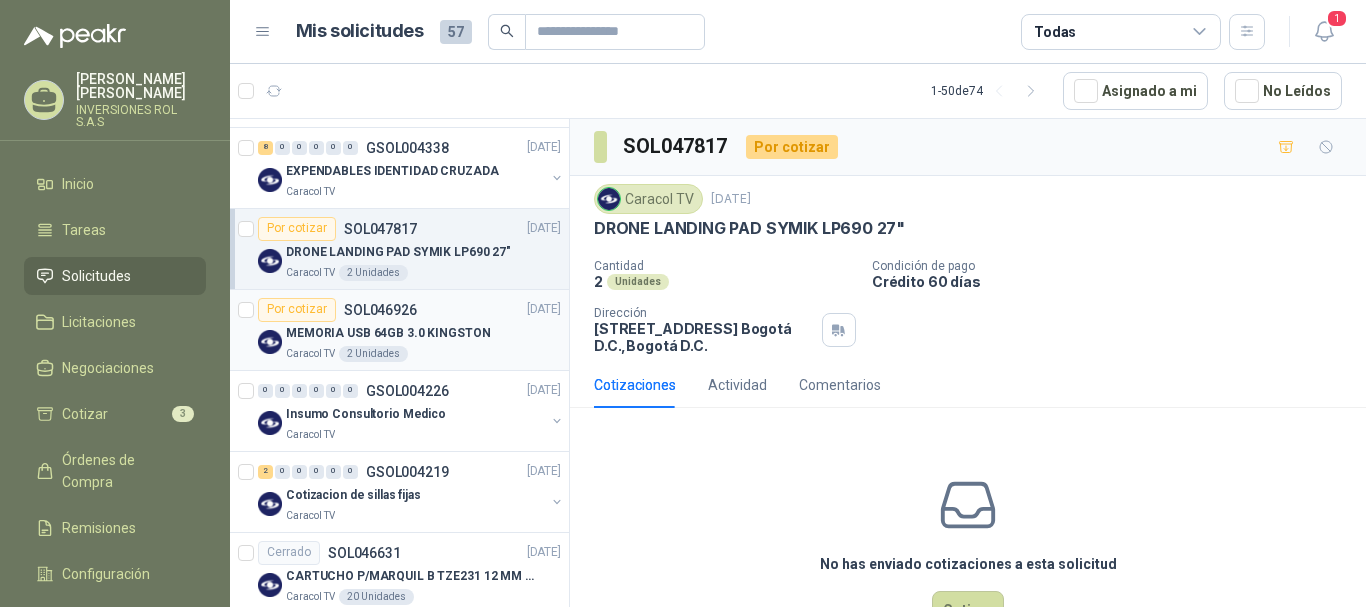click on "Caracol TV 2   Unidades" at bounding box center (423, 354) 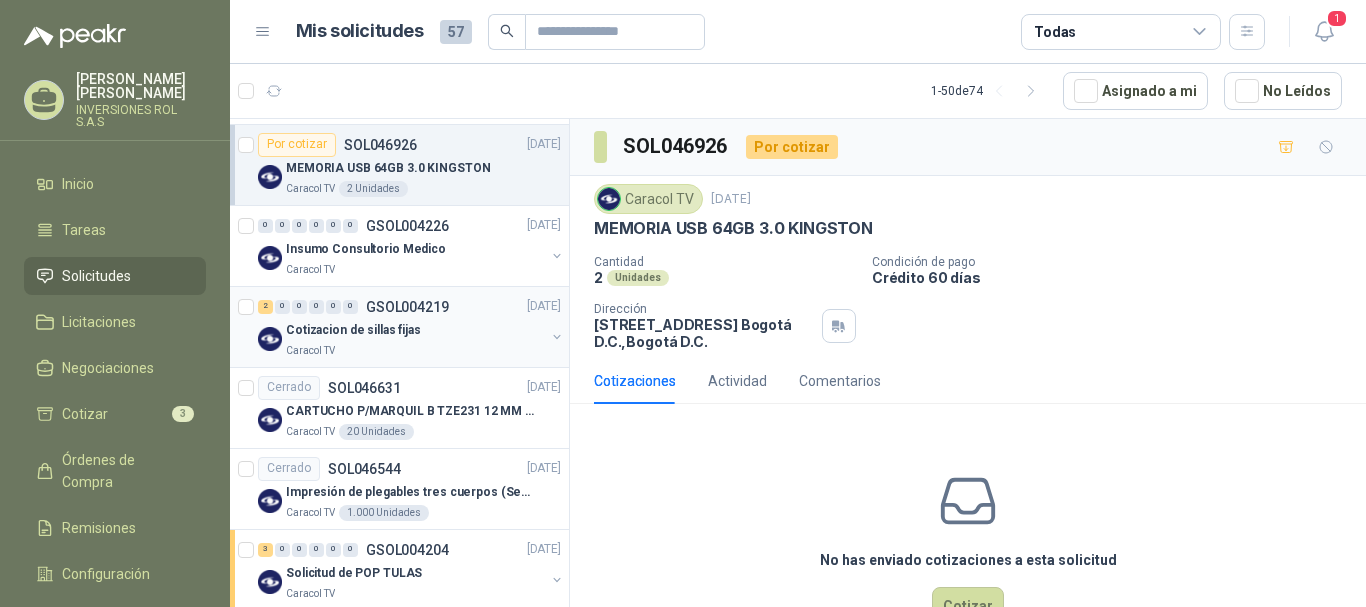 scroll, scrollTop: 800, scrollLeft: 0, axis: vertical 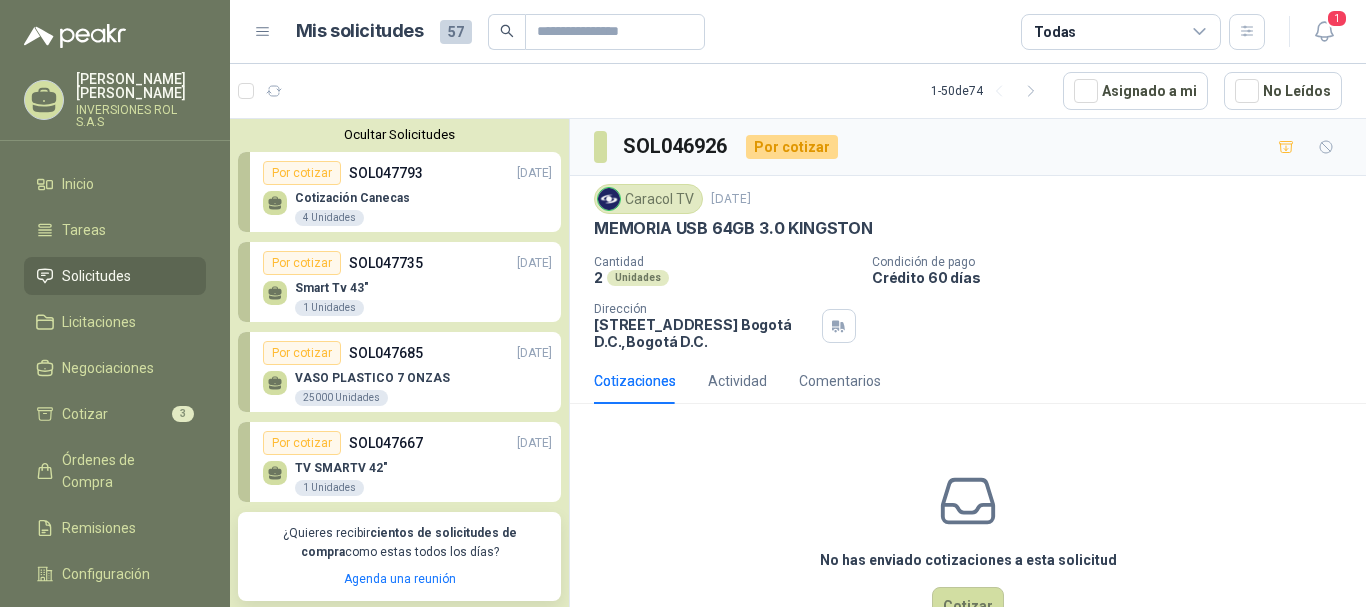 click on "Por cotizar" at bounding box center (302, 443) 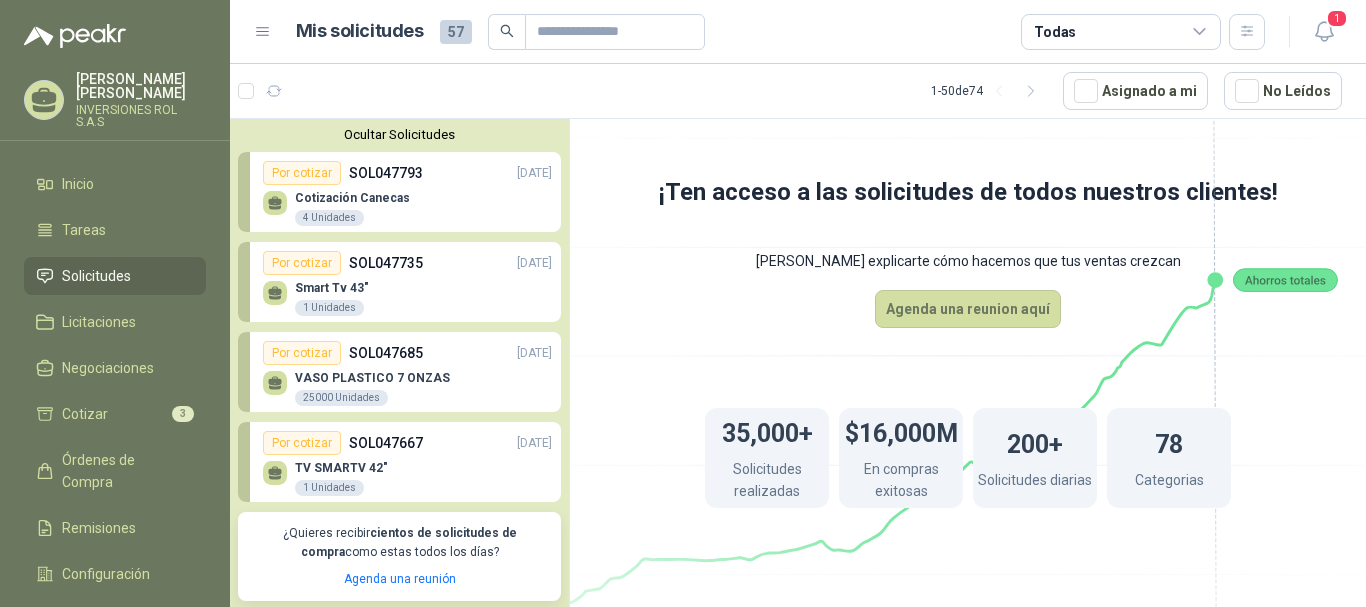 click on "VASO PLASTICO 7 ONZAS                       25000   Unidades" at bounding box center [372, 389] 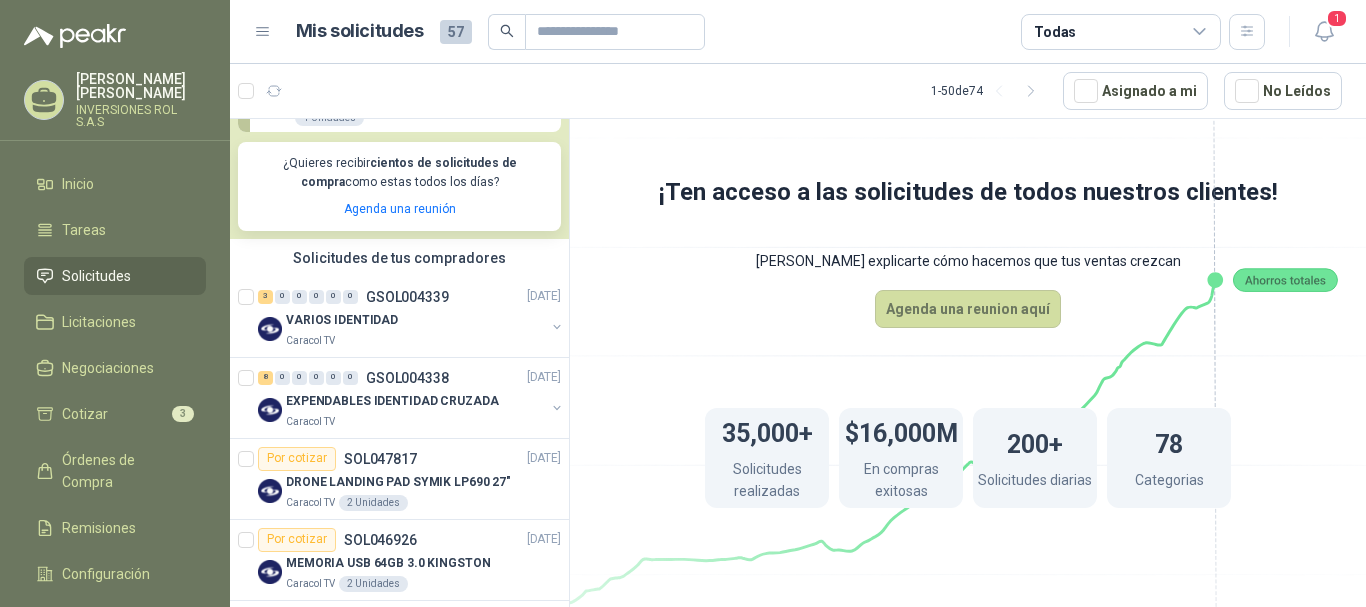 scroll, scrollTop: 400, scrollLeft: 0, axis: vertical 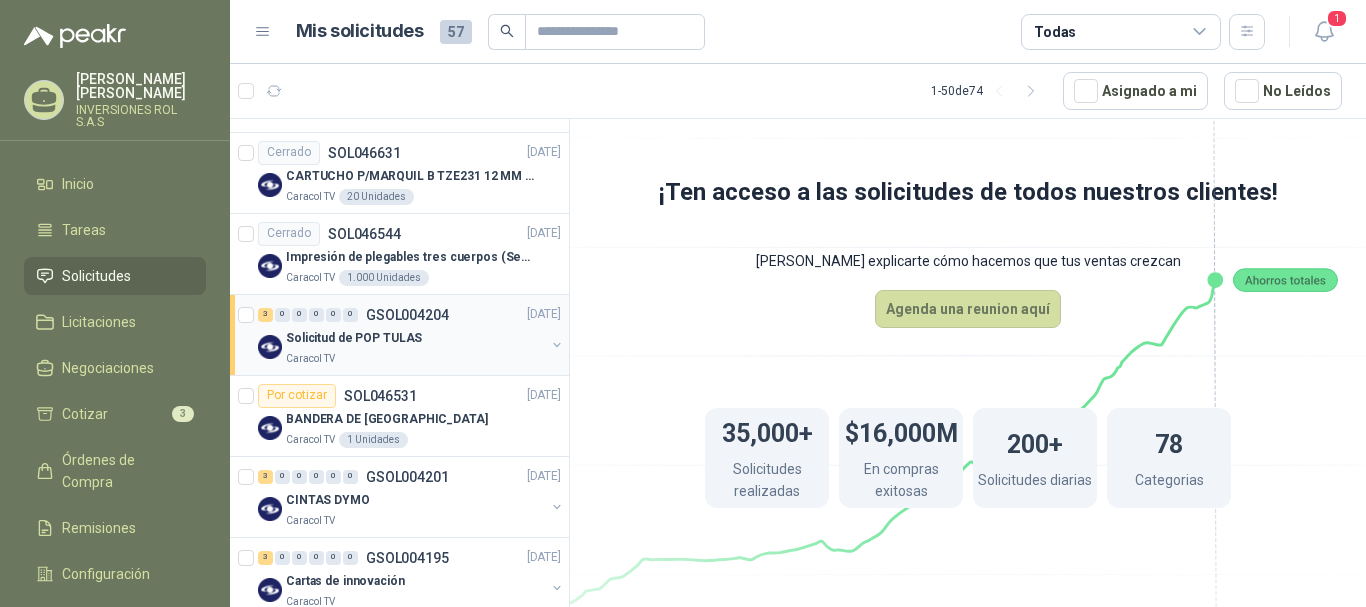 click on "Caracol TV" at bounding box center (415, 359) 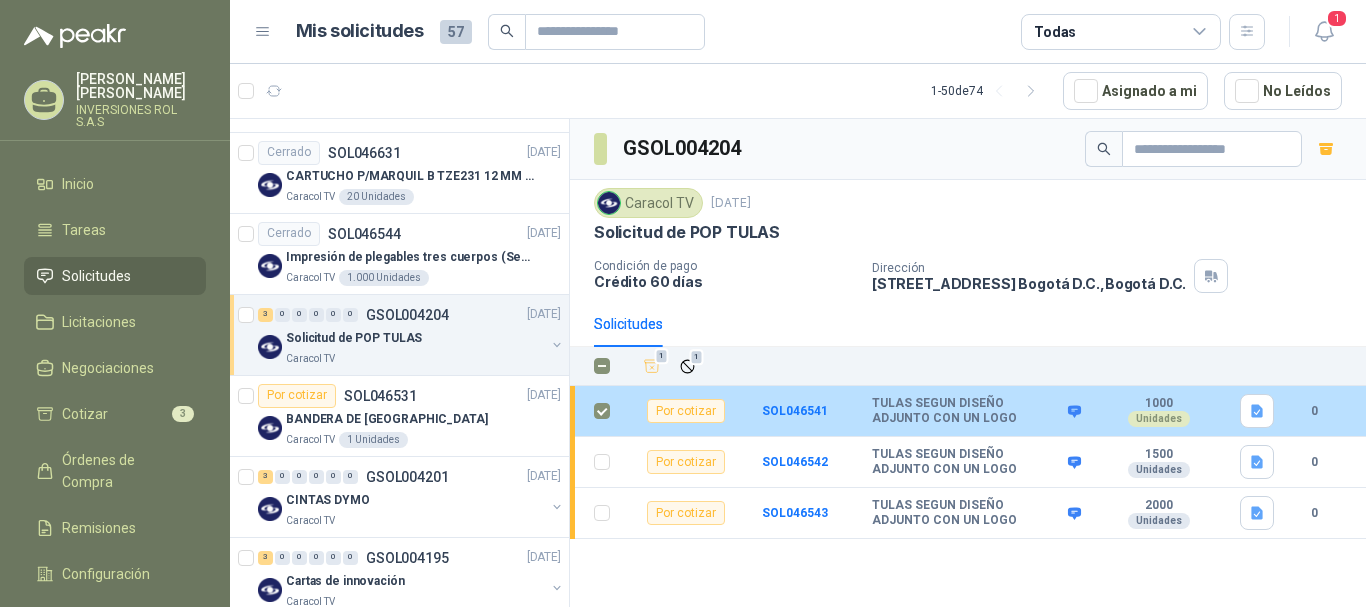 click on "TULAS SEGUN DISEÑO ADJUNTO CON UN LOGO" at bounding box center (967, 411) 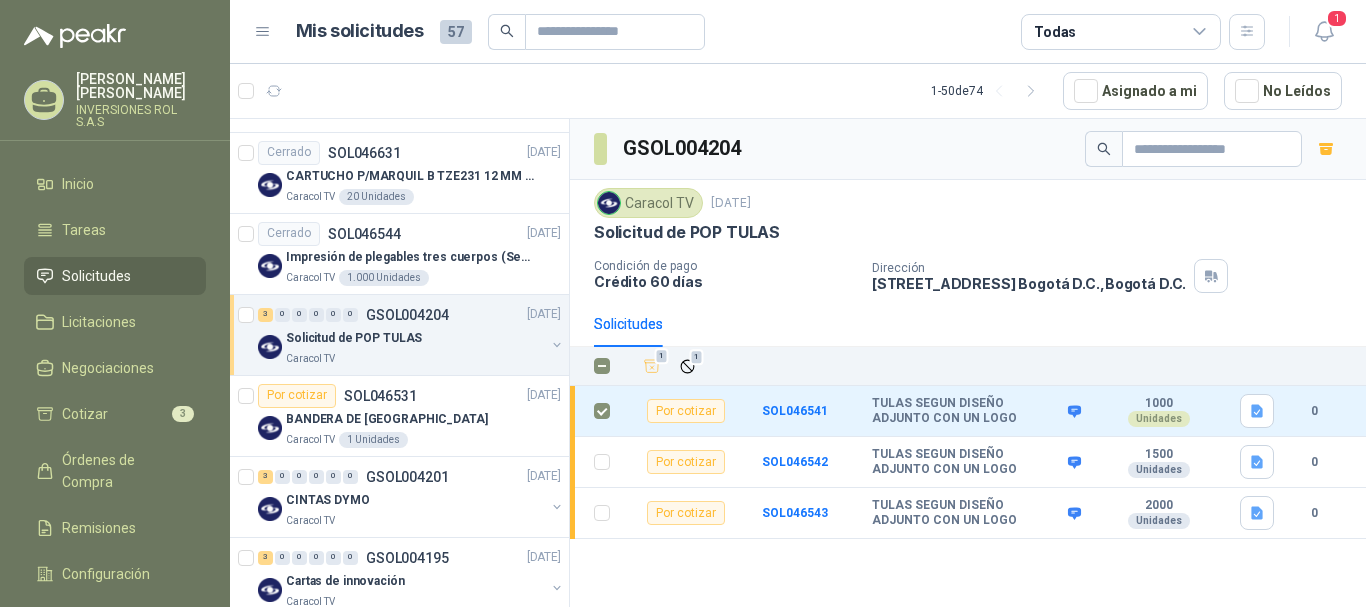 click on "Solicitudes" at bounding box center (968, 324) 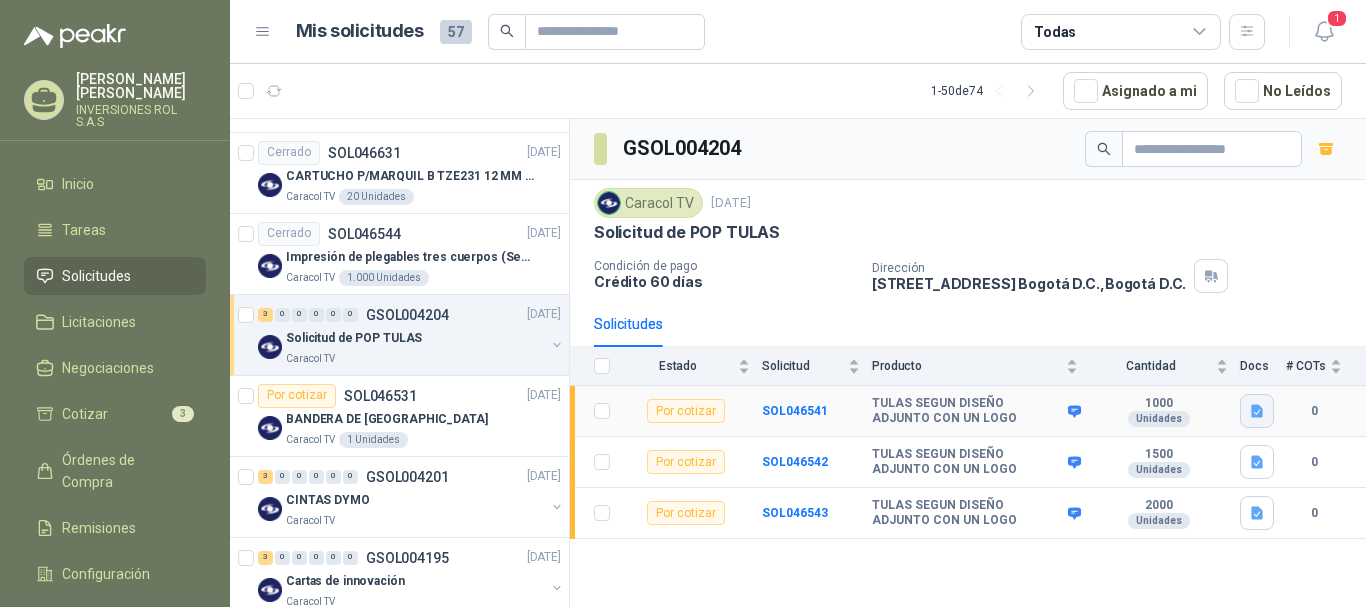 click 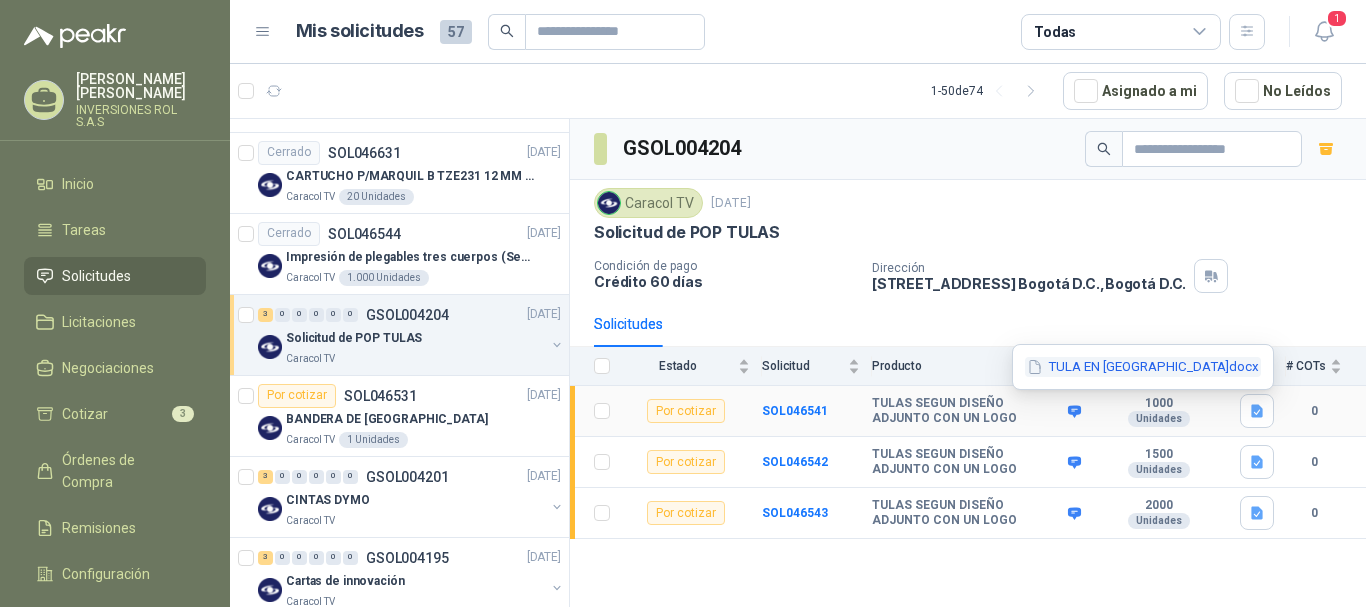 click on "TULA EN [GEOGRAPHIC_DATA]docx" at bounding box center [1143, 367] 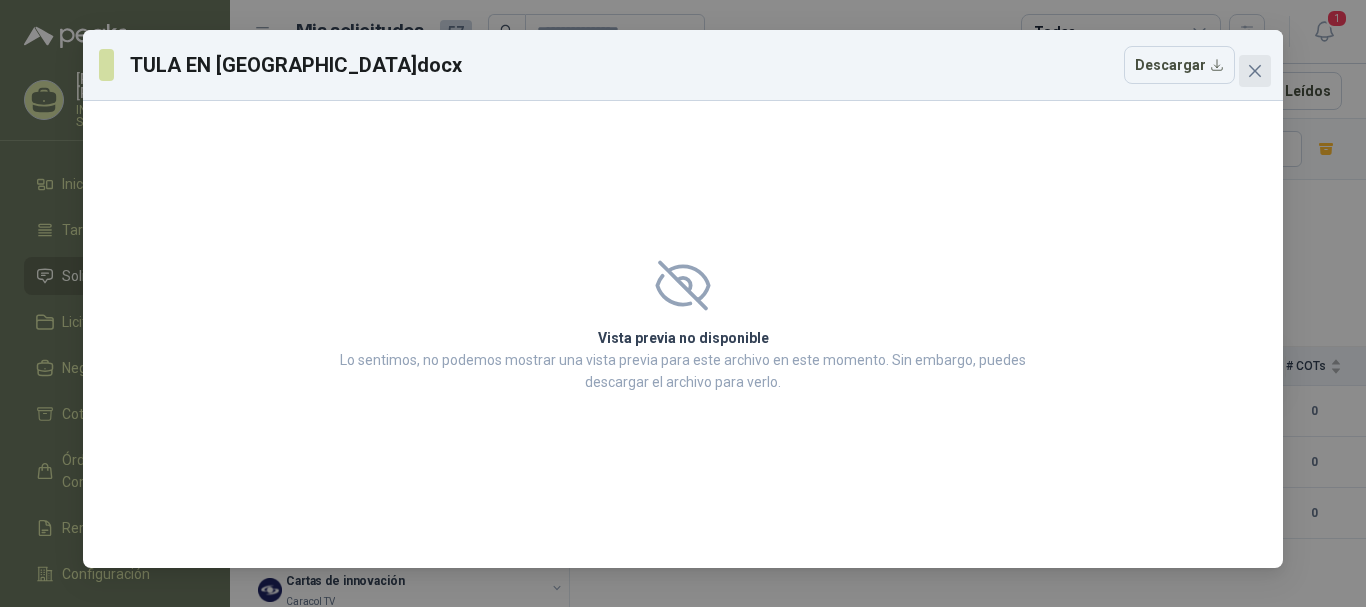 click at bounding box center [1255, 71] 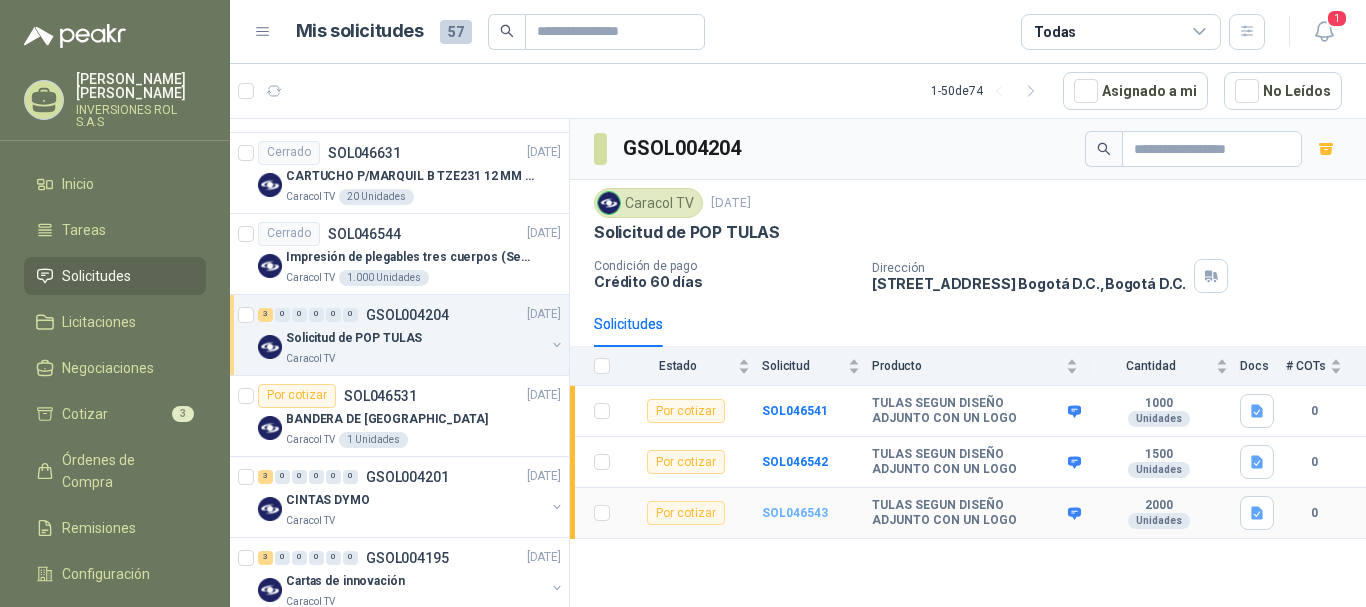 click on "SOL046543" at bounding box center [795, 513] 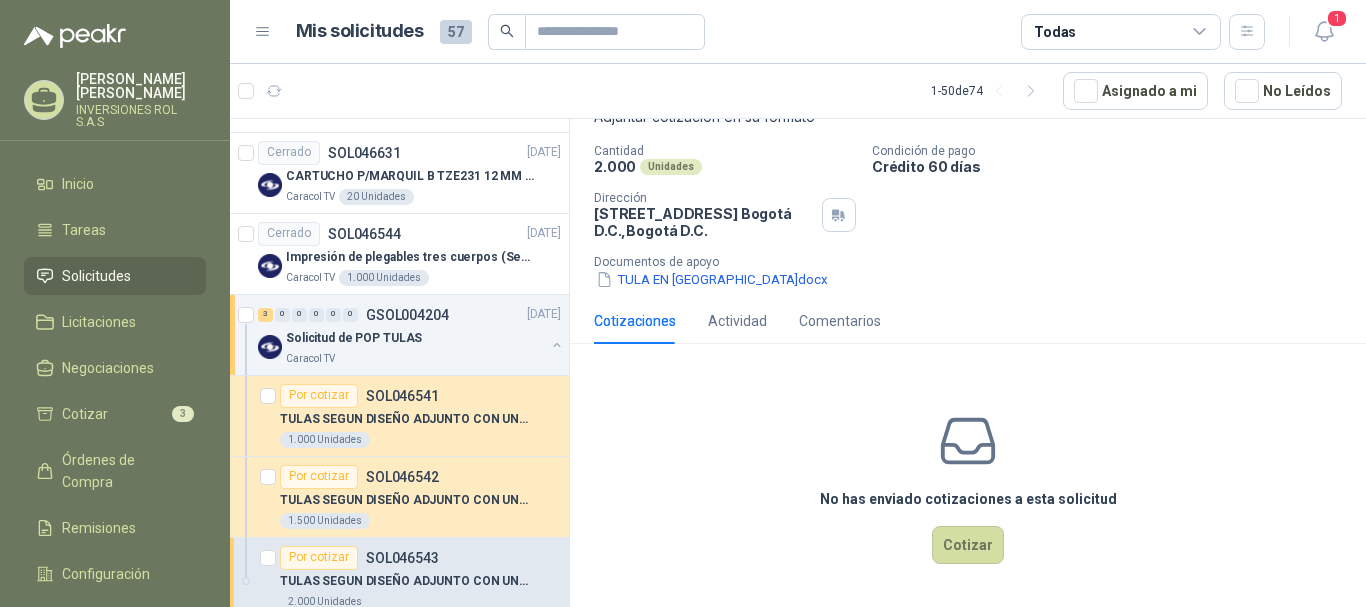 scroll, scrollTop: 0, scrollLeft: 0, axis: both 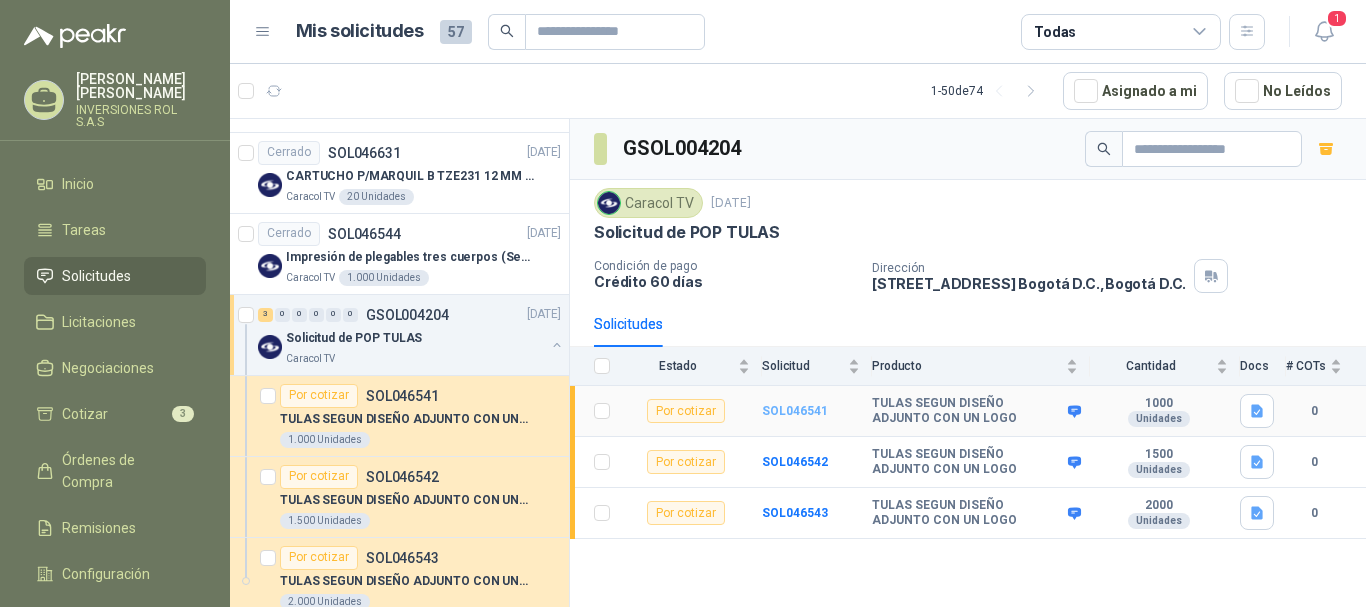 click on "SOL046541" at bounding box center [795, 411] 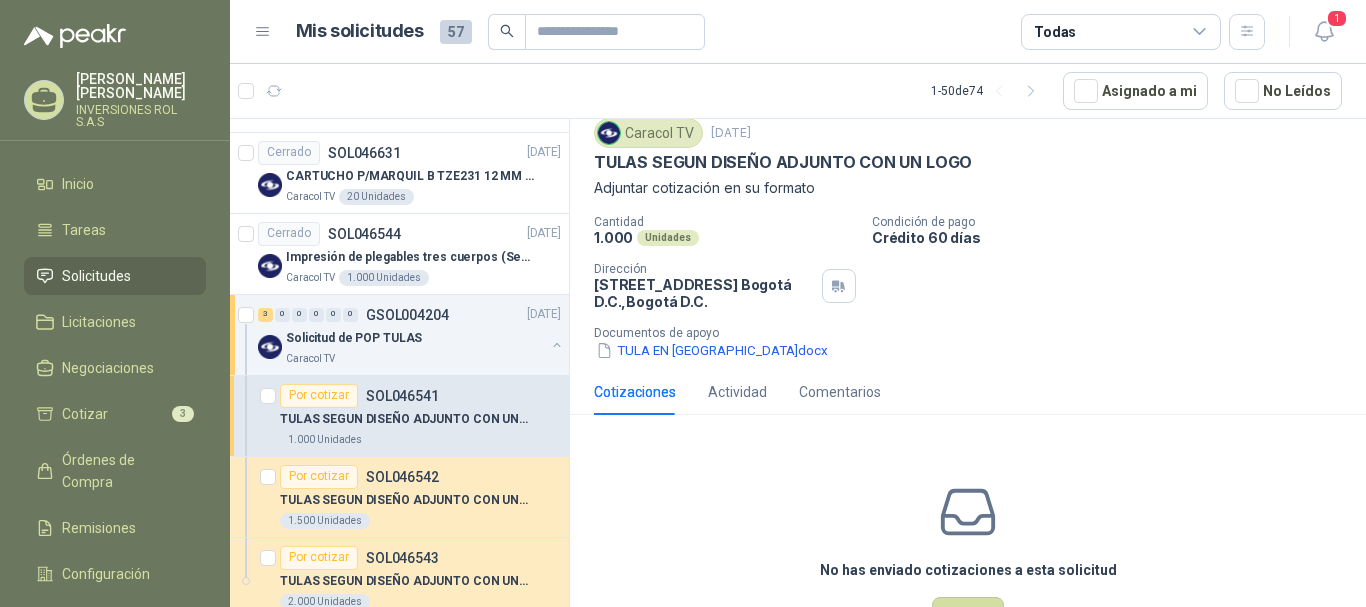 scroll, scrollTop: 138, scrollLeft: 0, axis: vertical 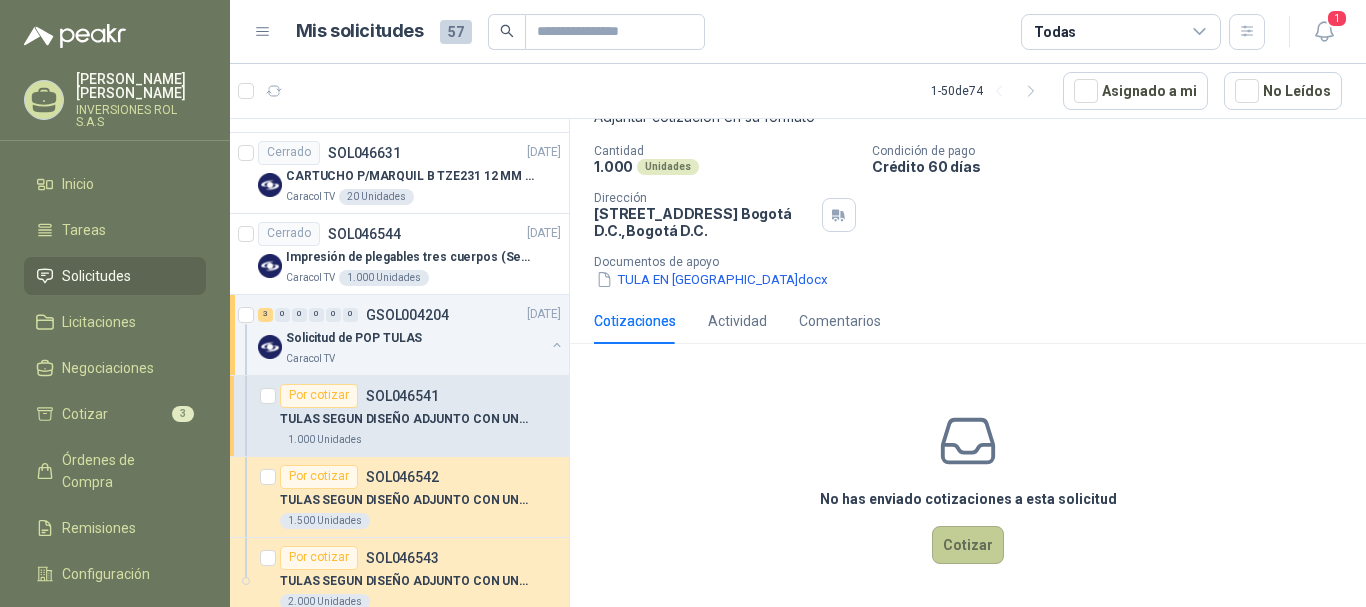 click on "Cotizar" at bounding box center (968, 545) 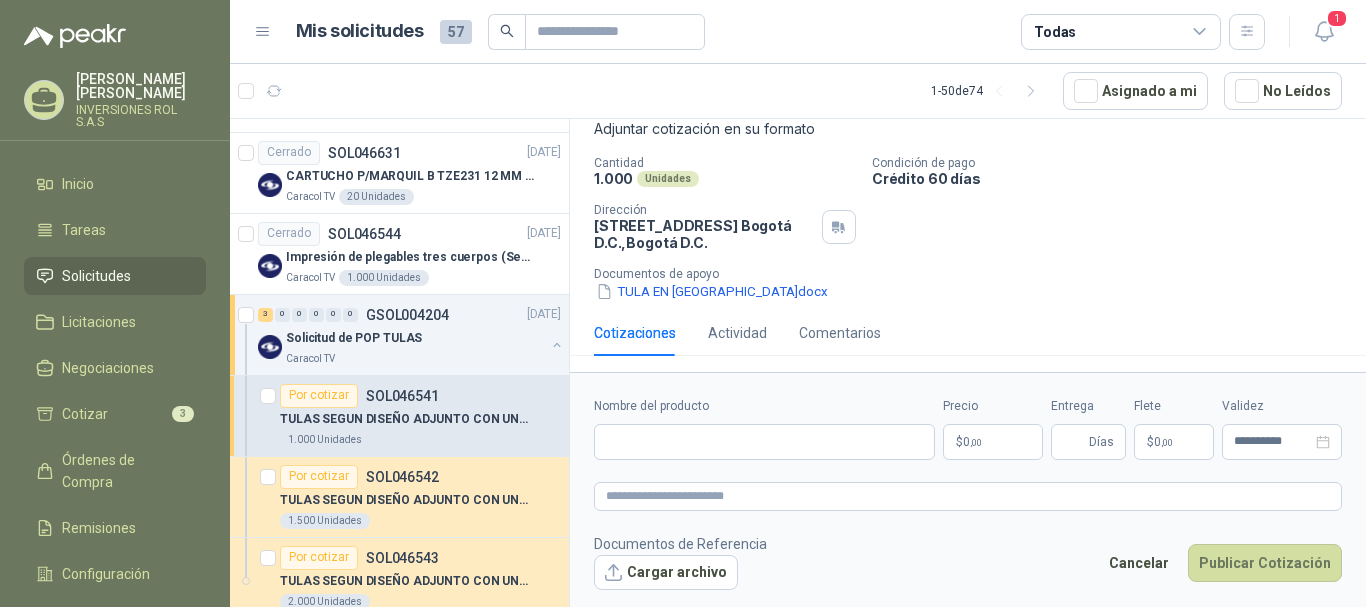 type 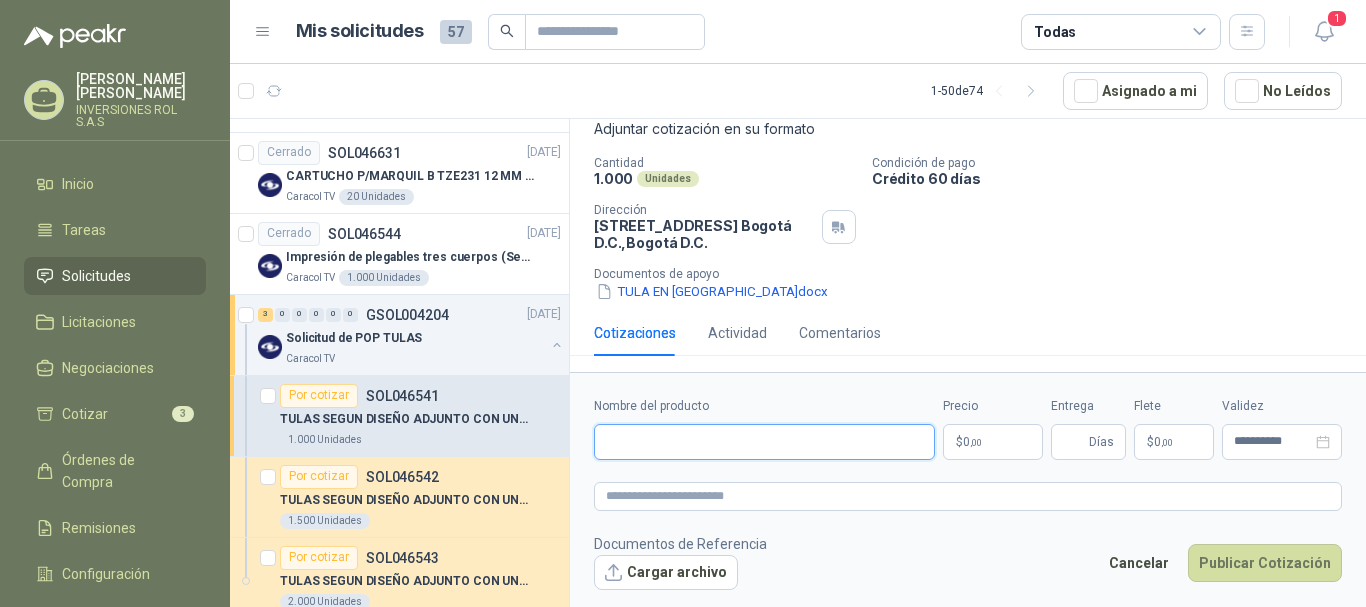 click on "Nombre del producto" at bounding box center (764, 442) 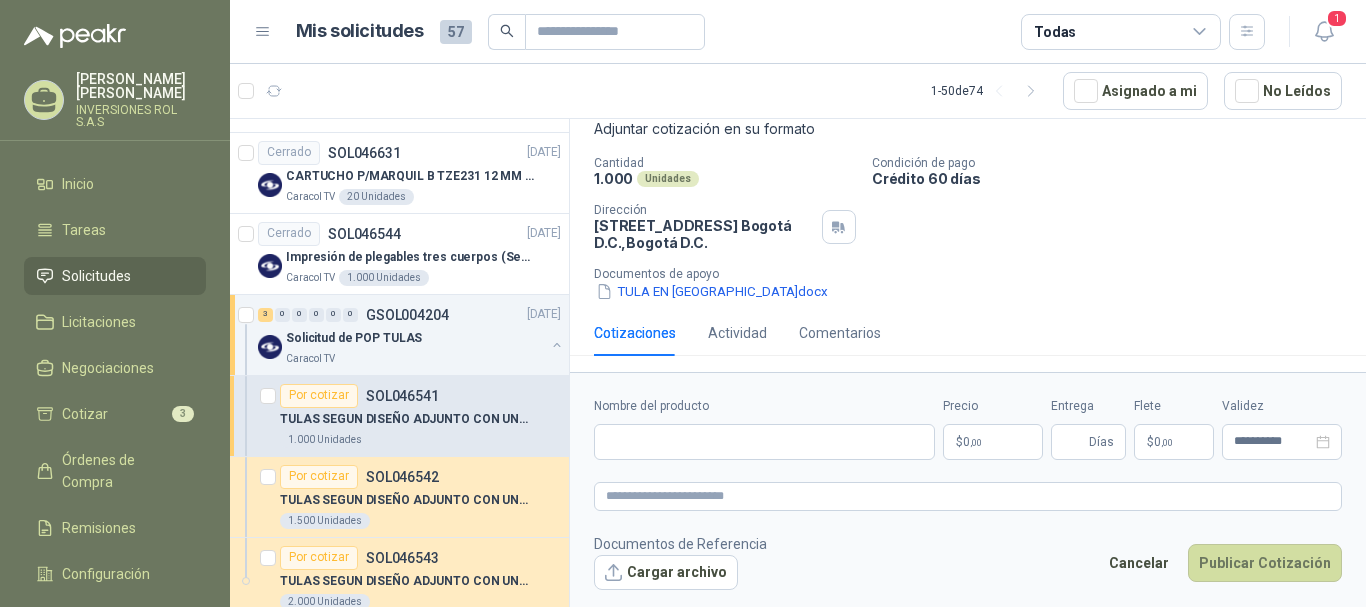 click on "Documentos de apoyo" at bounding box center (976, 274) 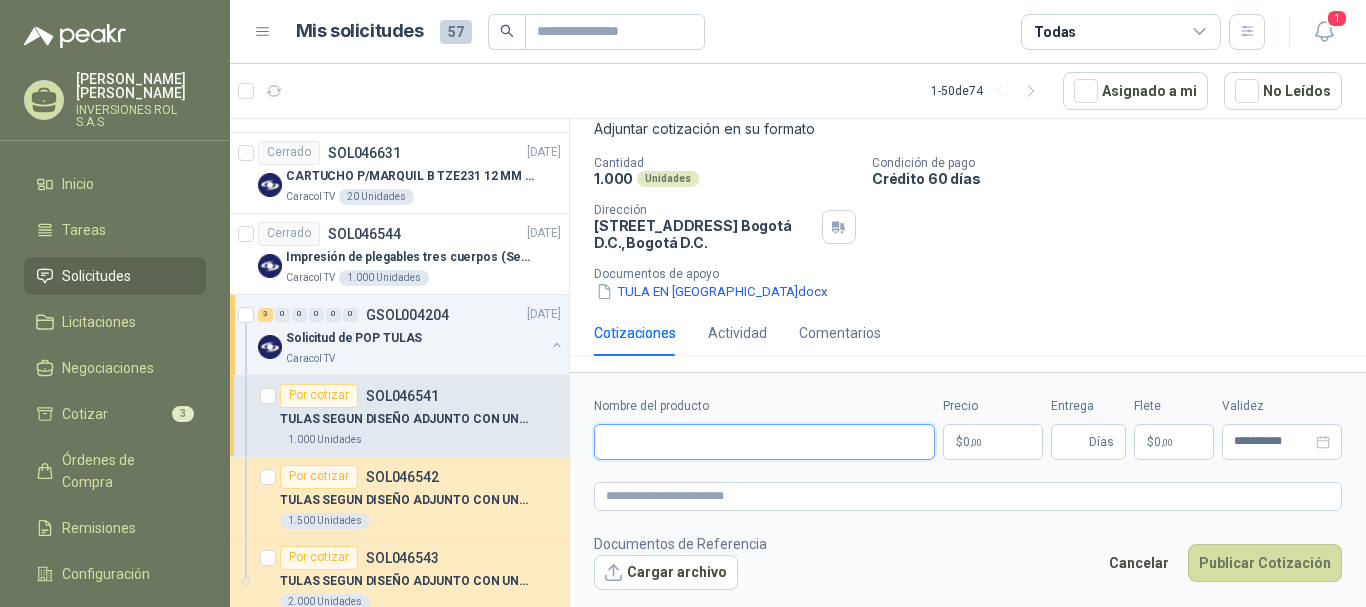 click on "Nombre del producto" at bounding box center [764, 442] 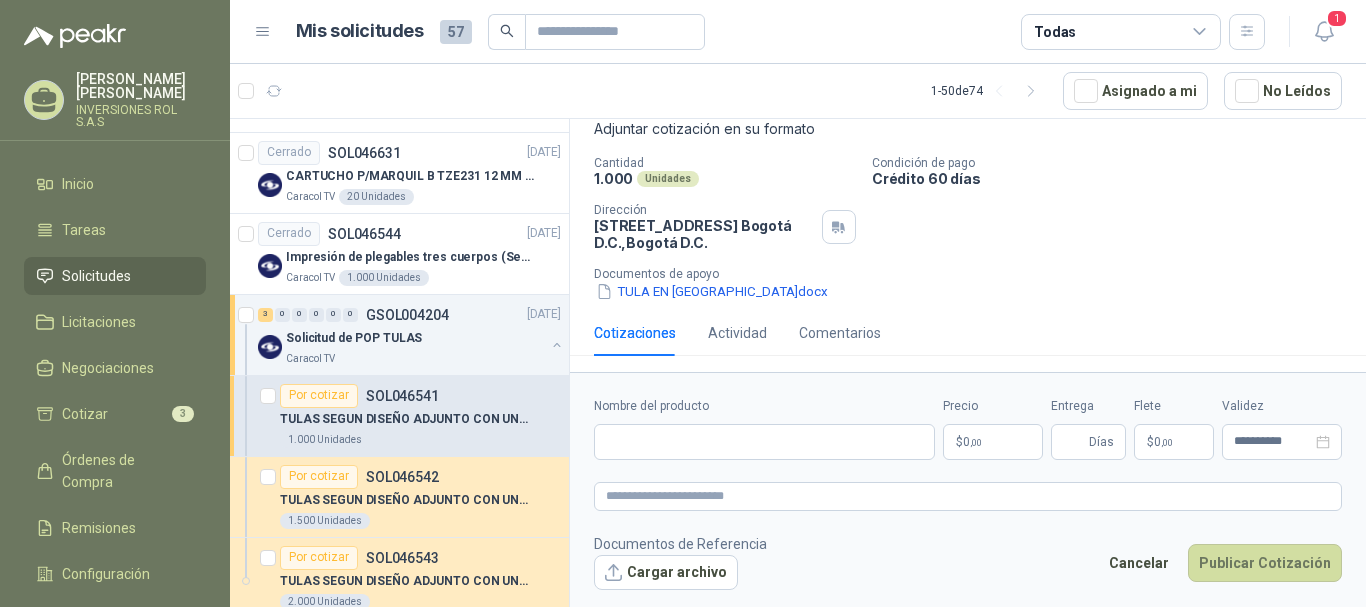 click on "Cantidad 1.000   Unidades Condición de pago Crédito 60 días Dirección [STREET_ADDRESS] ,  [GEOGRAPHIC_DATA] D.C. Documentos de apoyo TULA EN [GEOGRAPHIC_DATA]docx" at bounding box center (968, 229) 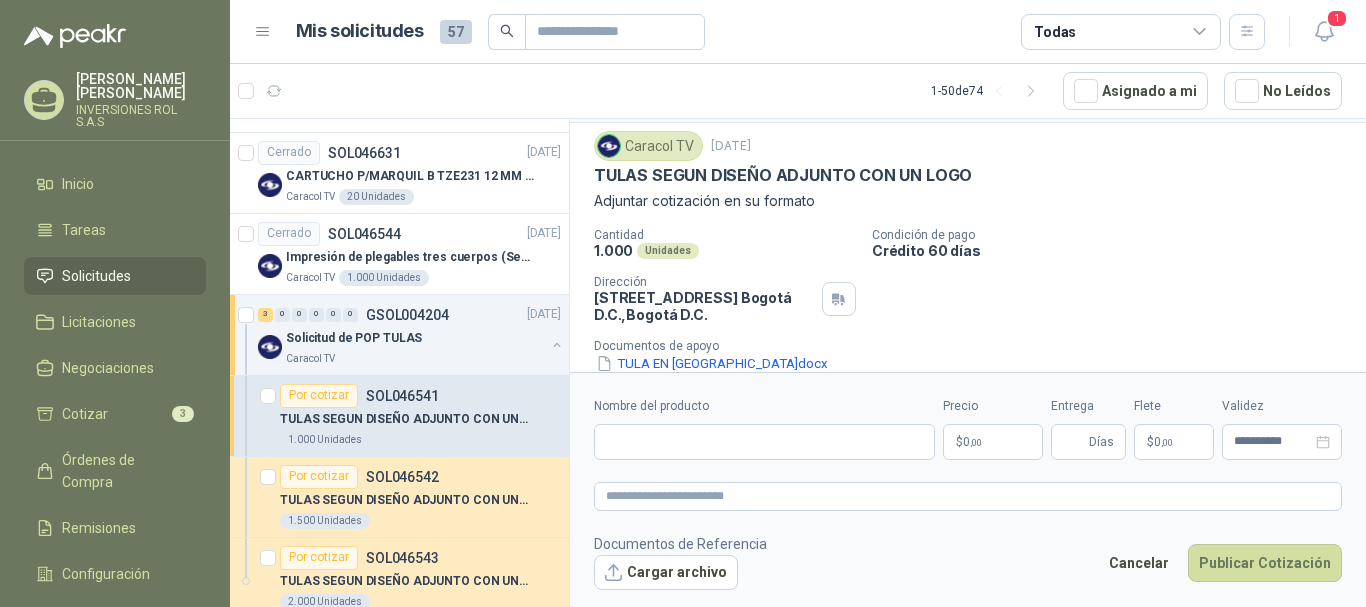 scroll, scrollTop: 125, scrollLeft: 0, axis: vertical 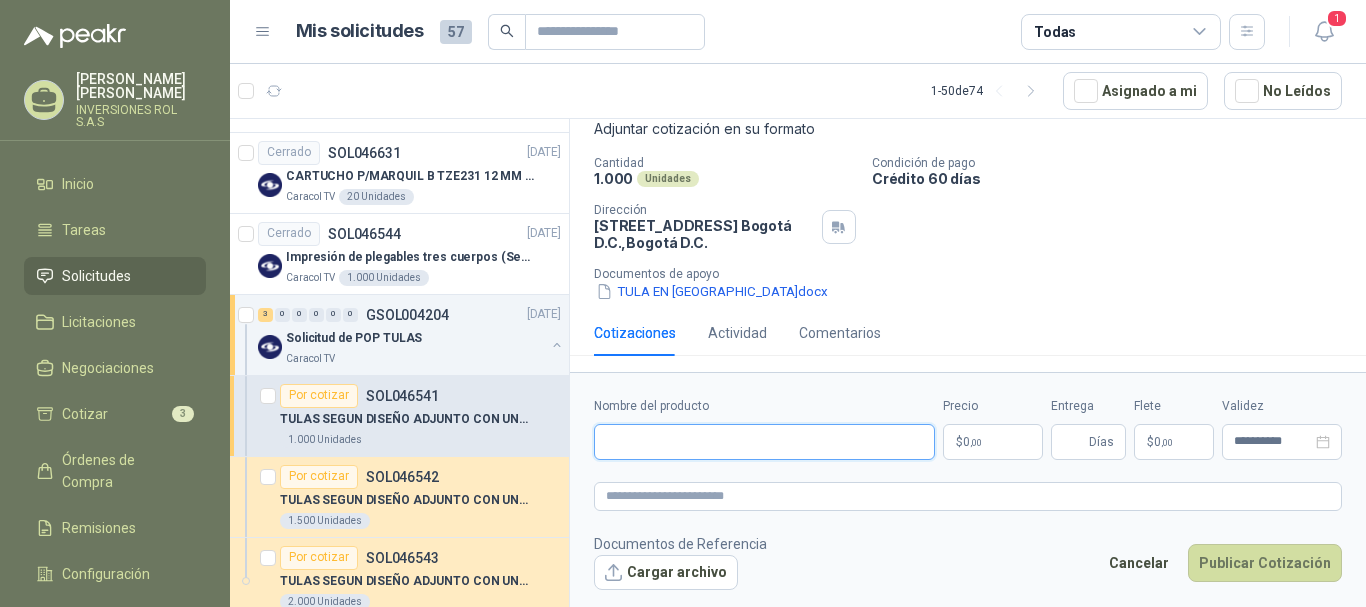 click on "Nombre del producto" at bounding box center (764, 442) 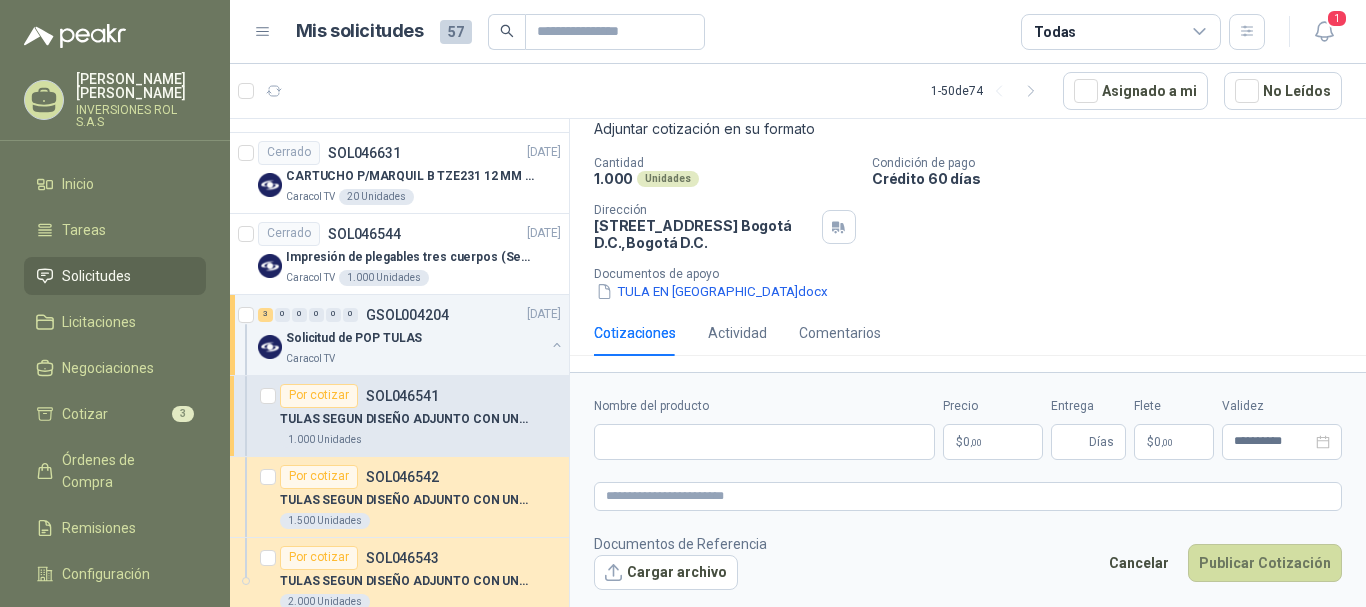 click on "Documentos de apoyo" at bounding box center (976, 274) 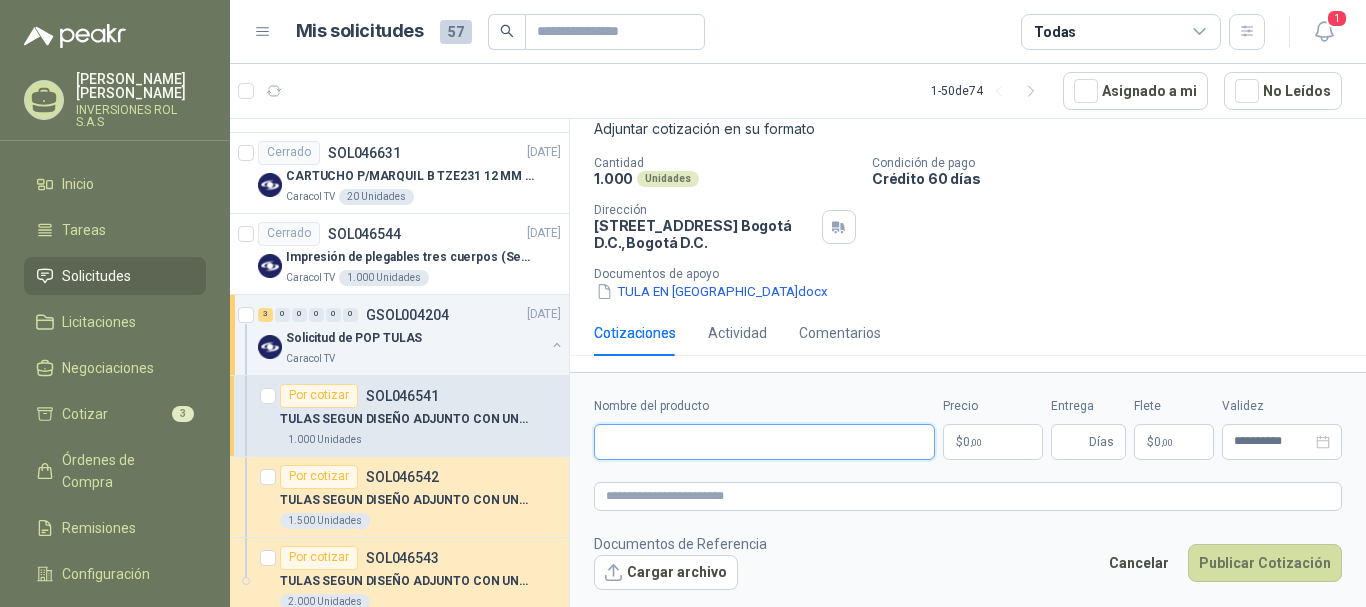 click on "Nombre del producto" at bounding box center [764, 442] 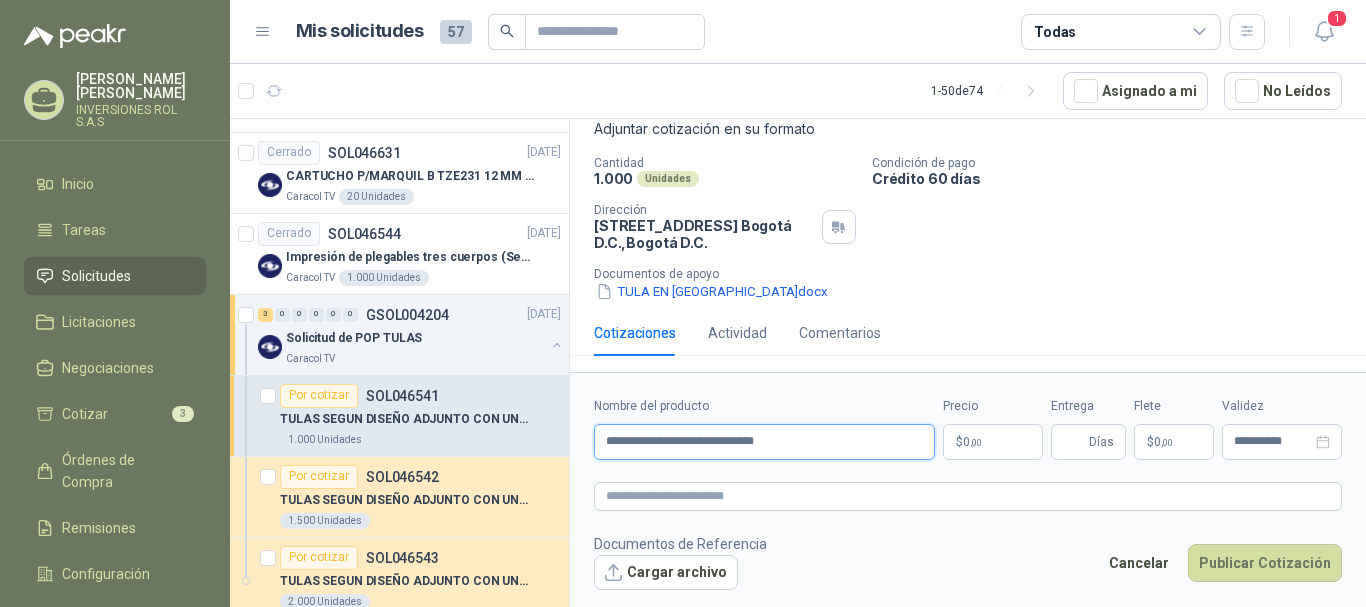type on "**********" 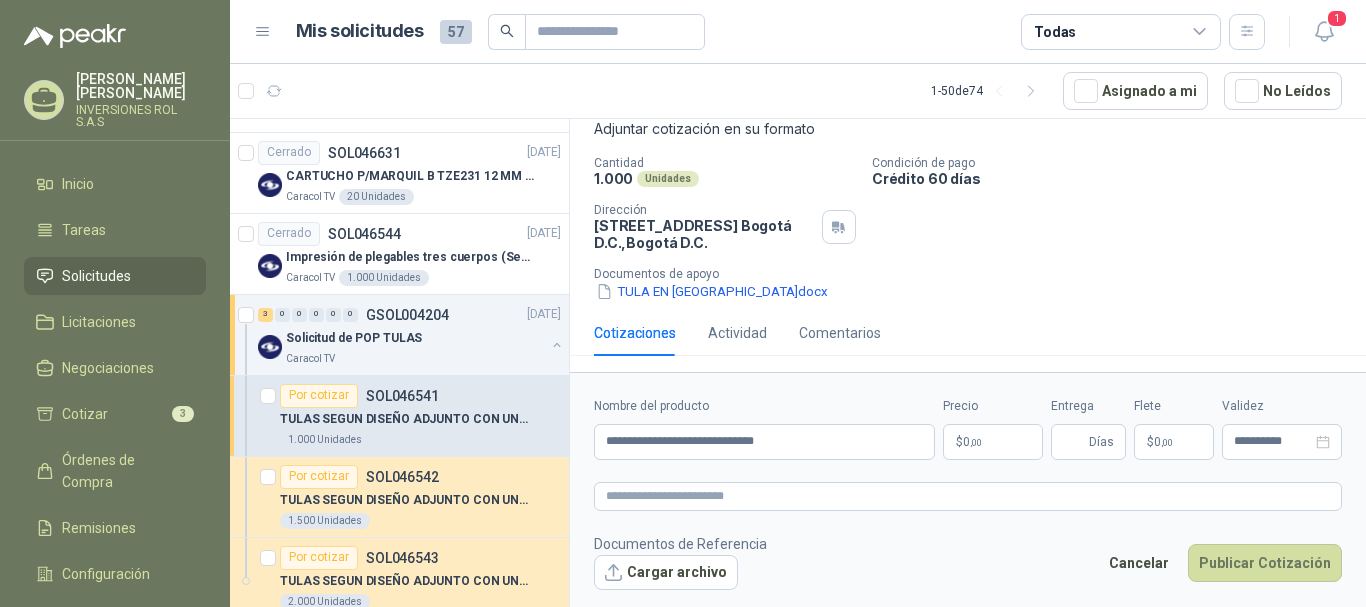 click on ",00" at bounding box center (976, 442) 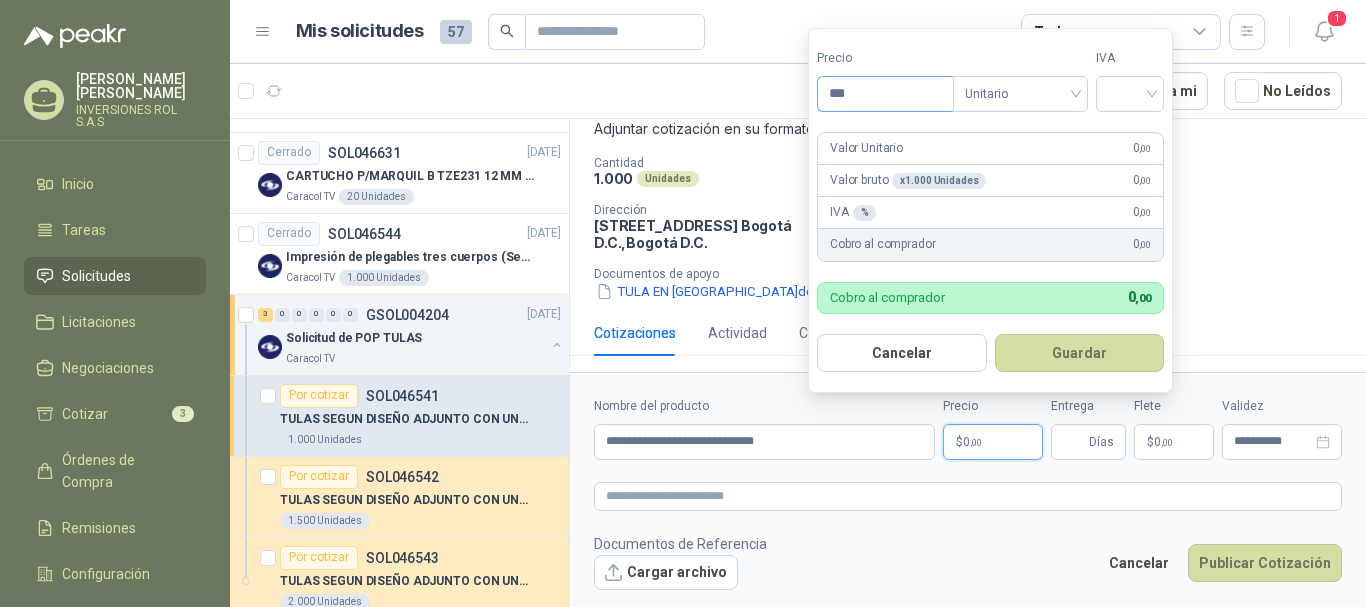 click on "***" at bounding box center [885, 94] 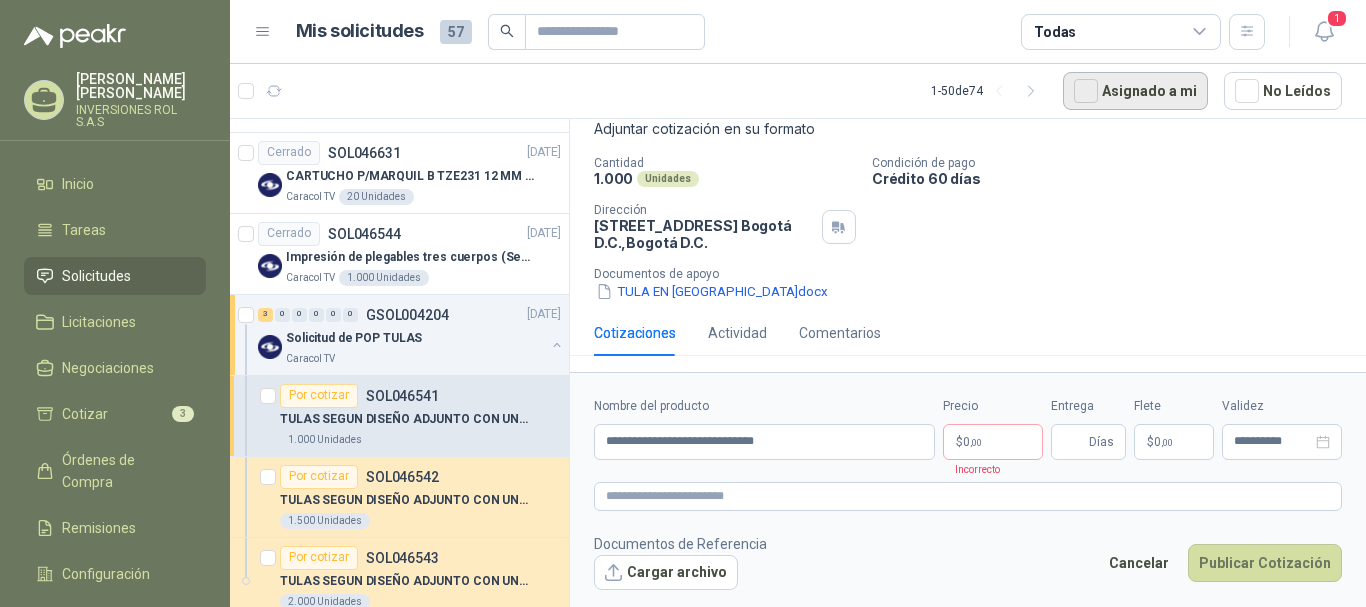 click on "Asignado a mi" at bounding box center (1135, 91) 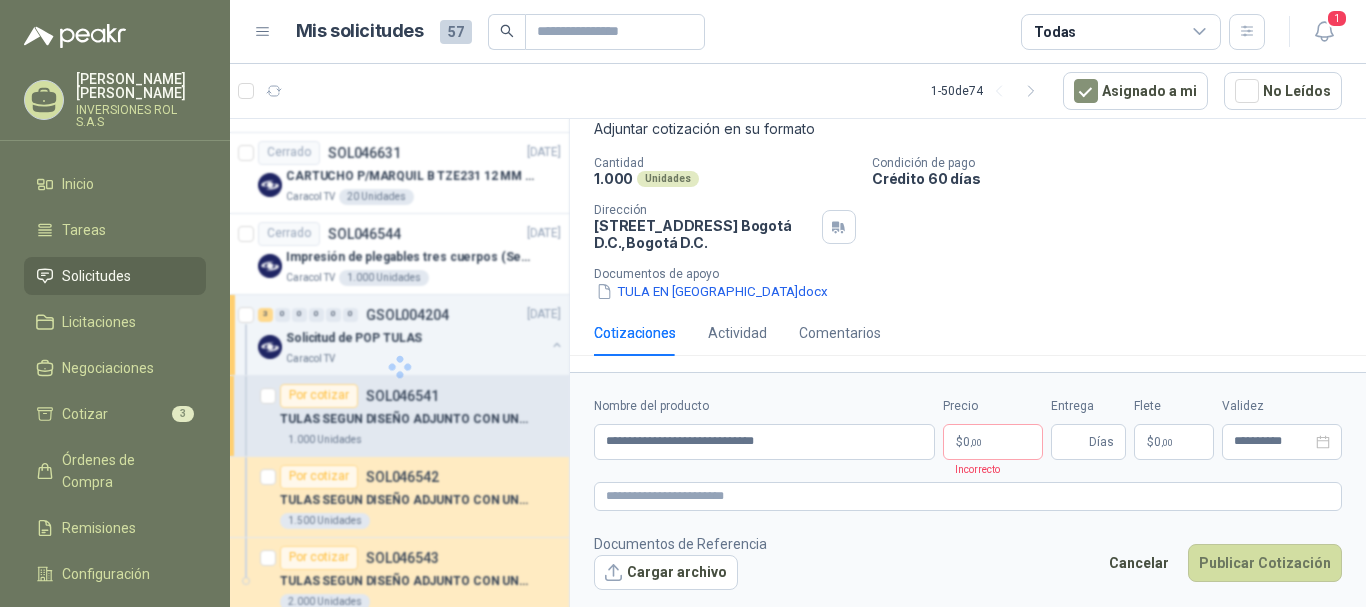 scroll, scrollTop: 180, scrollLeft: 0, axis: vertical 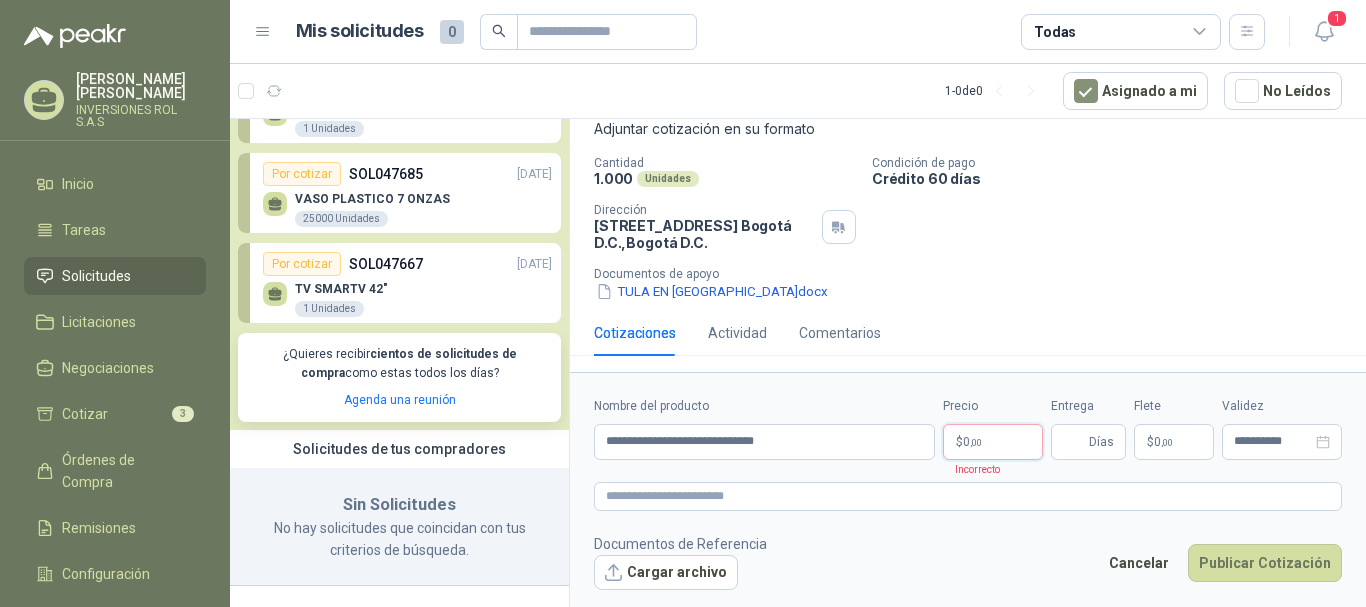 click on "$  0 ,00" at bounding box center [993, 442] 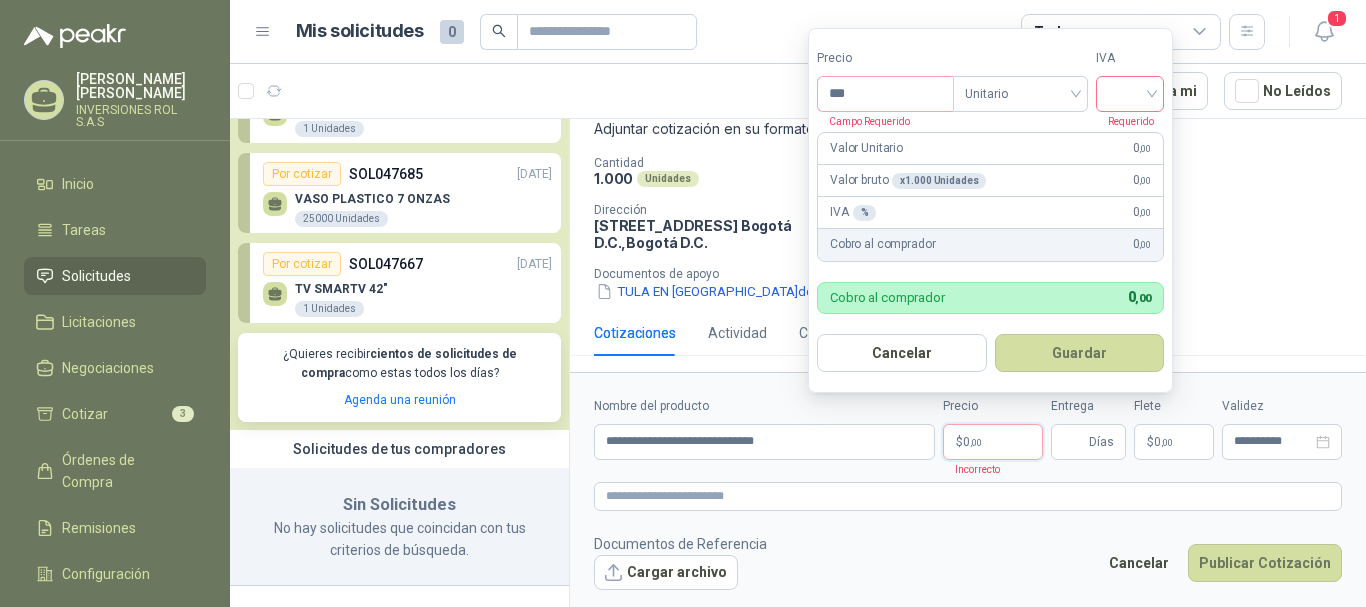click at bounding box center [1130, 92] 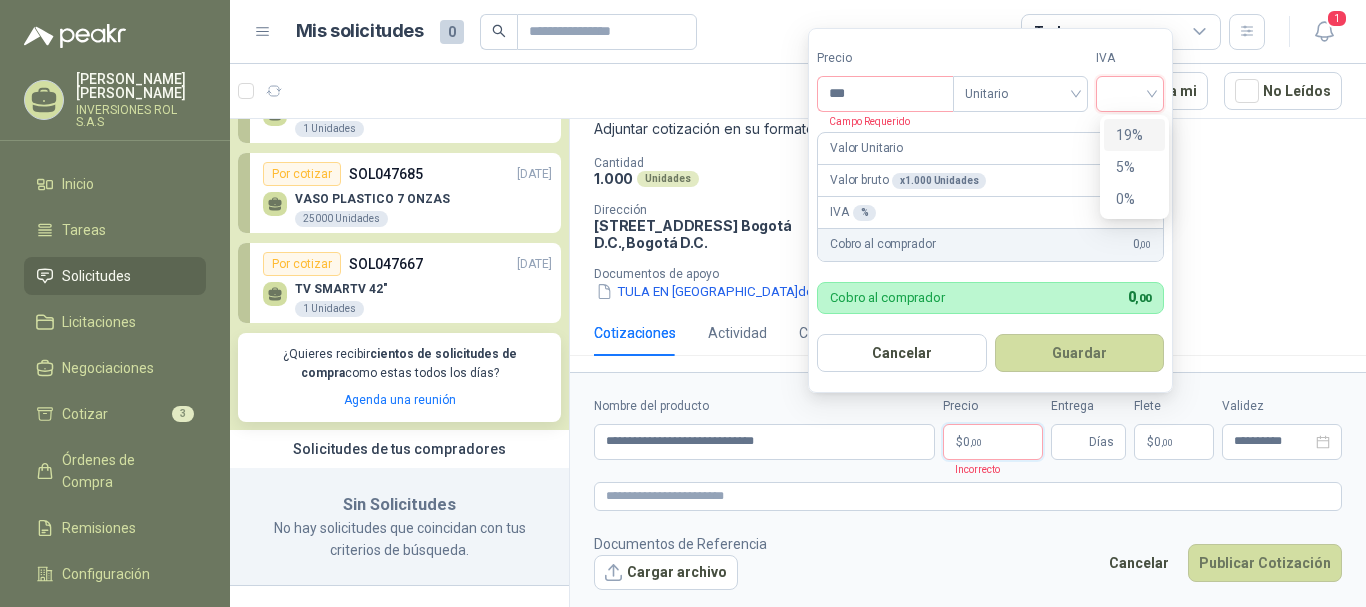 click on "19%" at bounding box center [1134, 135] 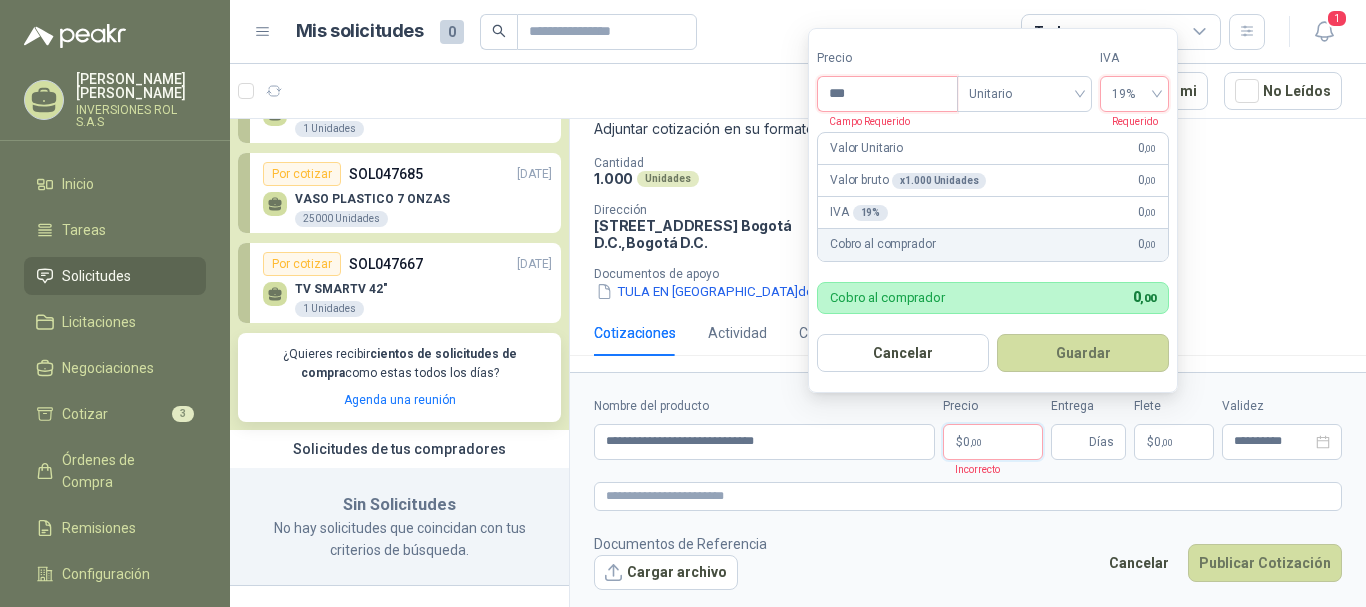 click on "***" at bounding box center [887, 94] 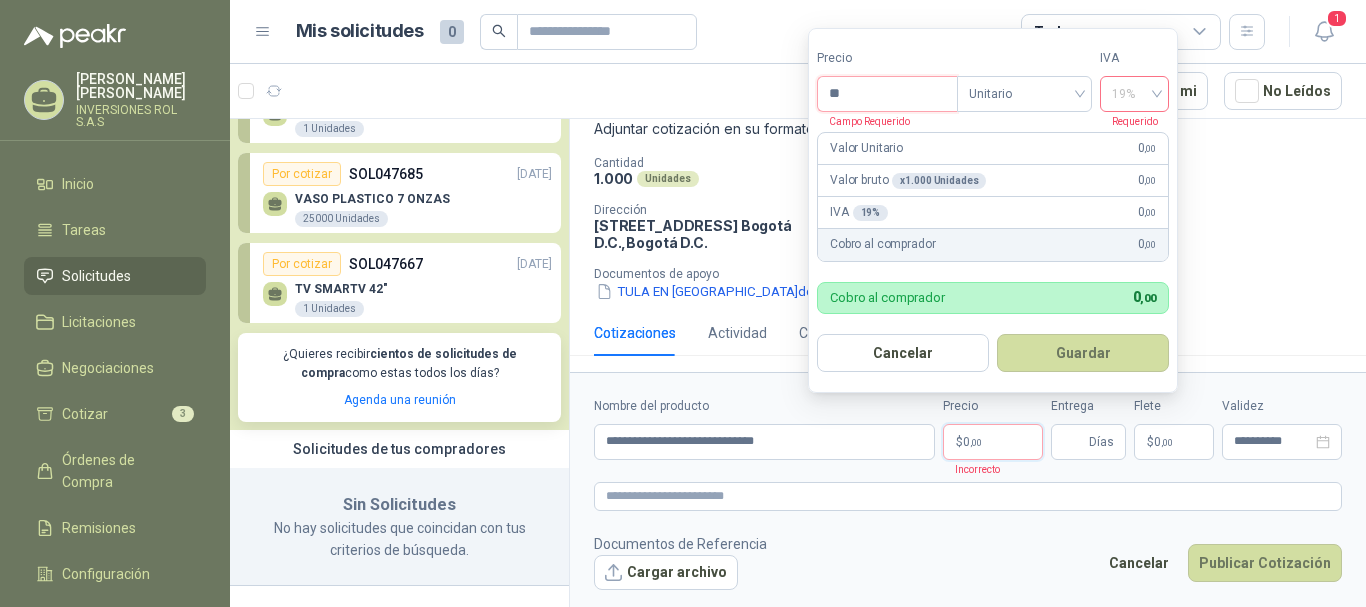 click on "19%" at bounding box center (1134, 94) 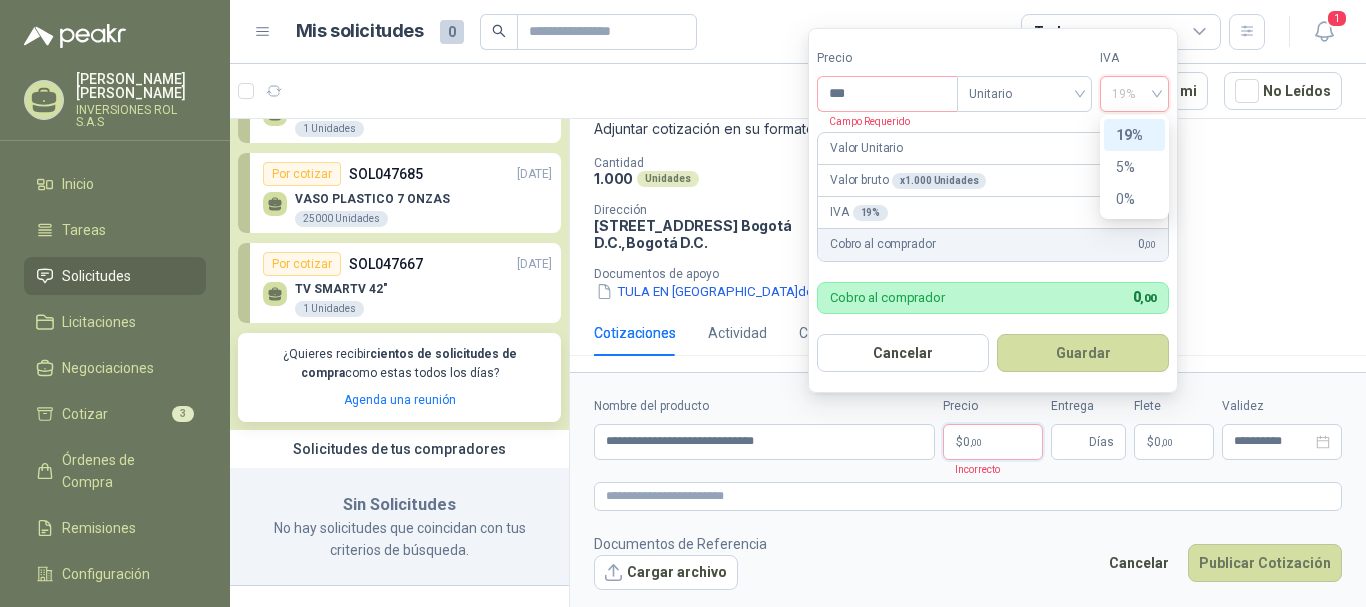 click on "19%" at bounding box center (1134, 135) 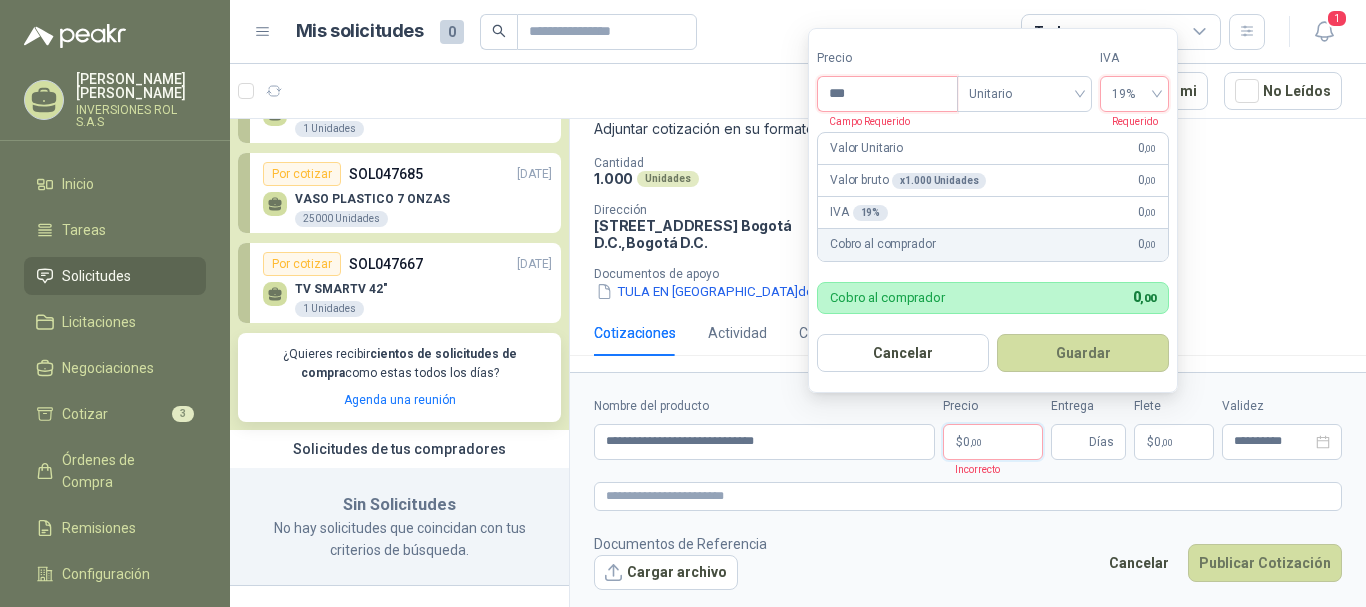click on "***" at bounding box center (887, 94) 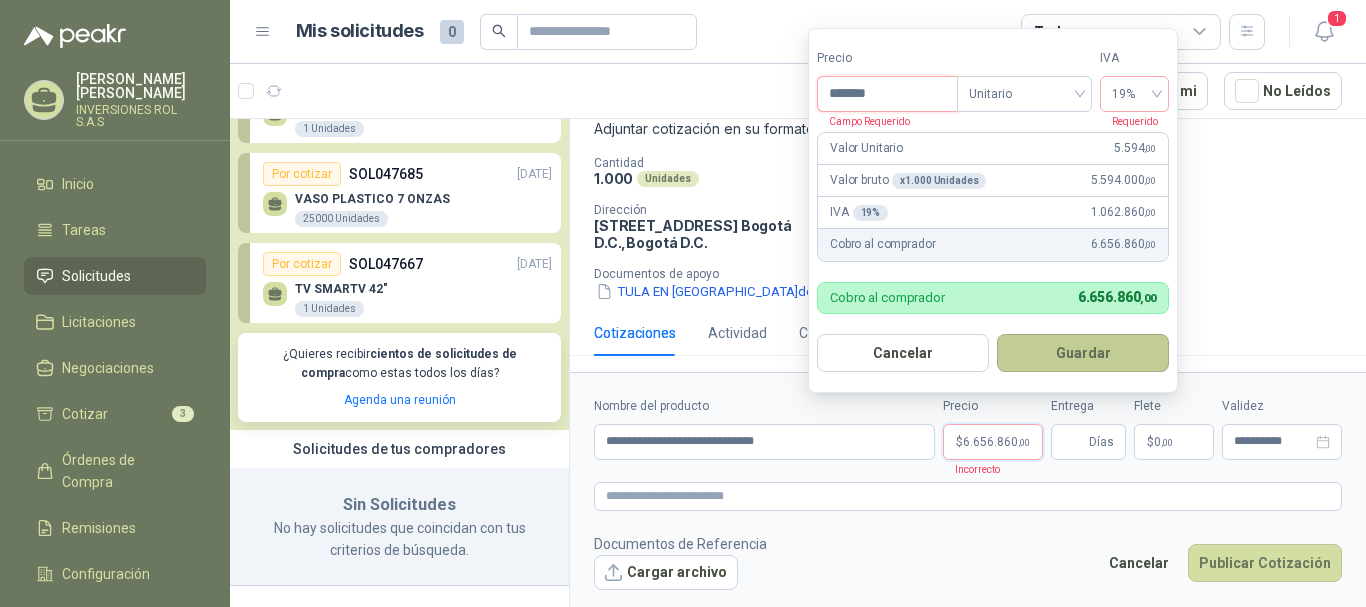 type on "*******" 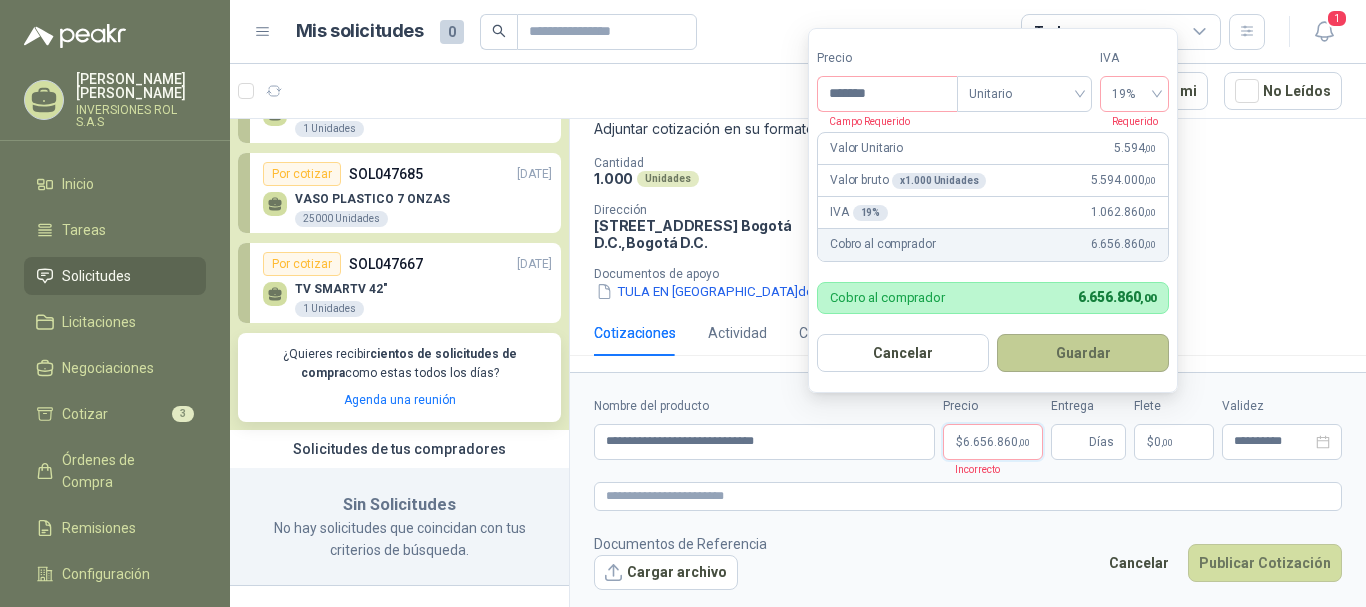 click on "Guardar" at bounding box center (1083, 353) 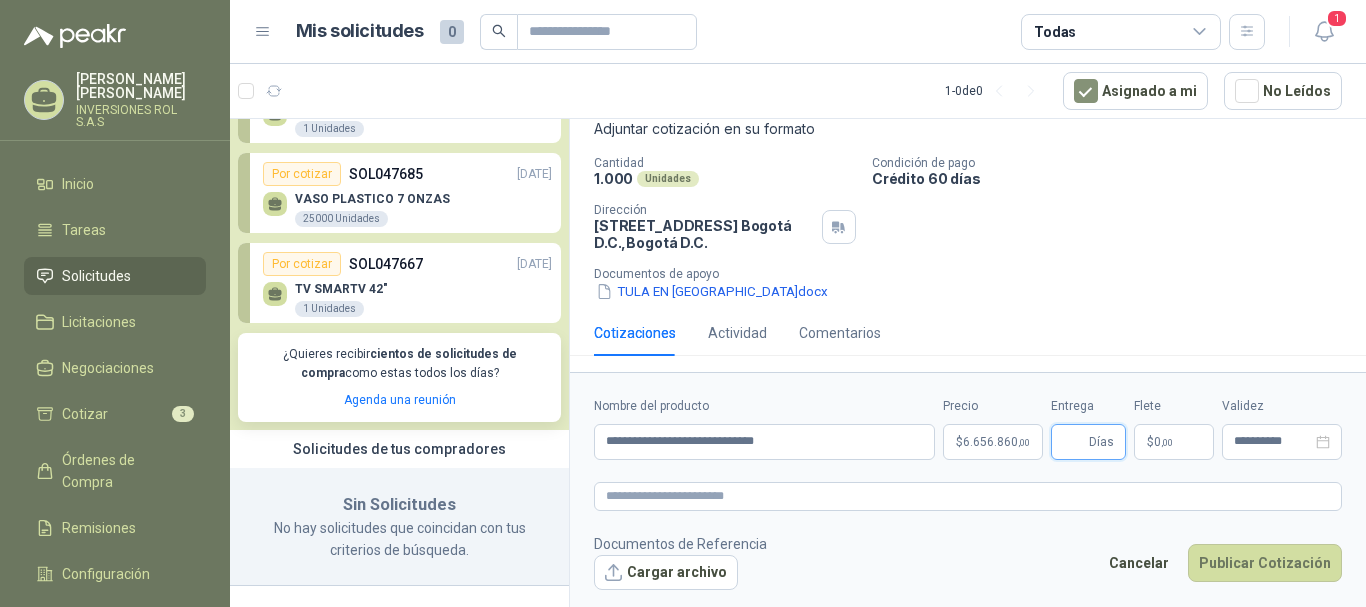 click on "Entrega" at bounding box center (1074, 442) 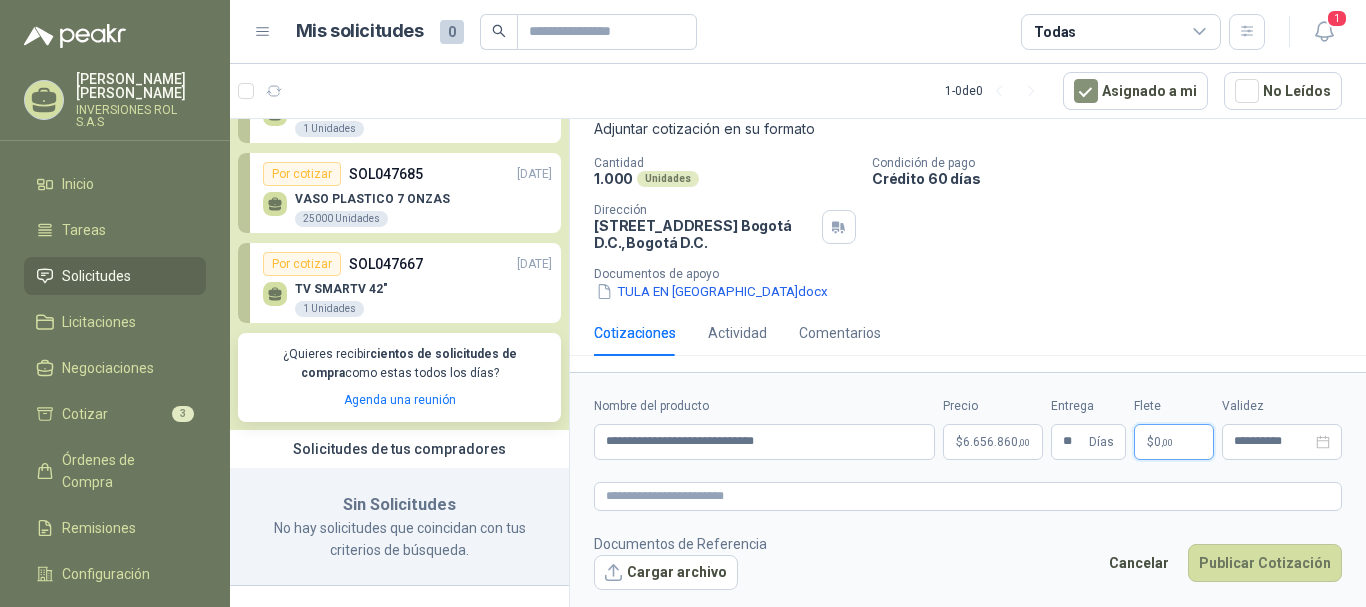 click on ",00" at bounding box center (1167, 442) 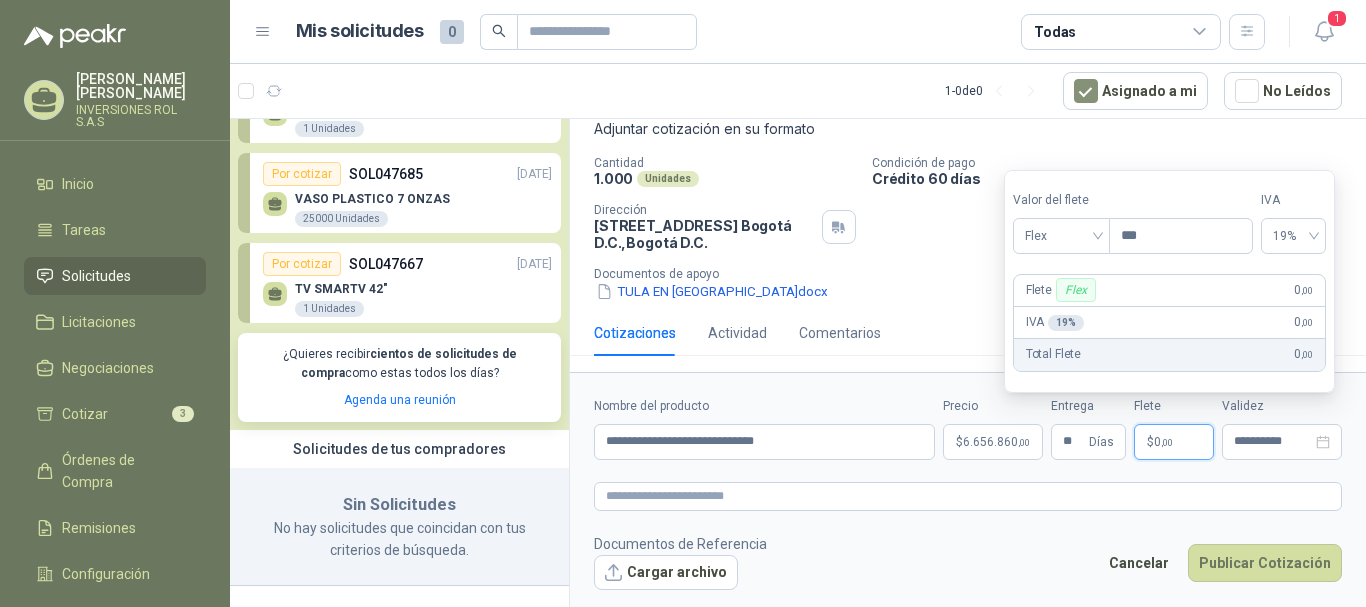 click on "Adjuntar cotización en su formato" at bounding box center (968, 129) 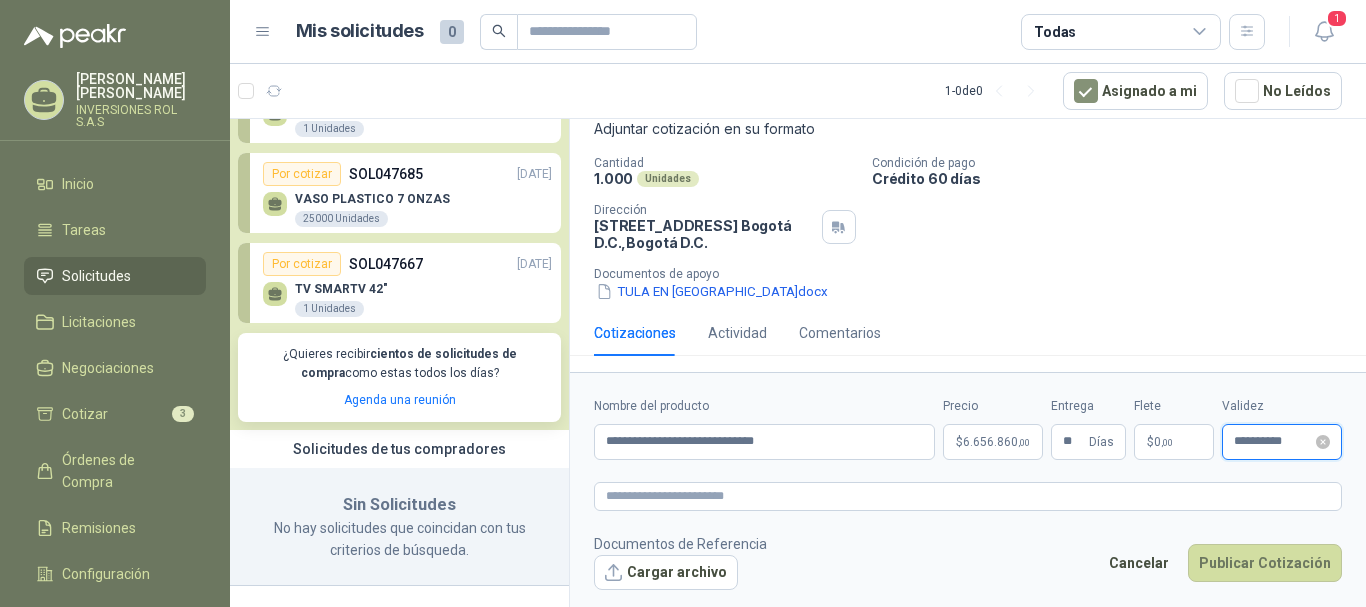 click on "**********" at bounding box center (1273, 441) 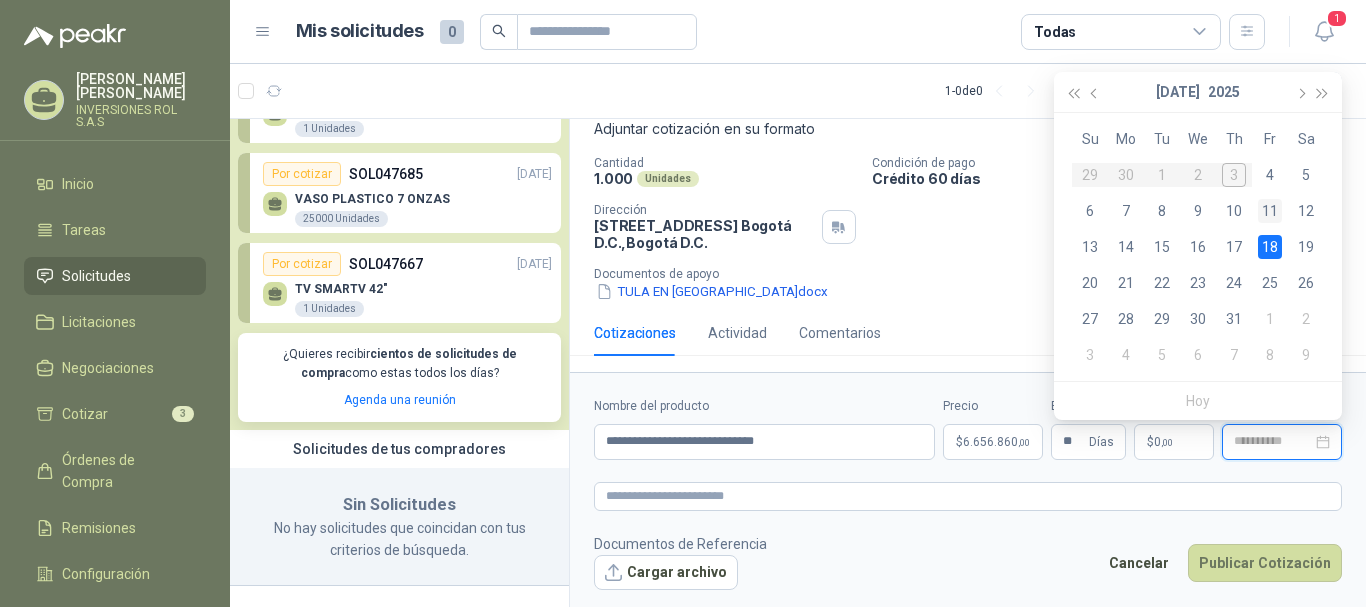 type on "**********" 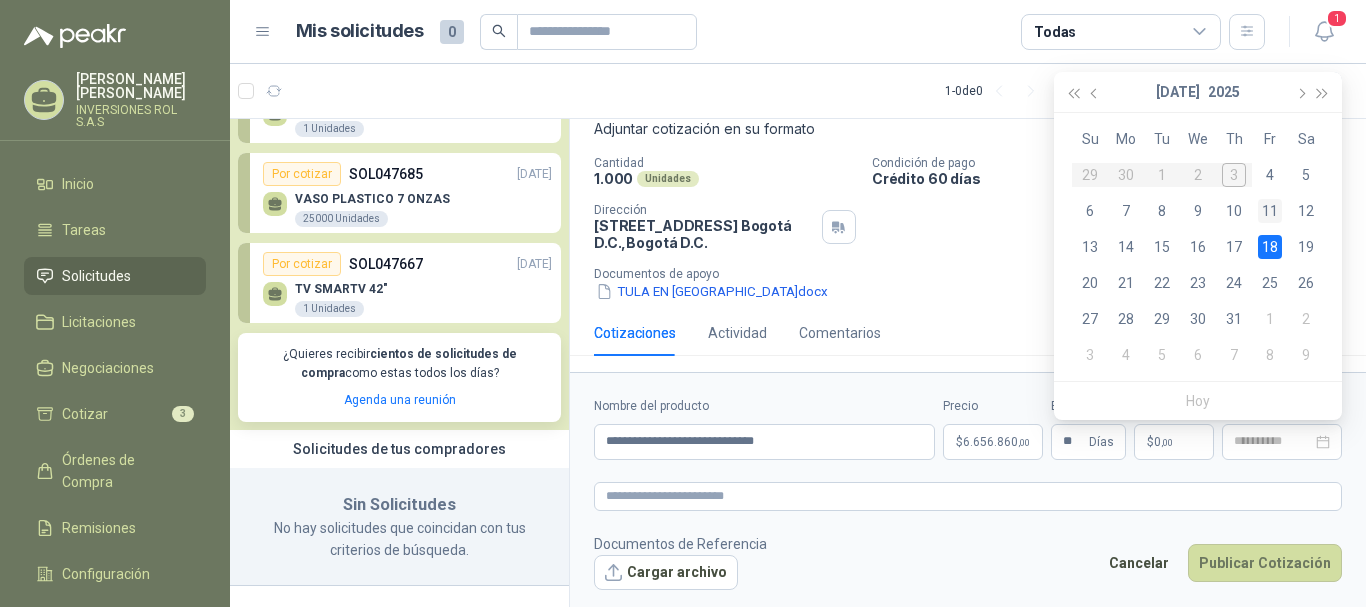 click on "11" at bounding box center [1270, 211] 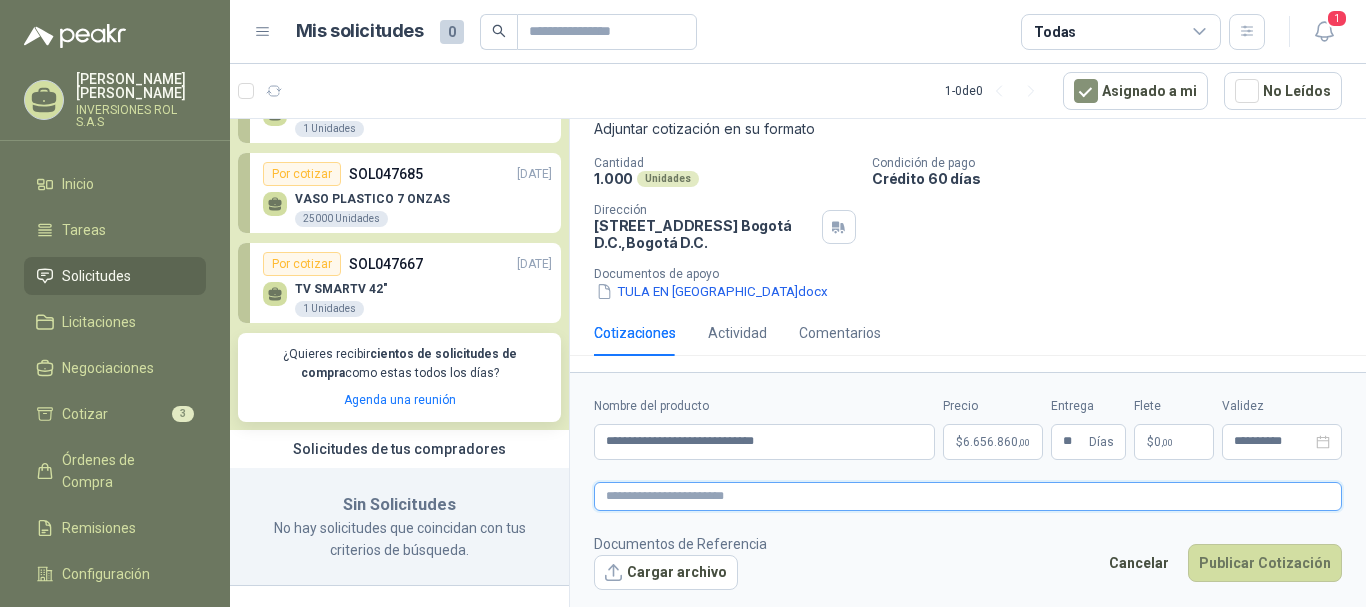 click at bounding box center (968, 496) 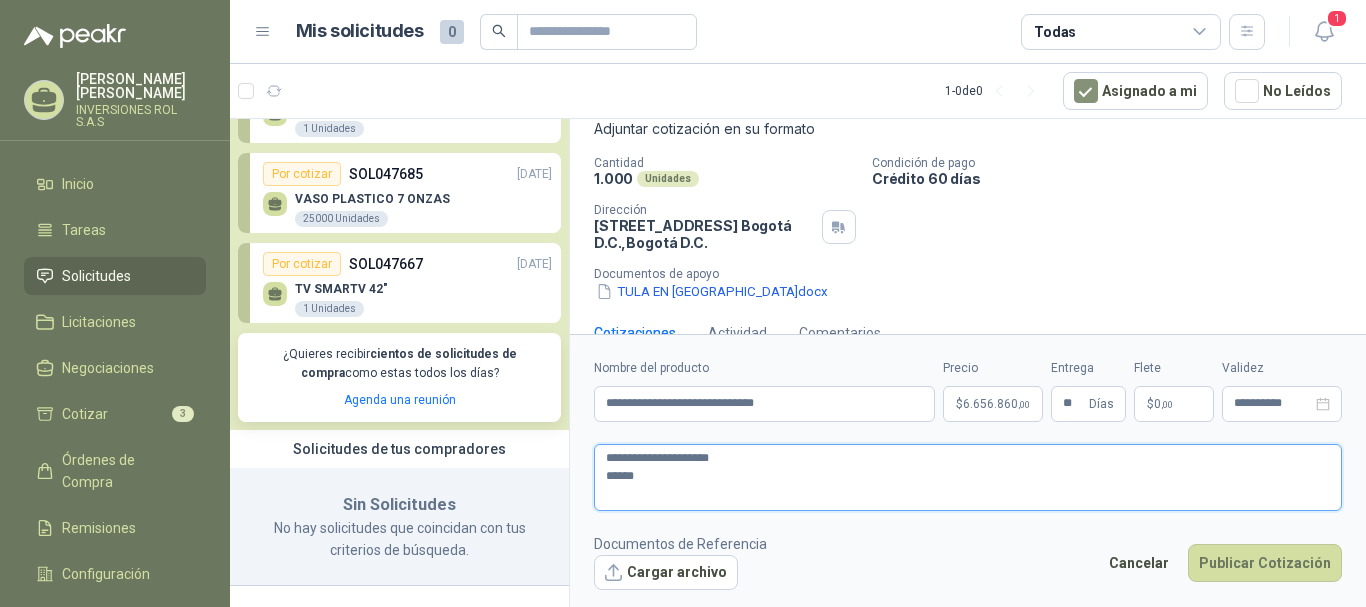 click on "**********" at bounding box center (968, 477) 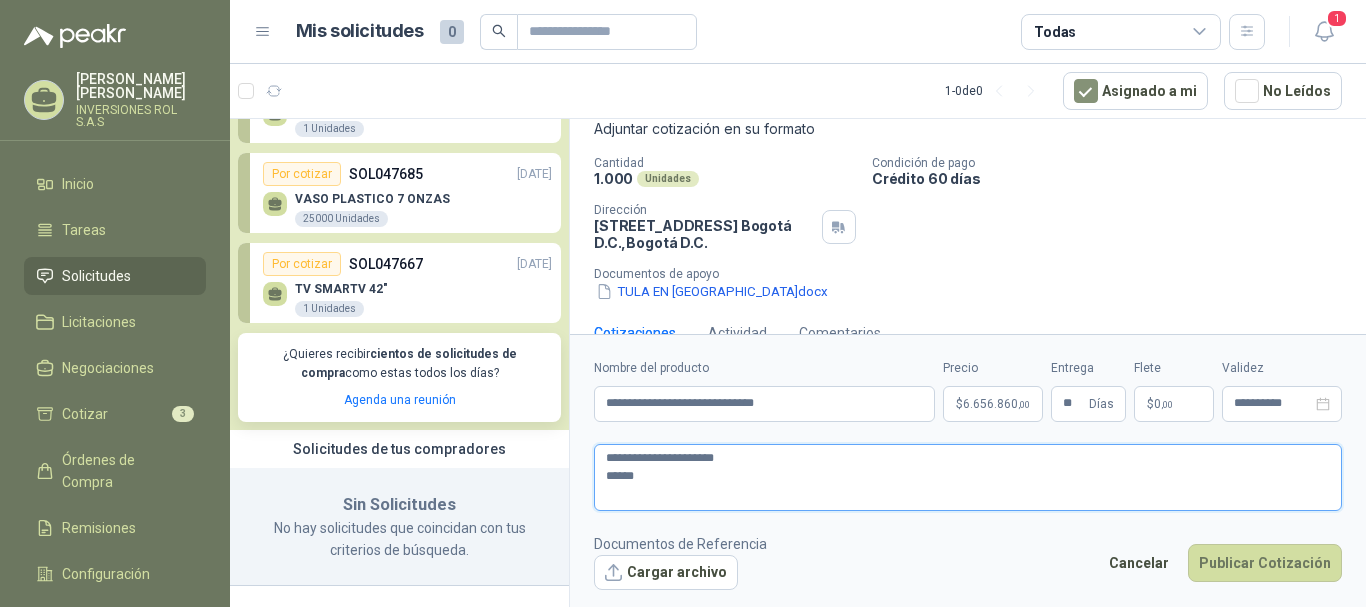 type 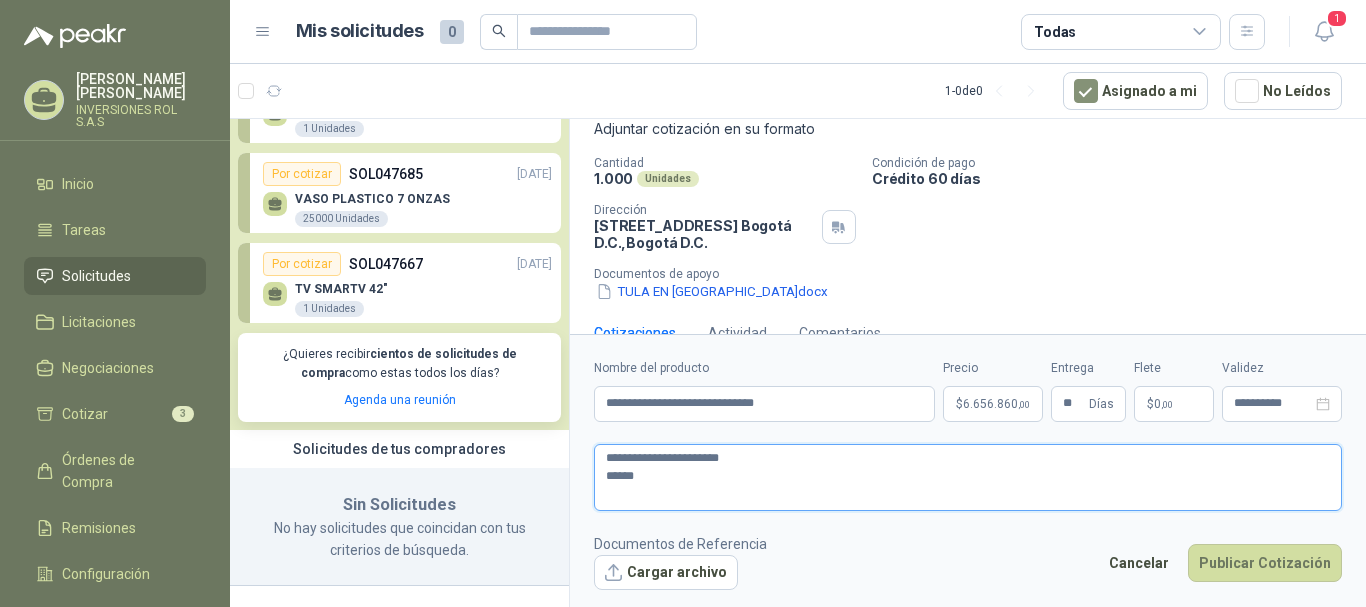 type 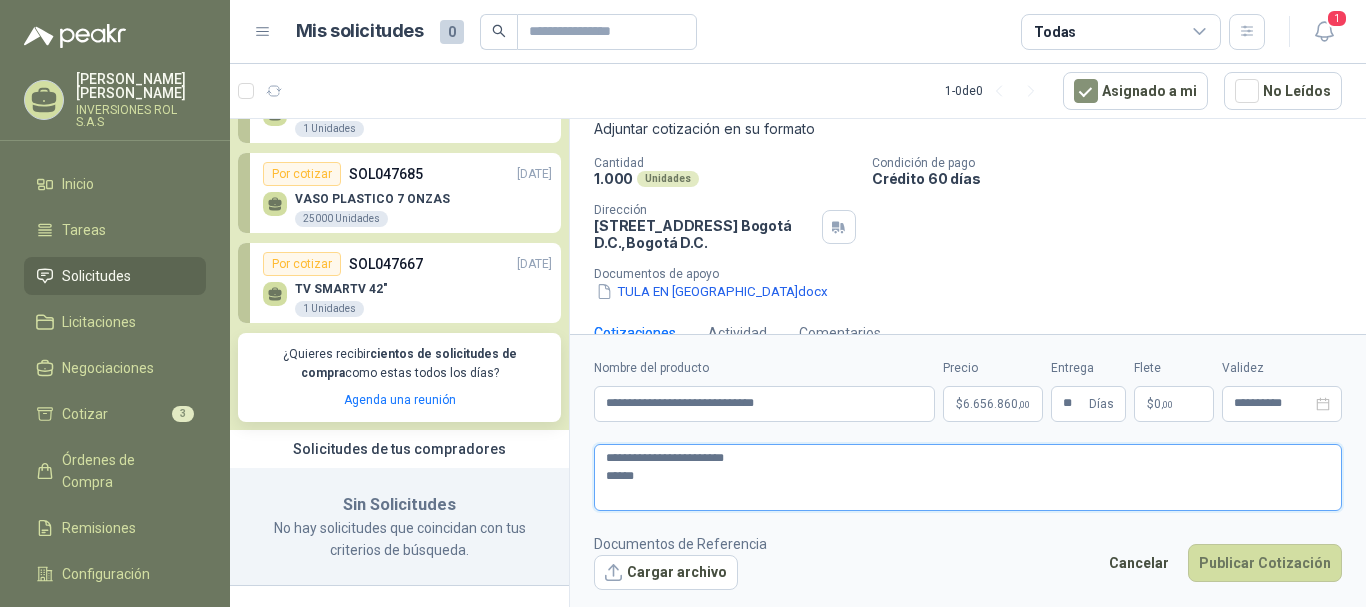 type 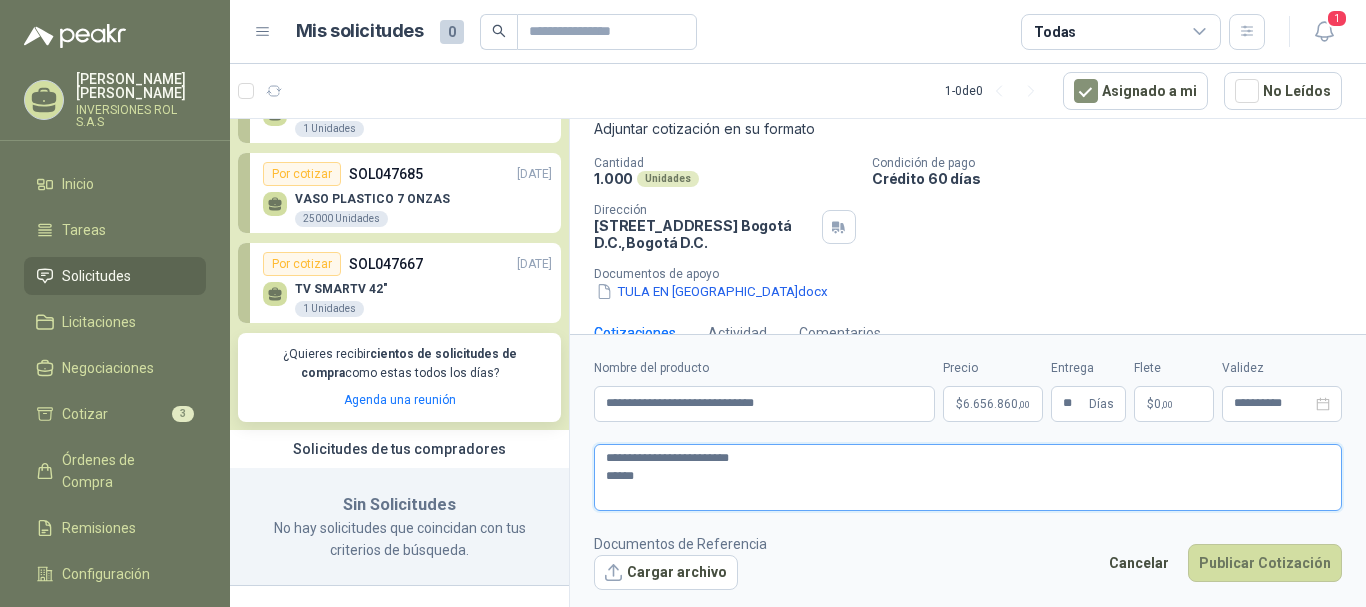 type 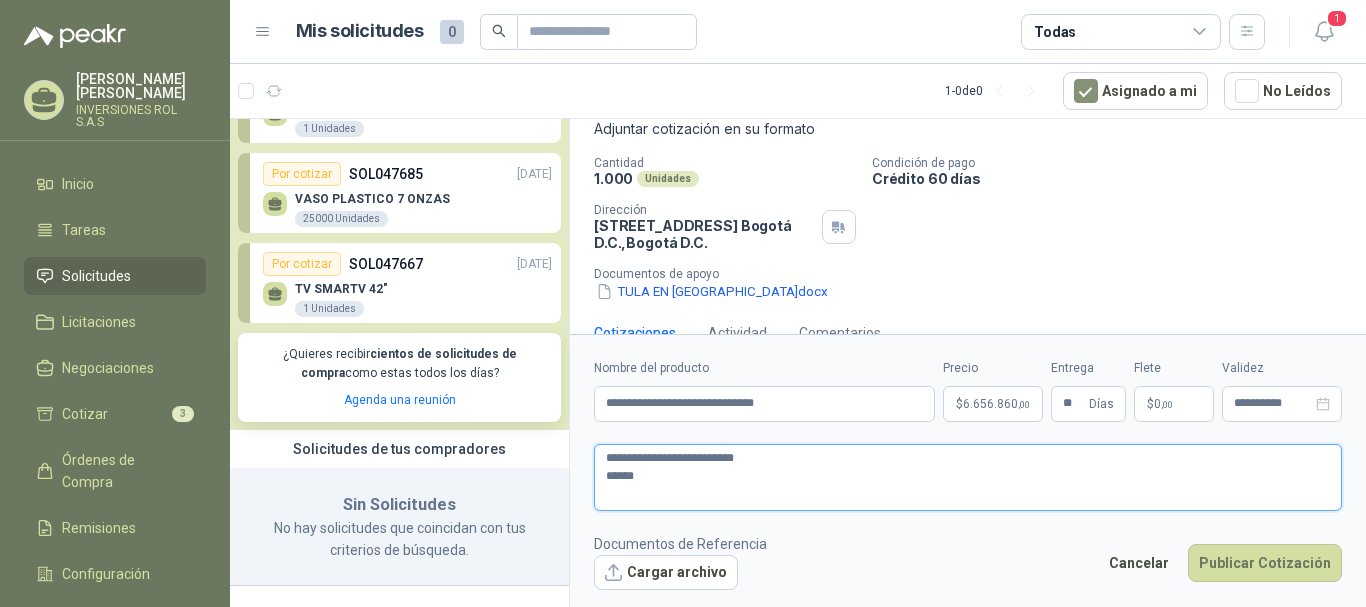 type 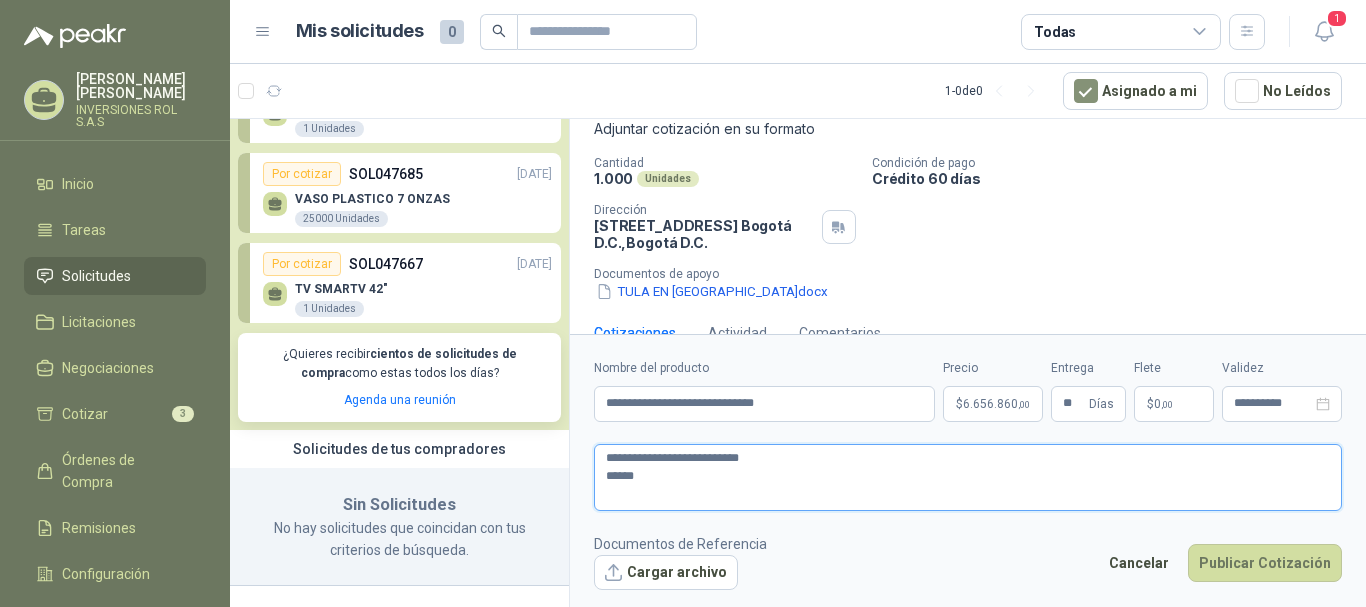 type 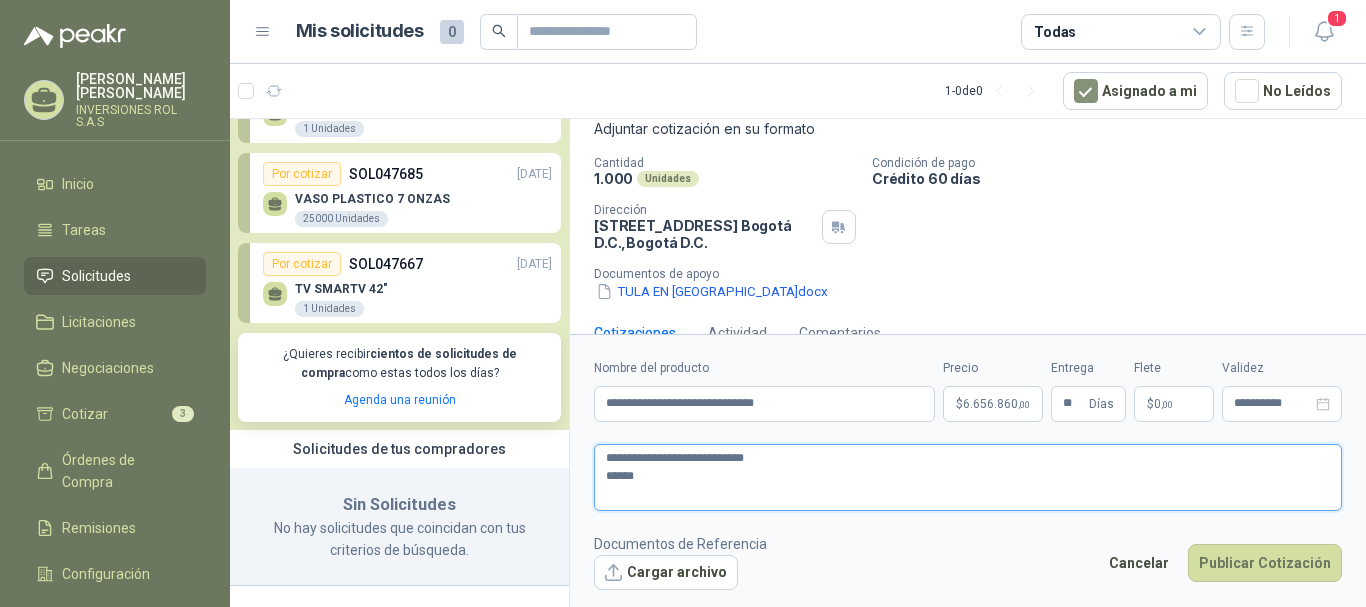 type 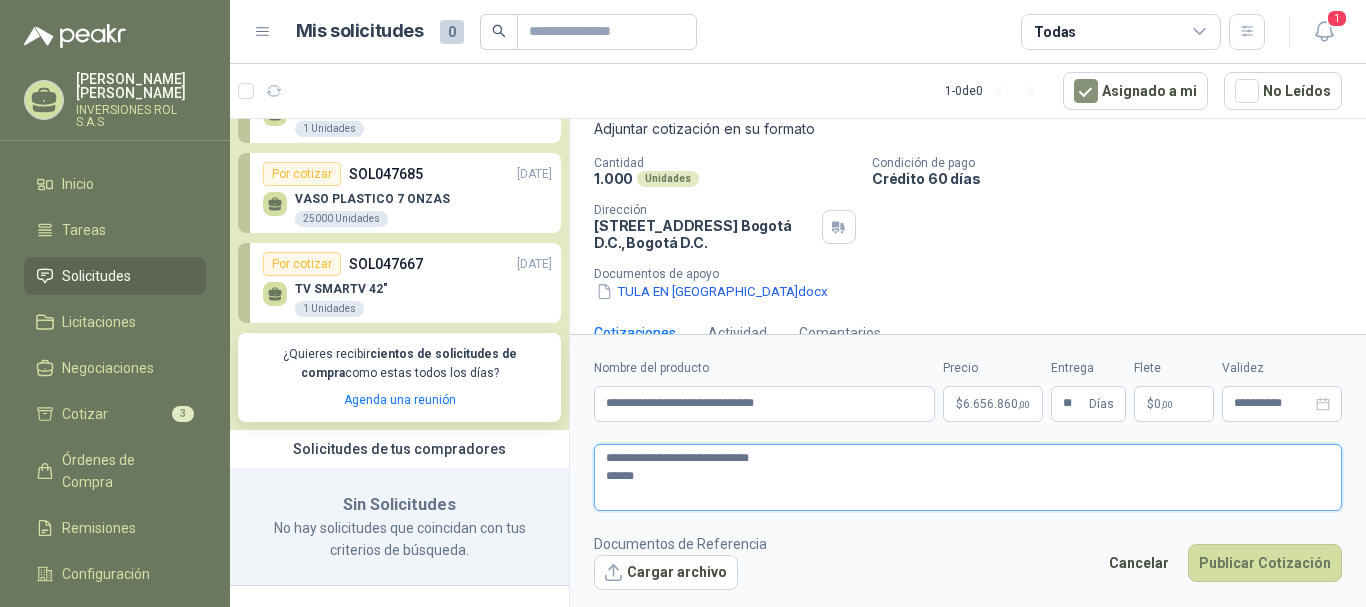 type 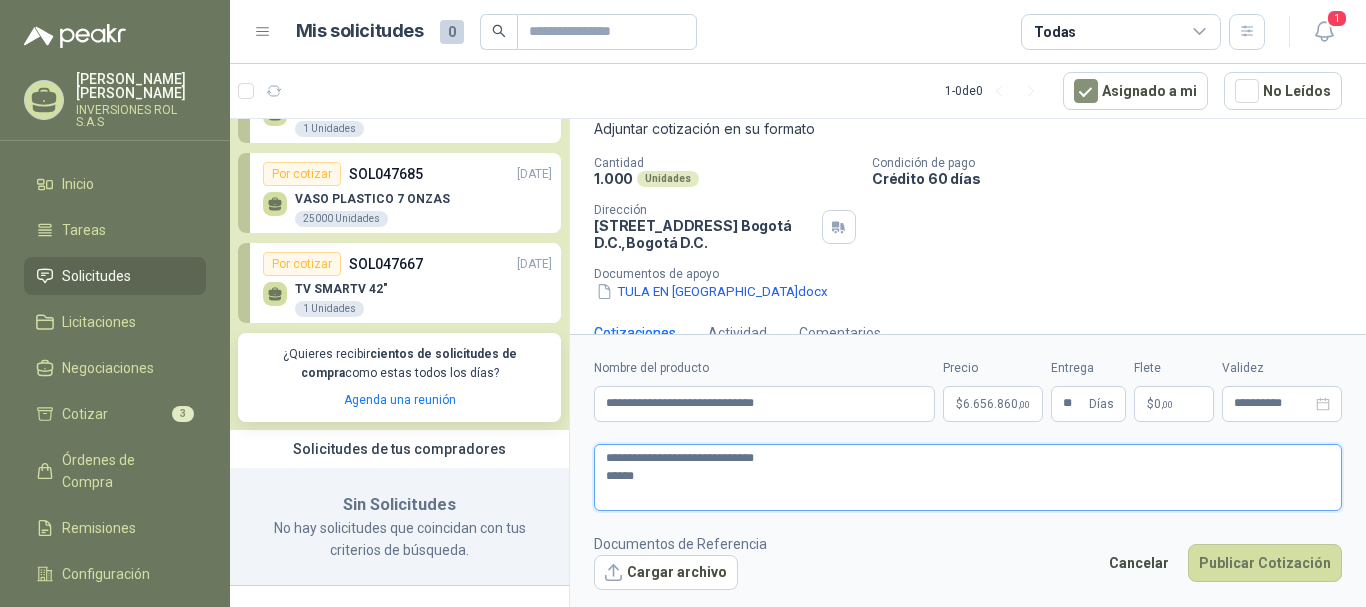 type 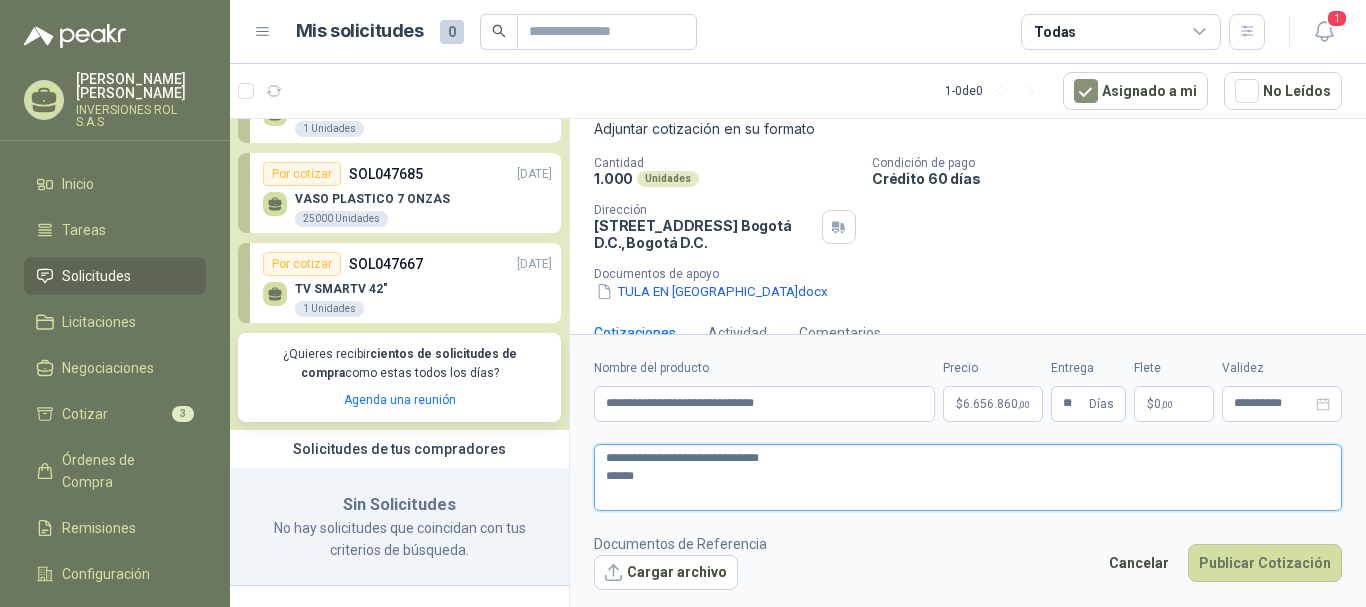 type 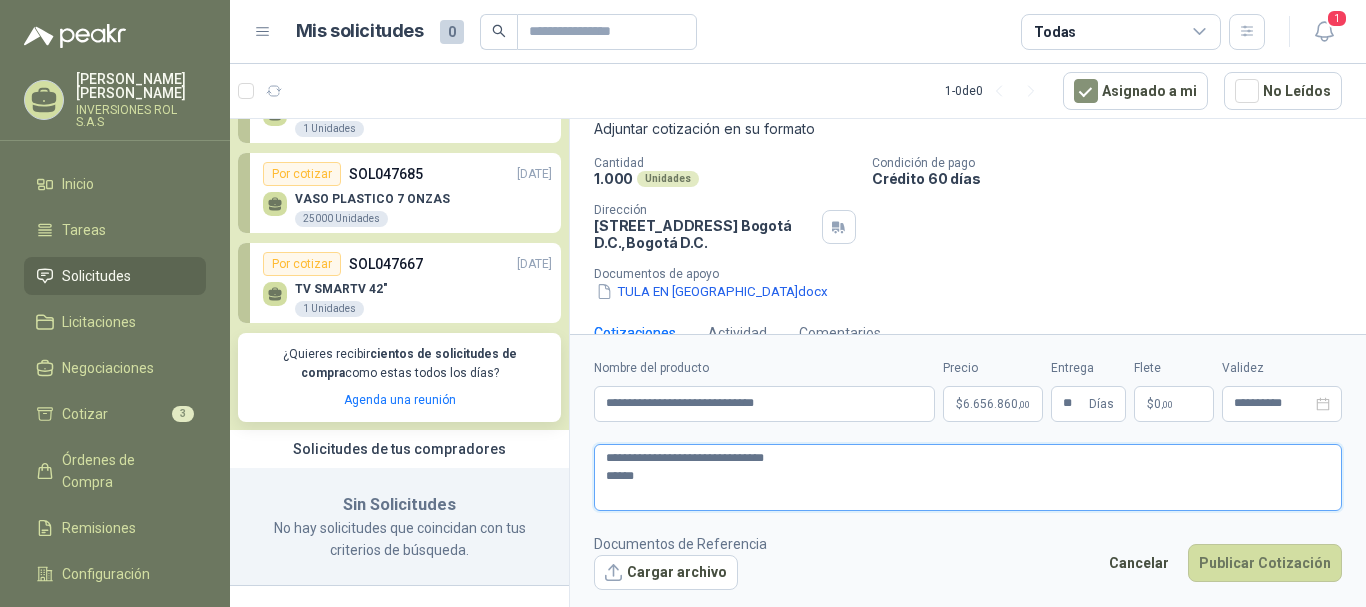 type 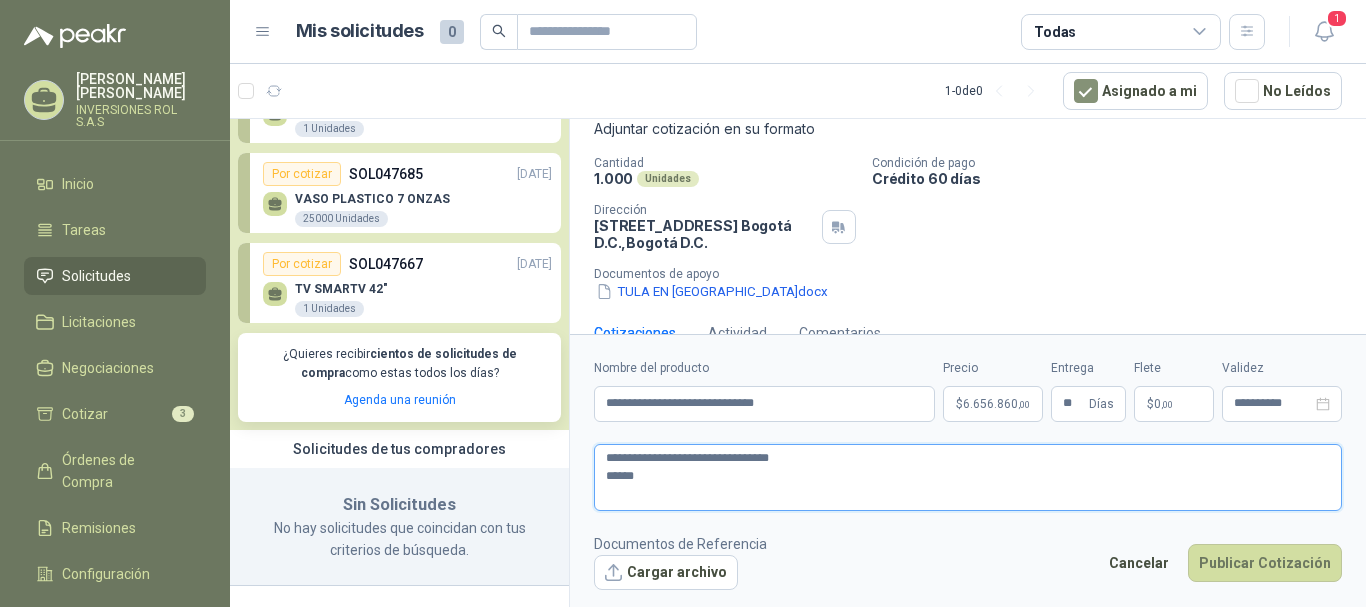 type 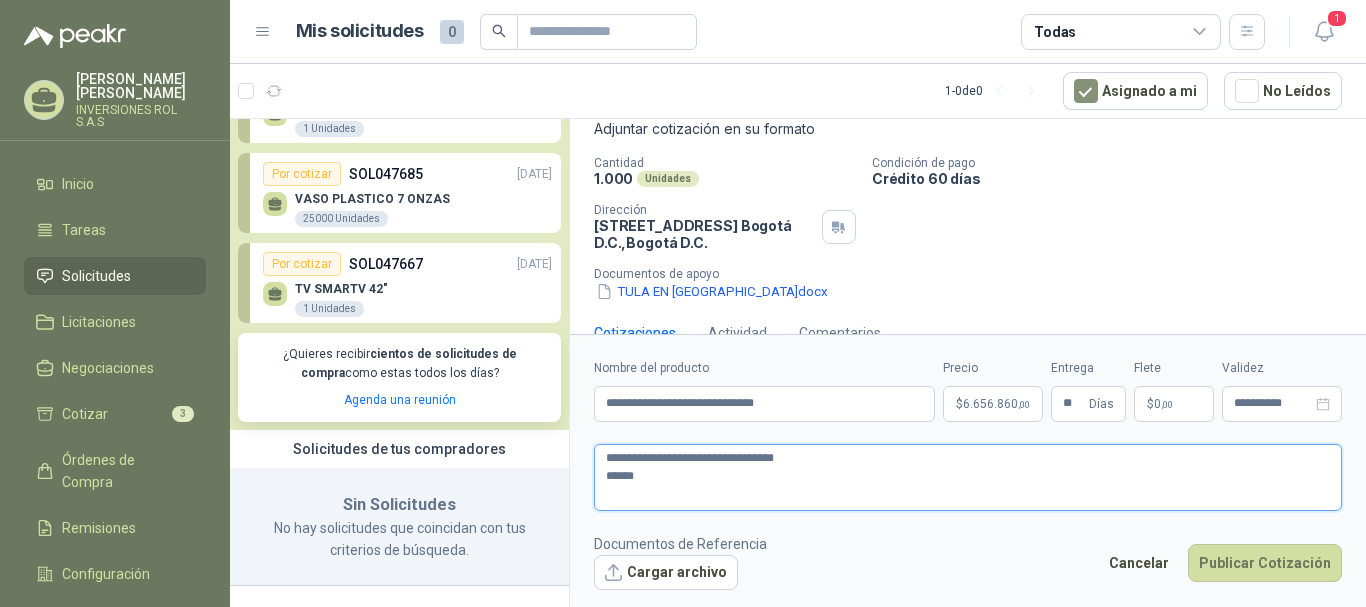 type 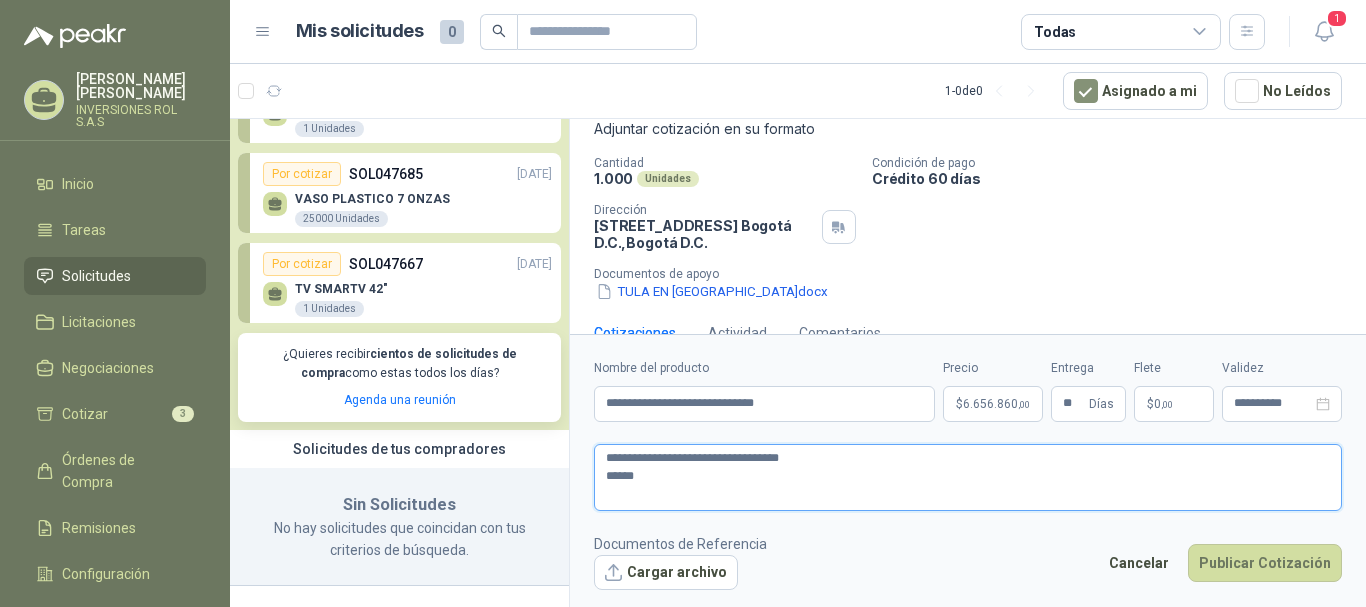 type 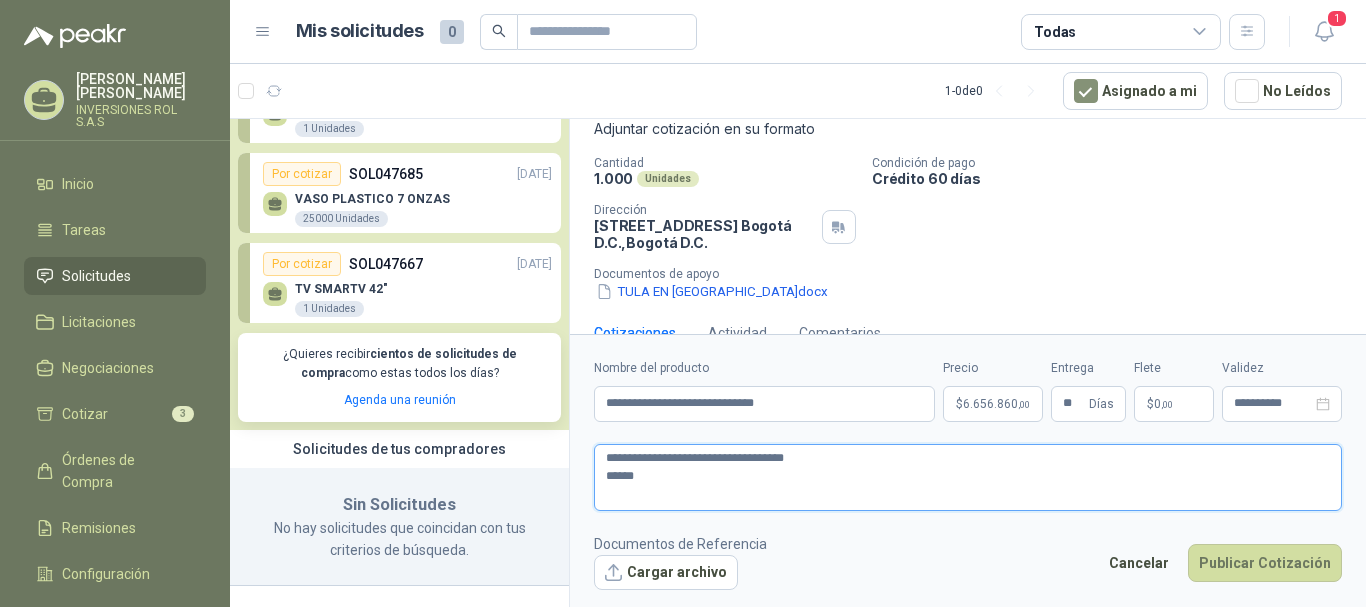 type 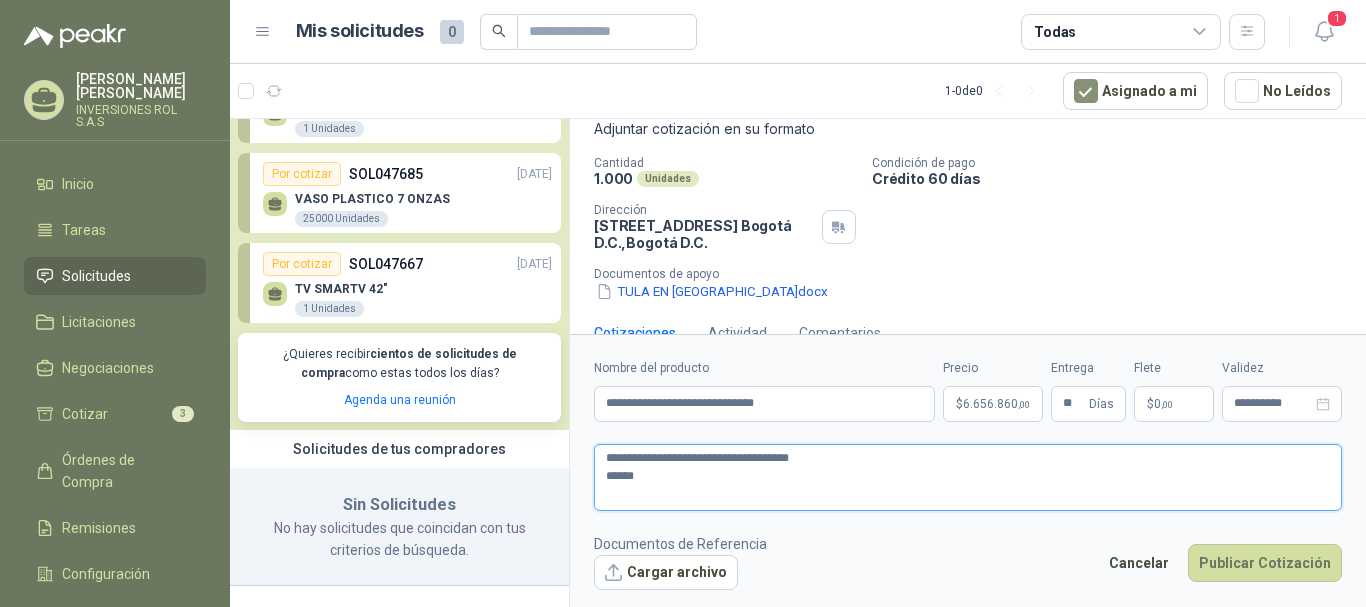type 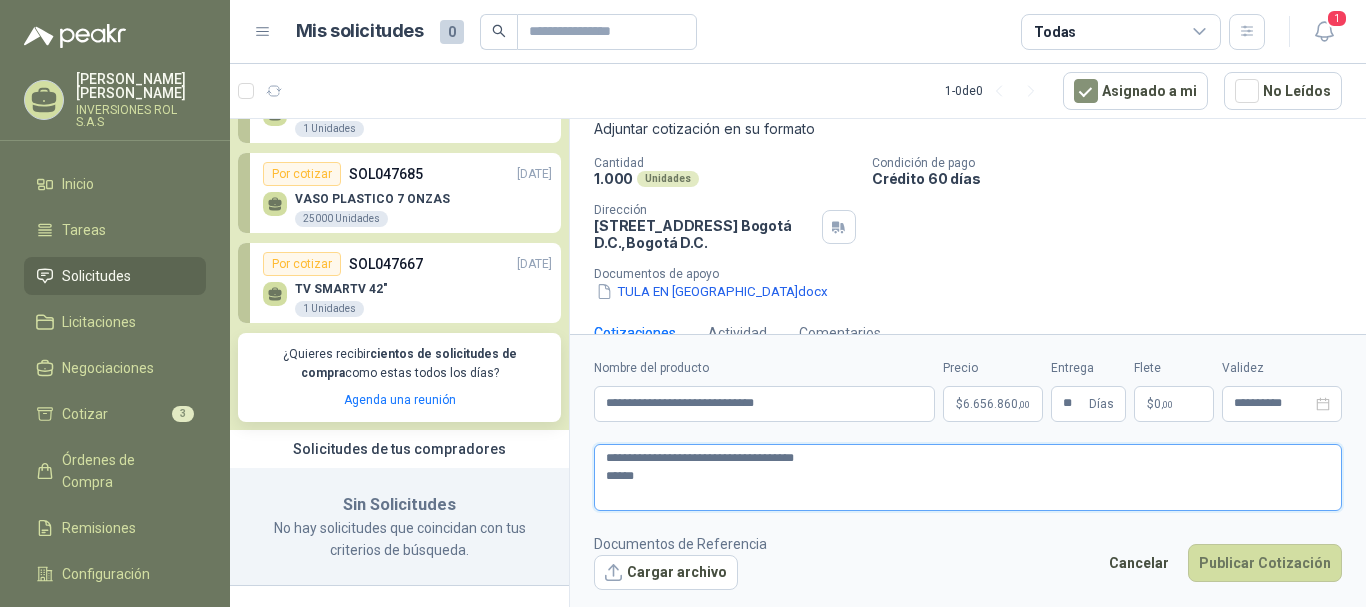 type 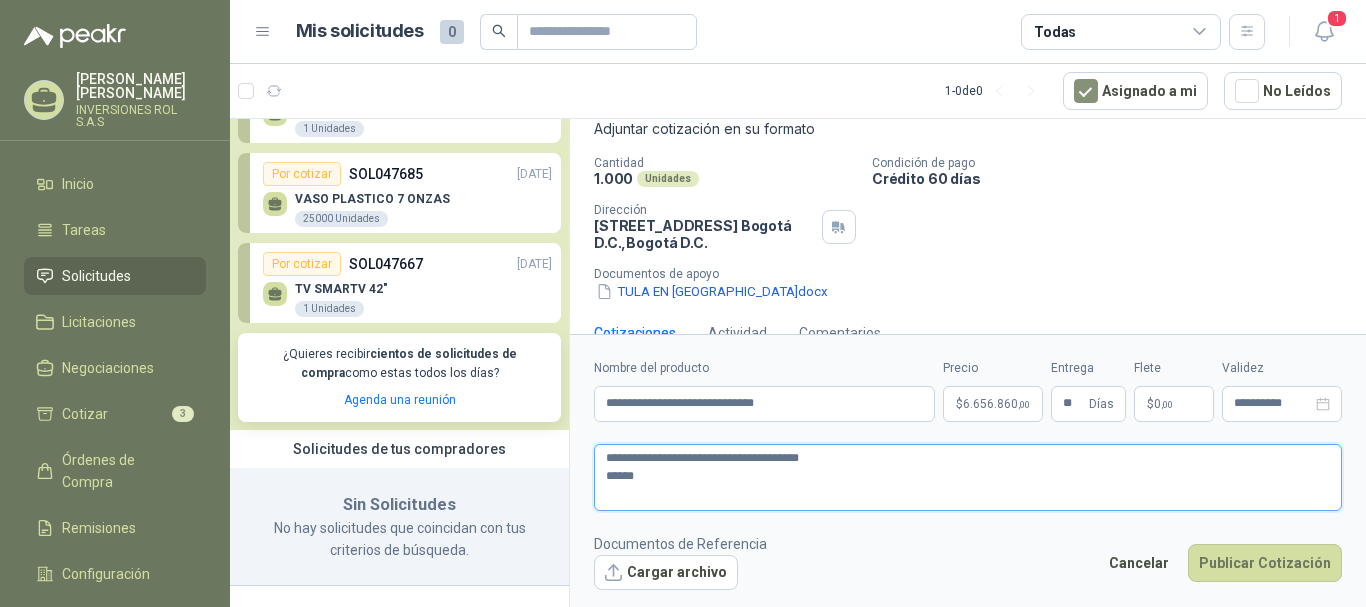 type 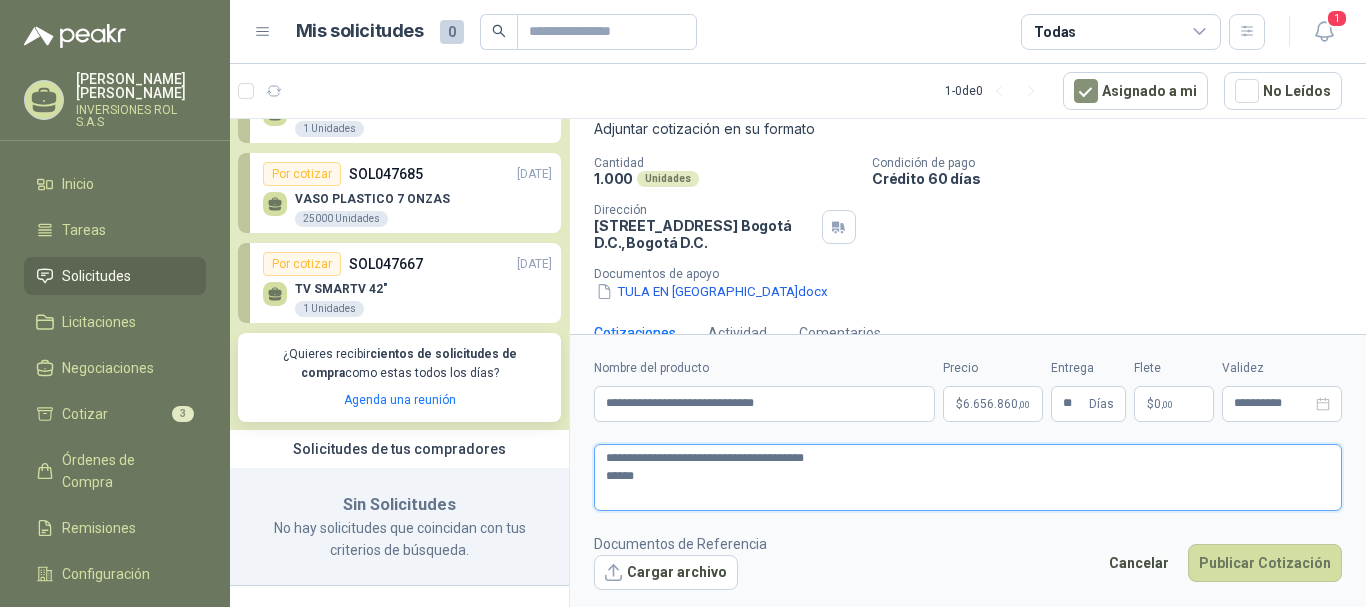 type 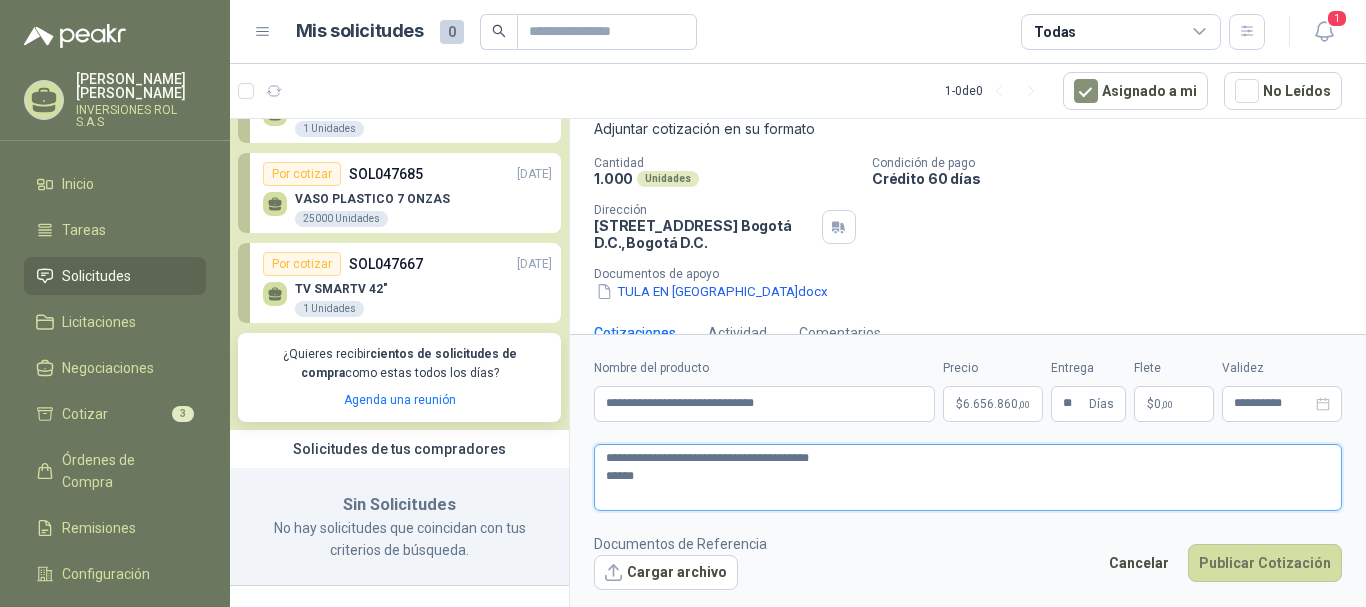 type 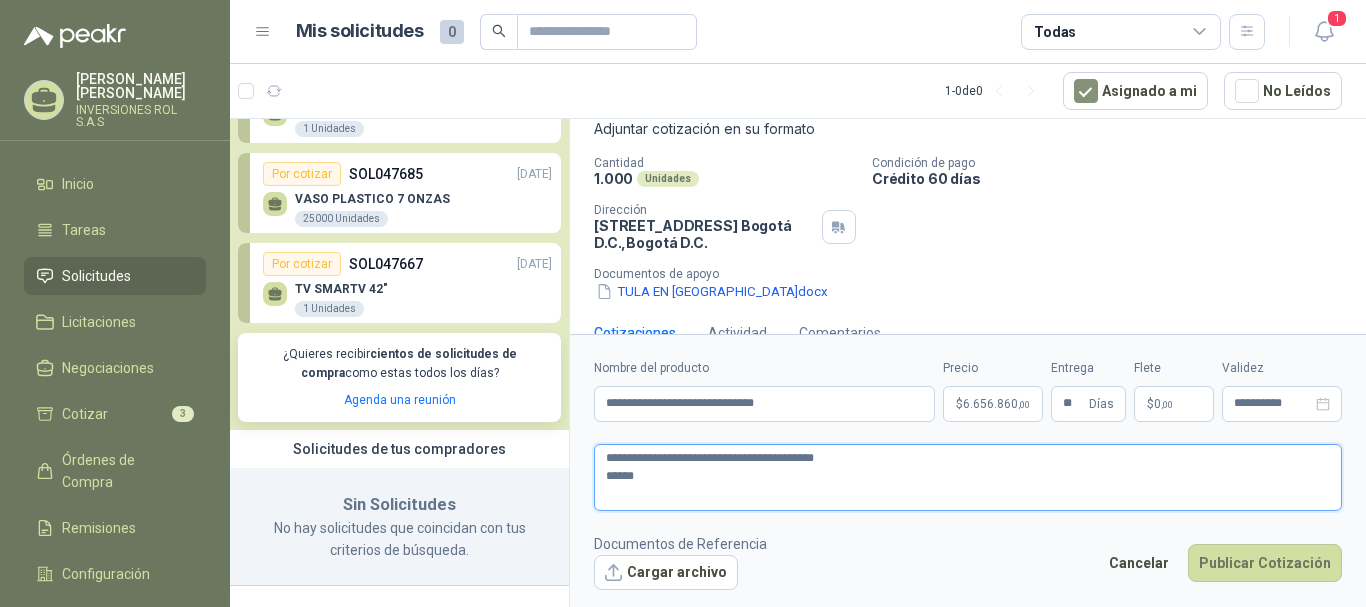type 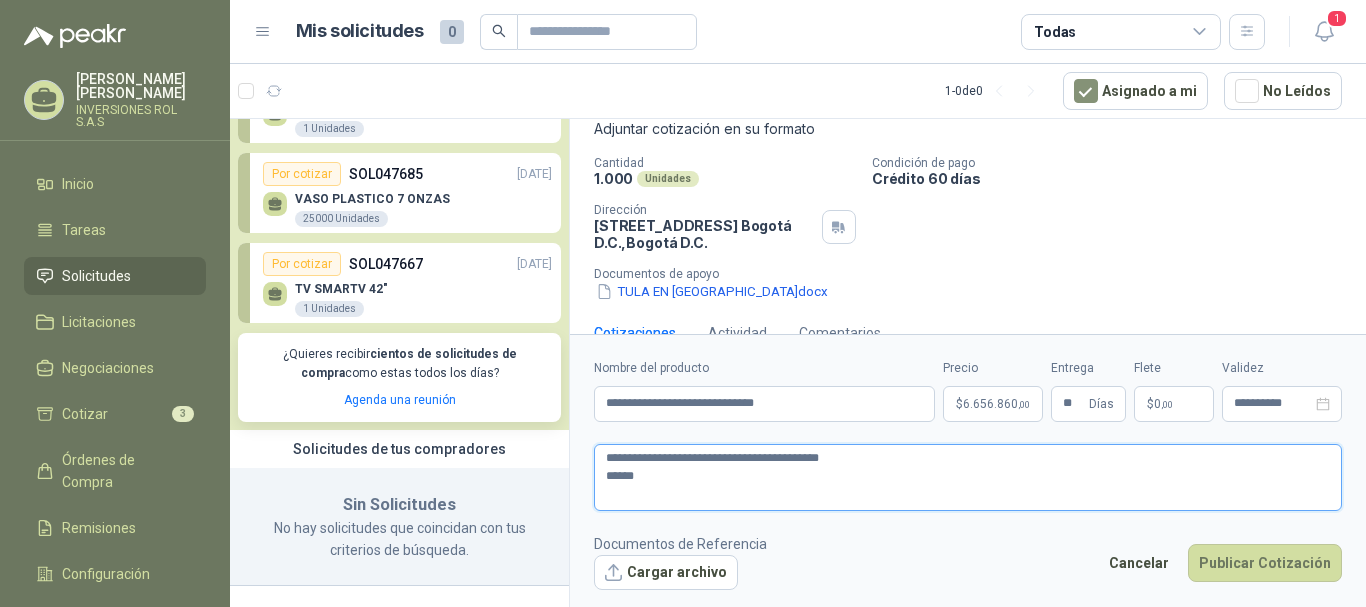 drag, startPoint x: 651, startPoint y: 479, endPoint x: 569, endPoint y: 479, distance: 82 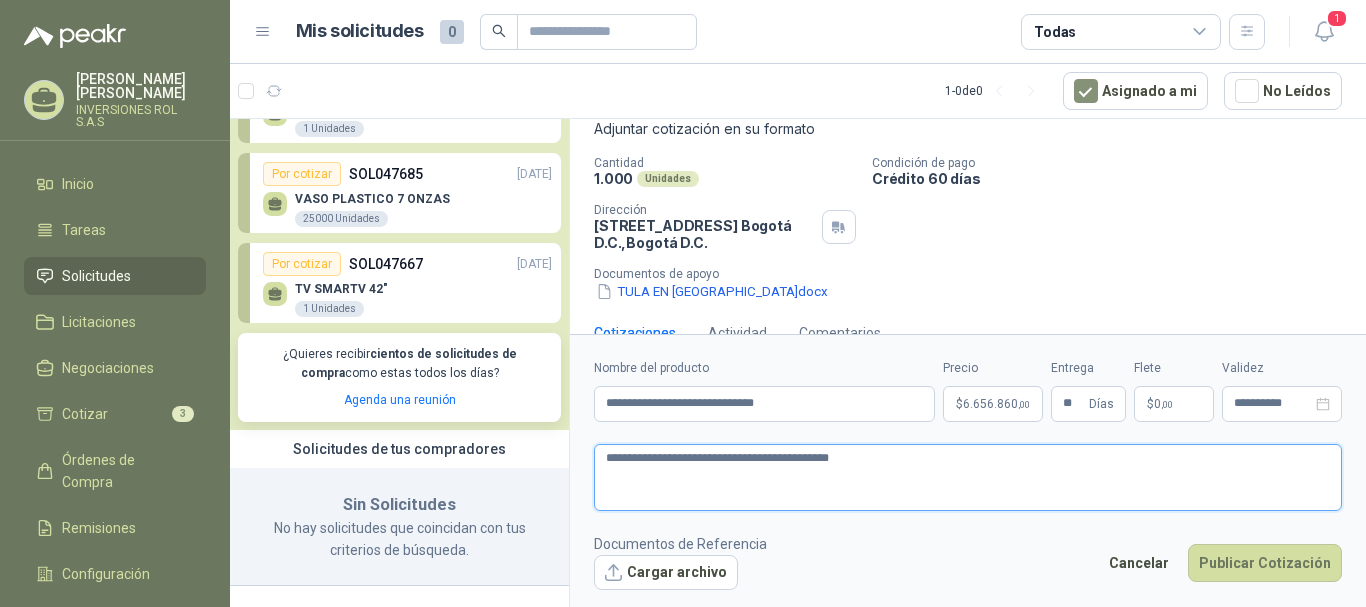 click on "**********" at bounding box center [968, 477] 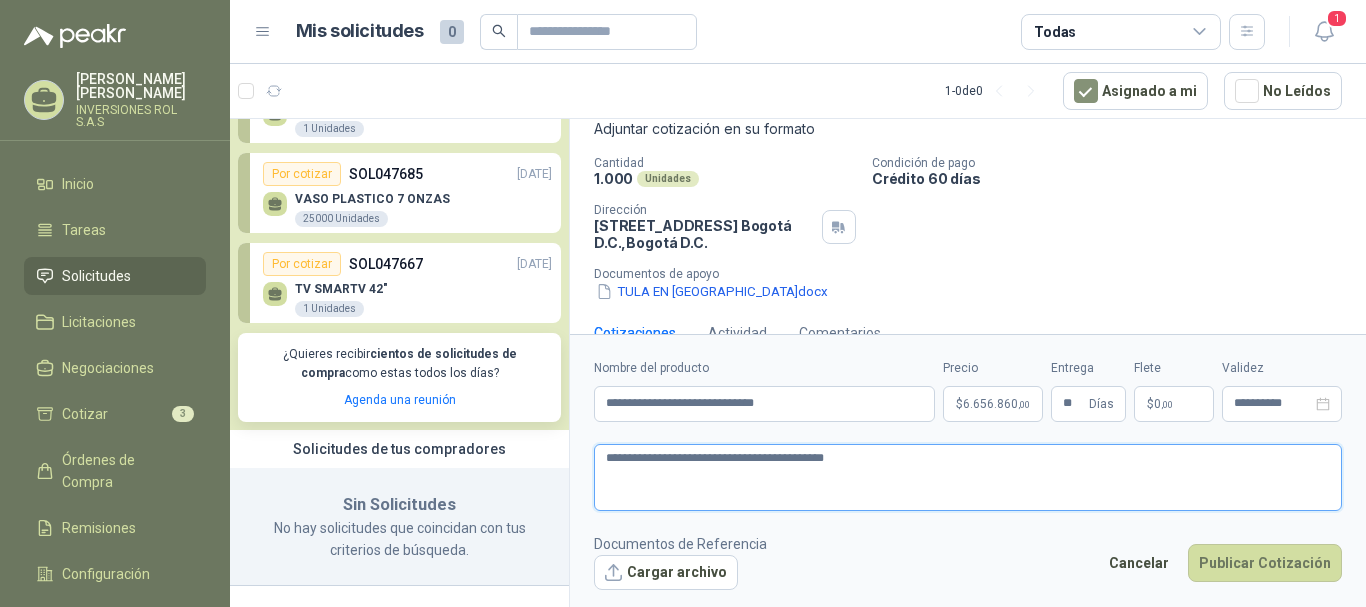 type 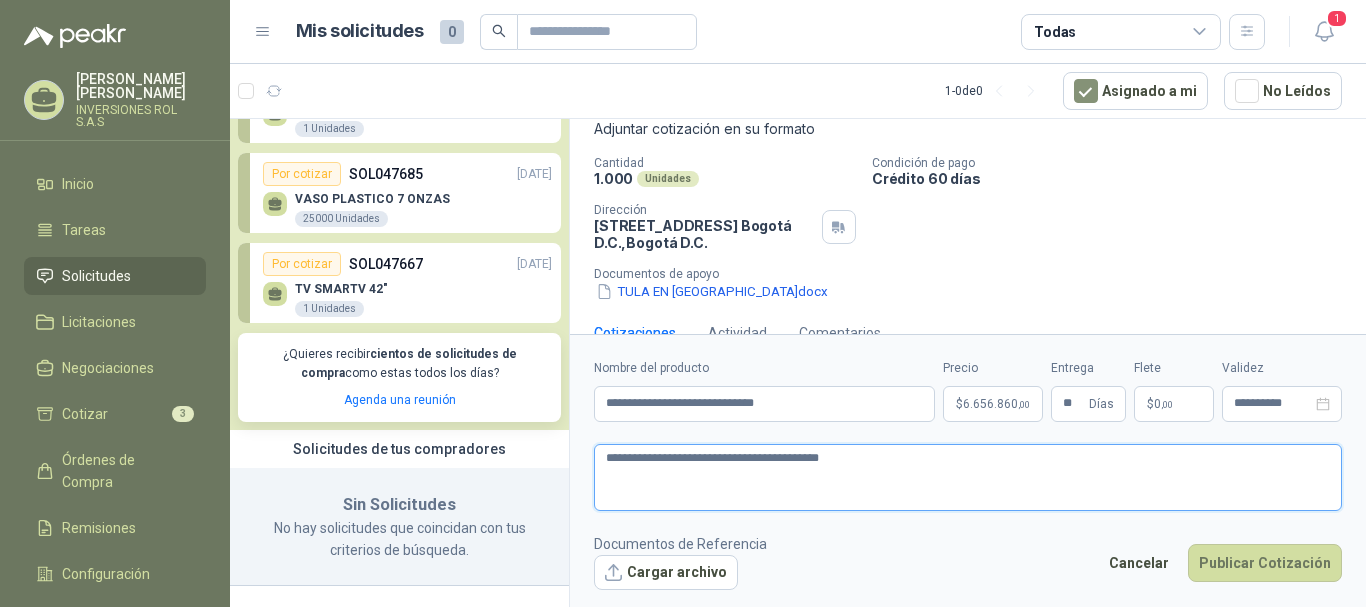 type 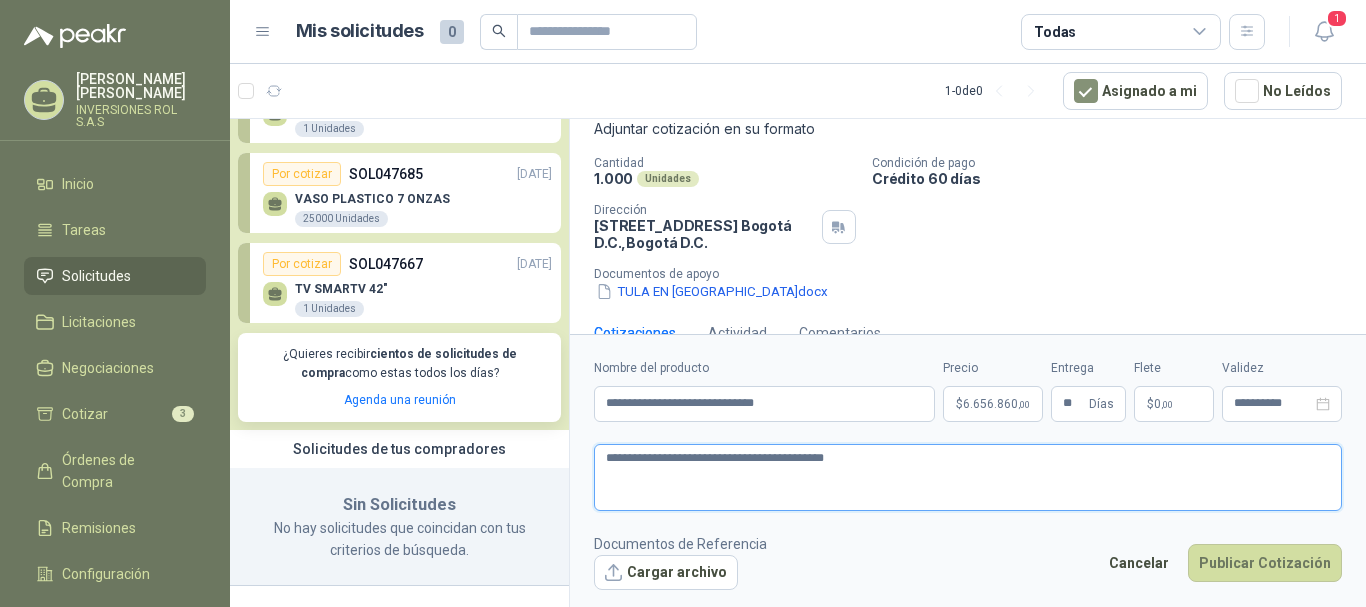 type 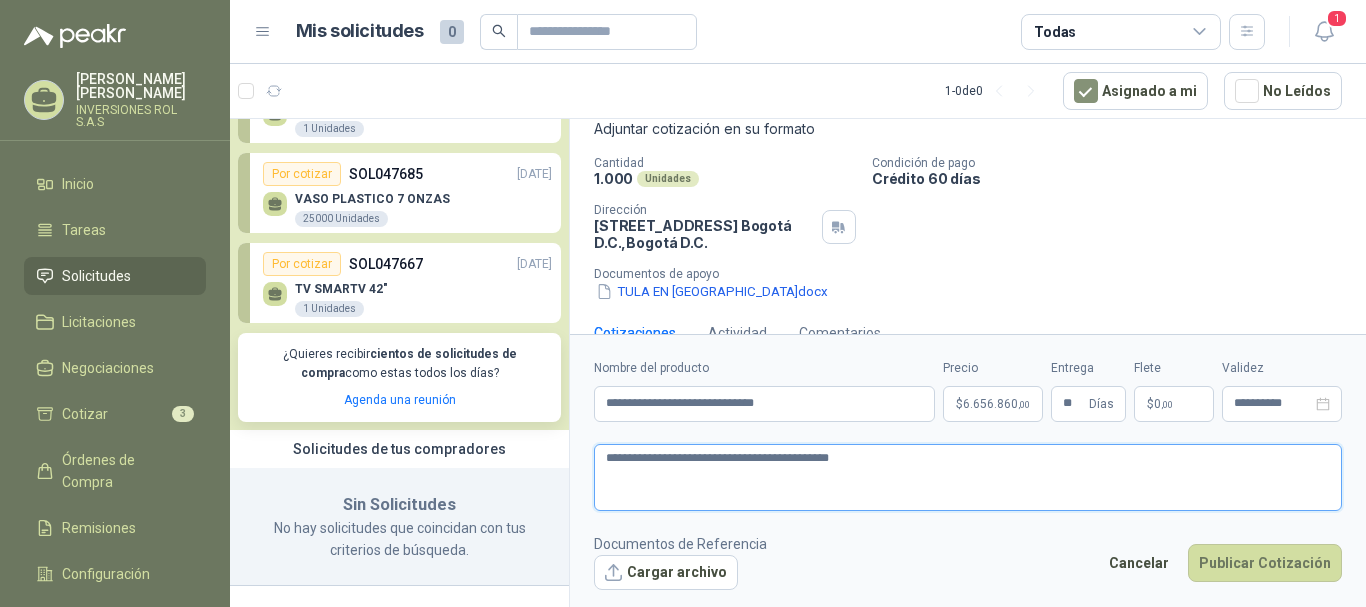 type on "**********" 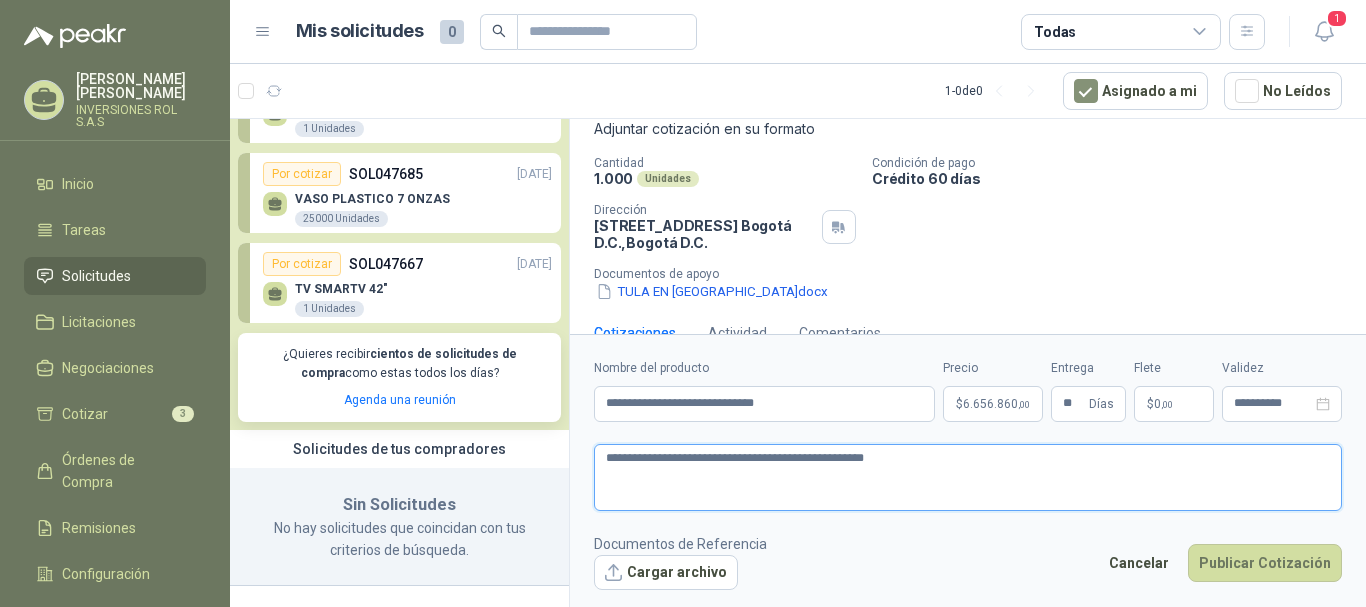 type 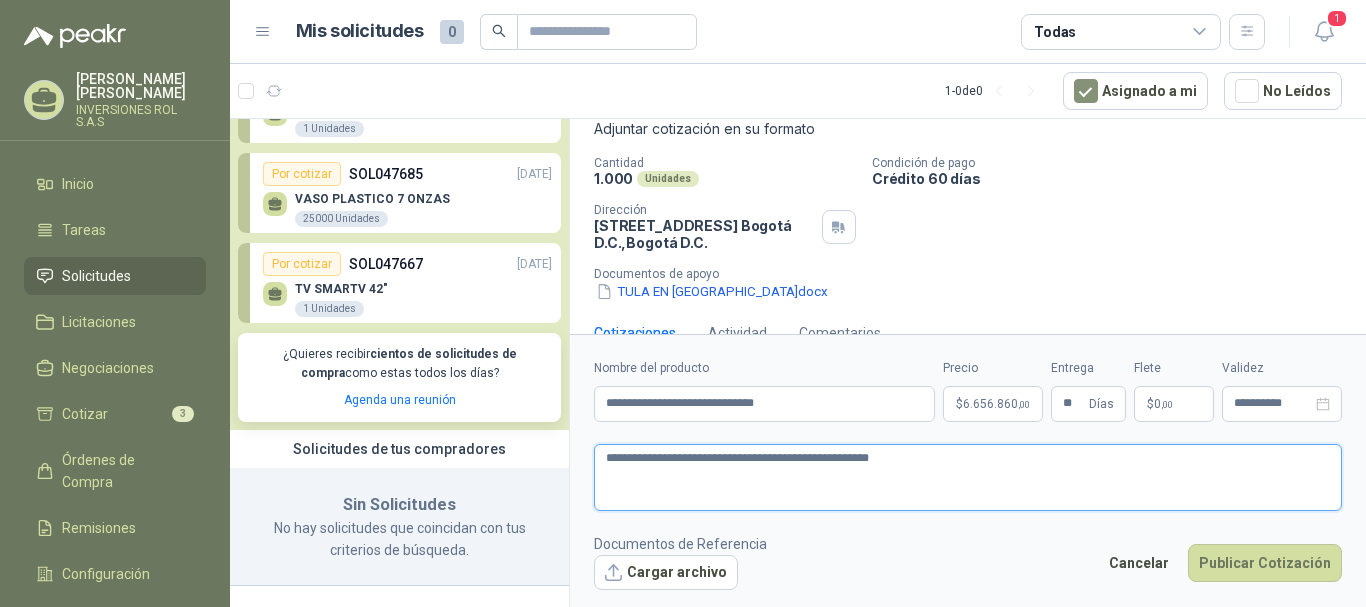 type on "**********" 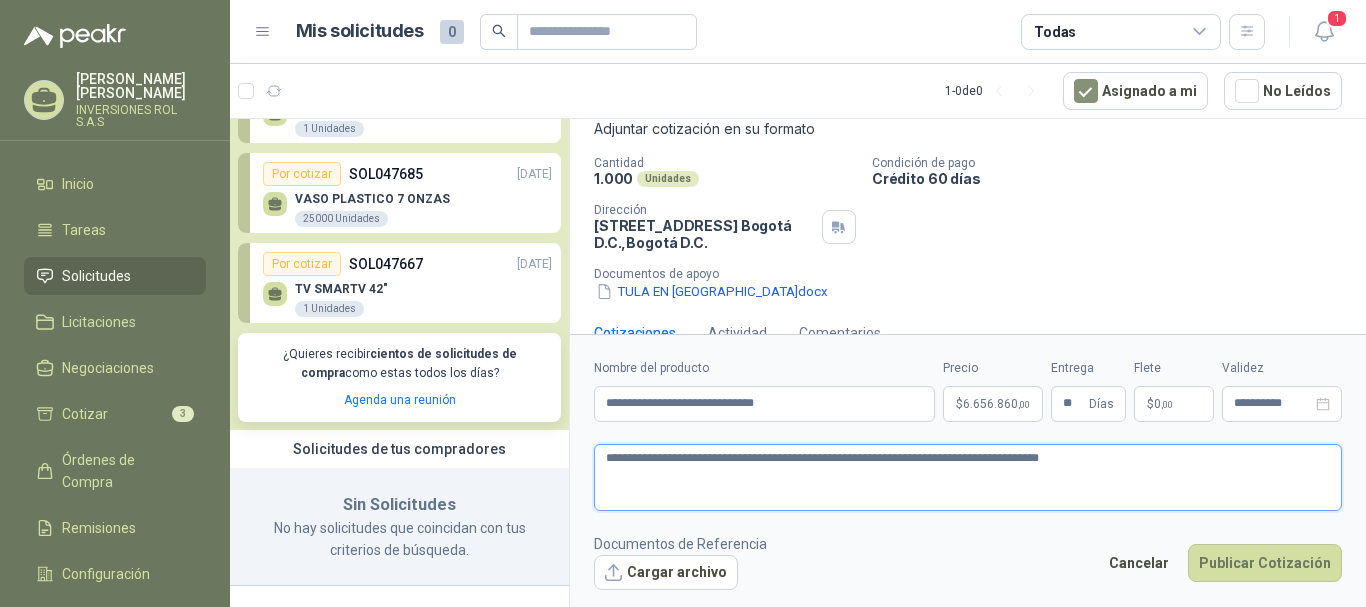 type on "**********" 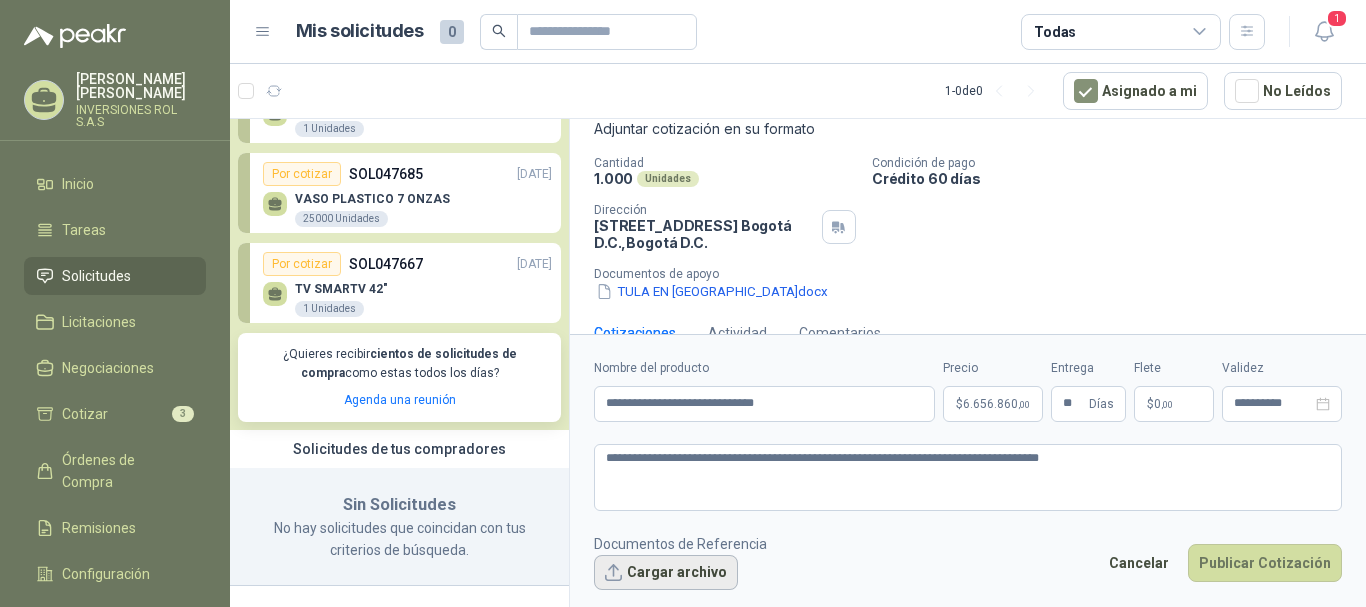 click on "Cargar archivo" at bounding box center [666, 573] 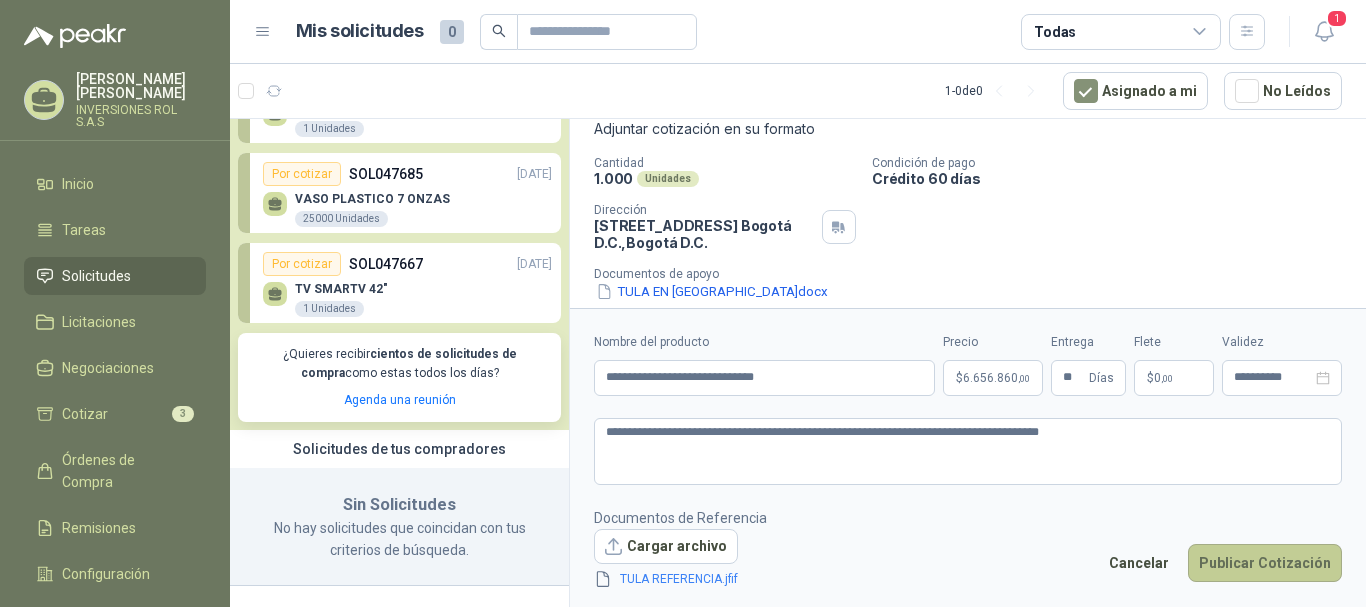 click on "Publicar Cotización" at bounding box center [1265, 563] 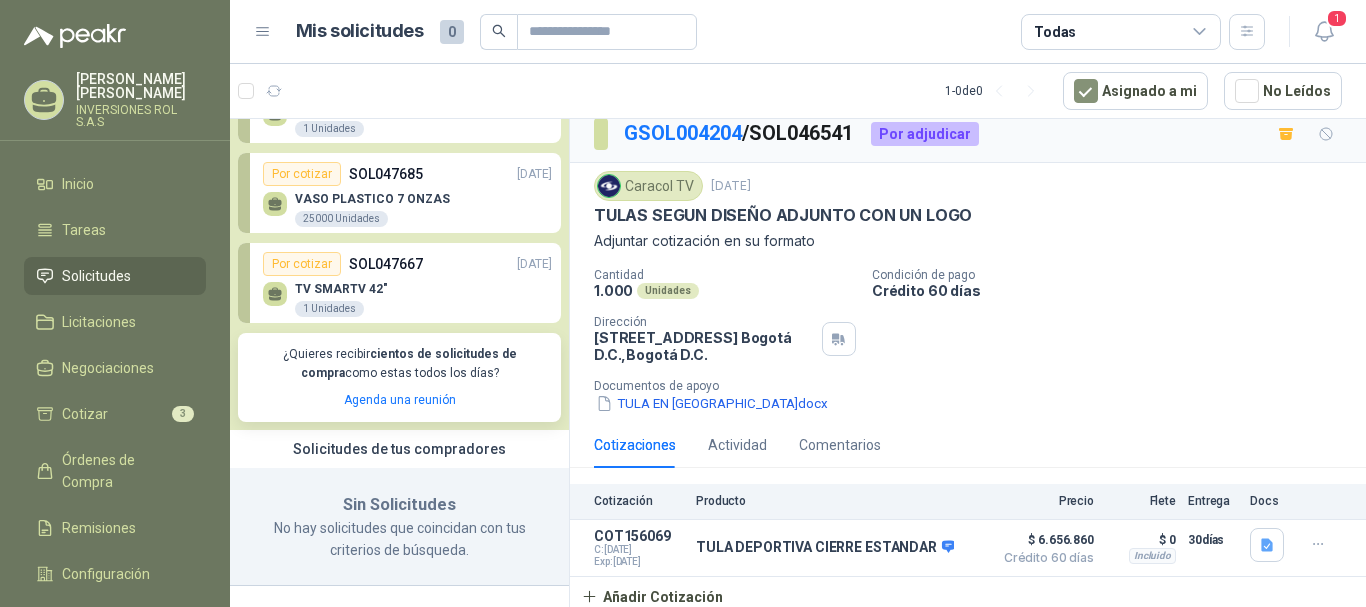 scroll, scrollTop: 16, scrollLeft: 0, axis: vertical 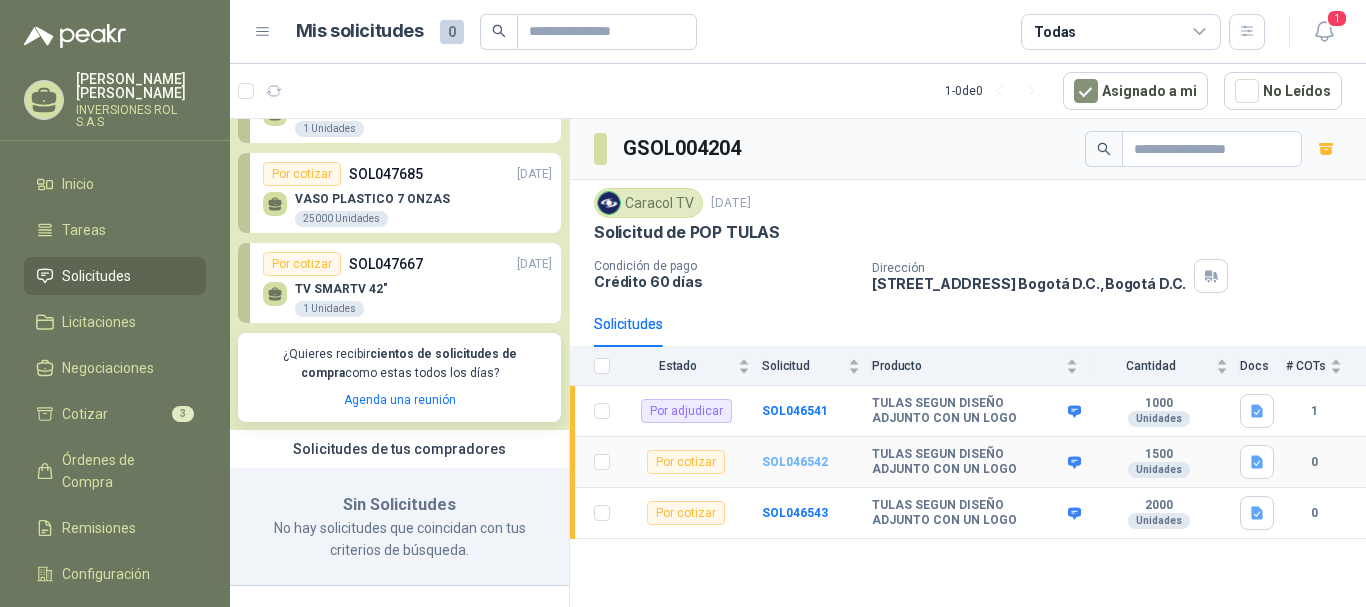 click on "SOL046542" at bounding box center (795, 462) 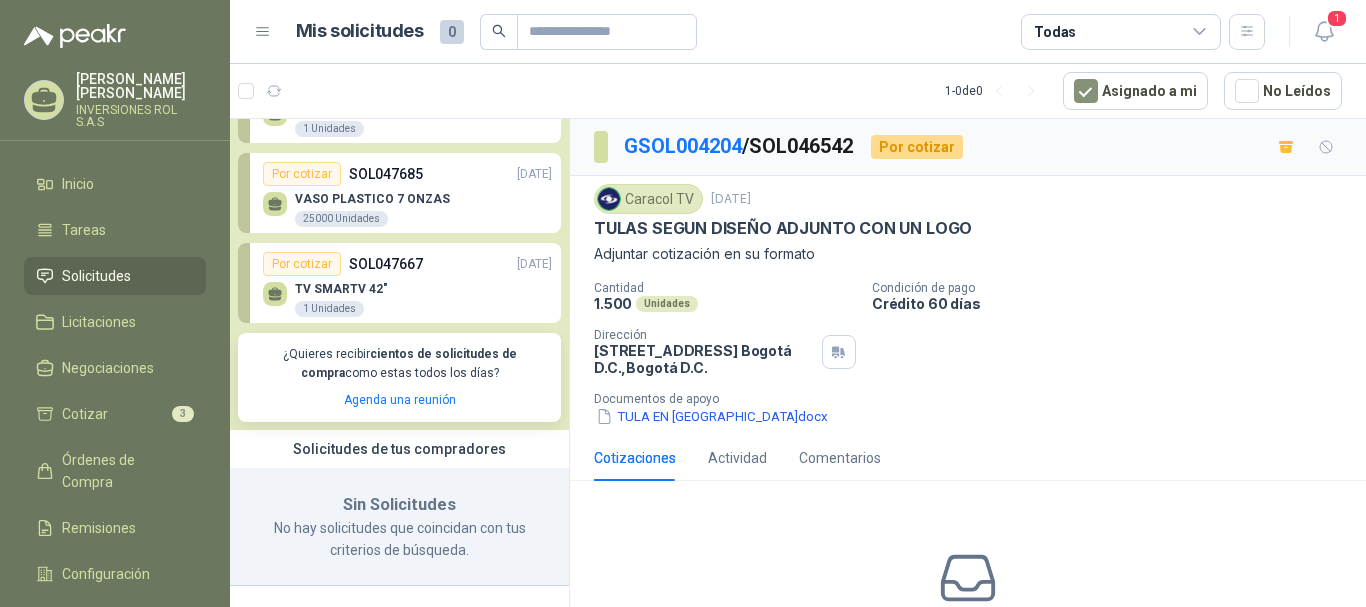 scroll, scrollTop: 138, scrollLeft: 0, axis: vertical 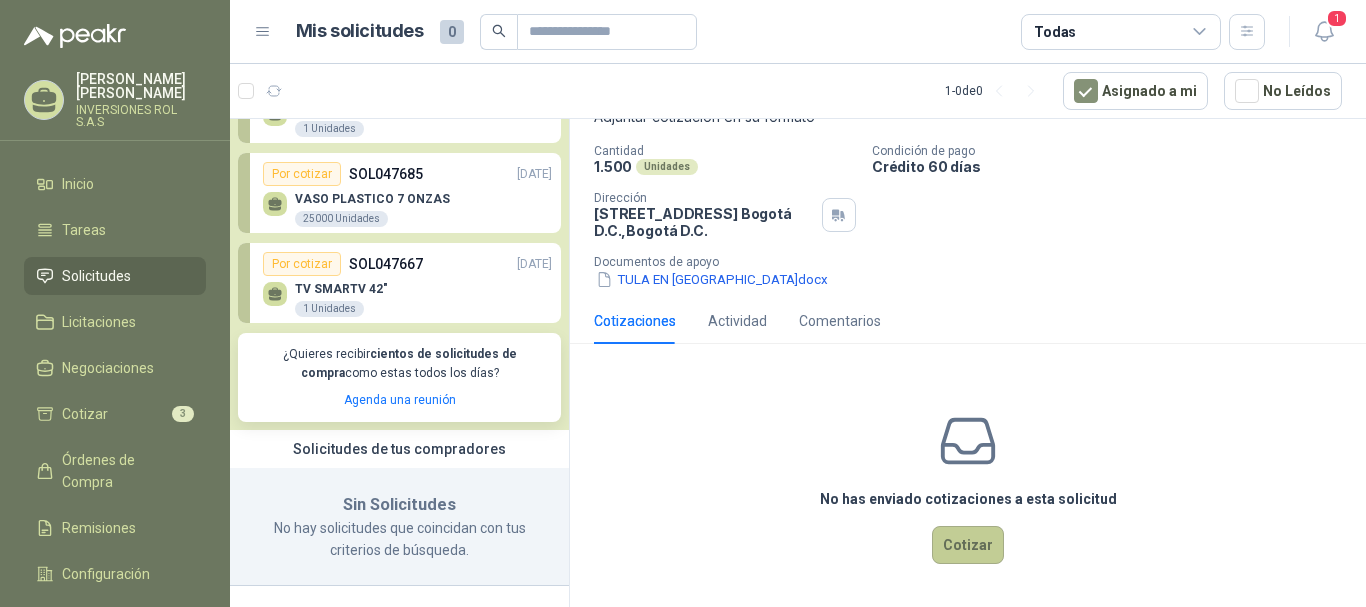 click on "Cotizar" at bounding box center (968, 545) 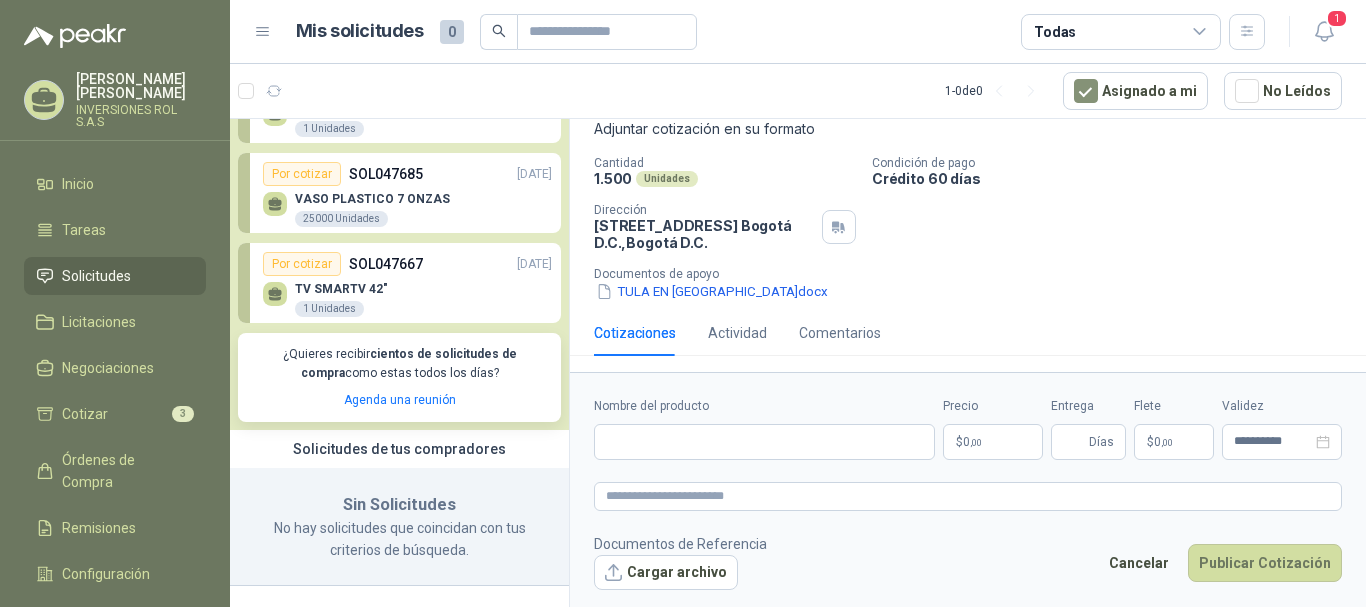 type 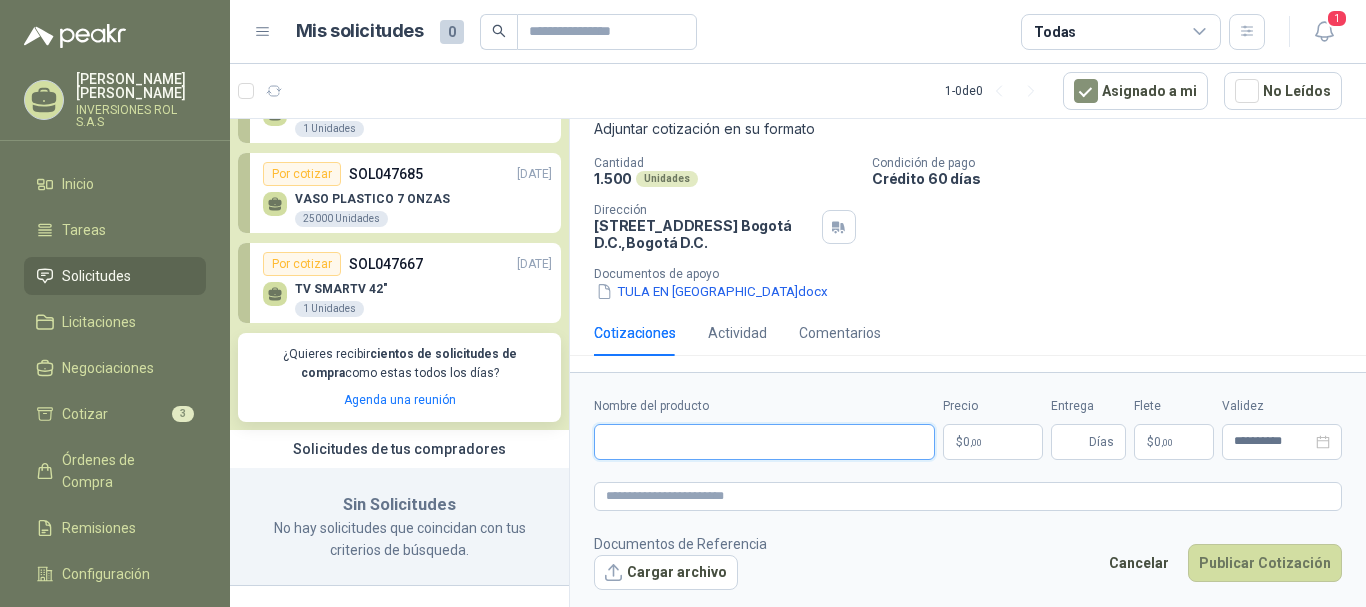 click on "Nombre del producto" at bounding box center [764, 442] 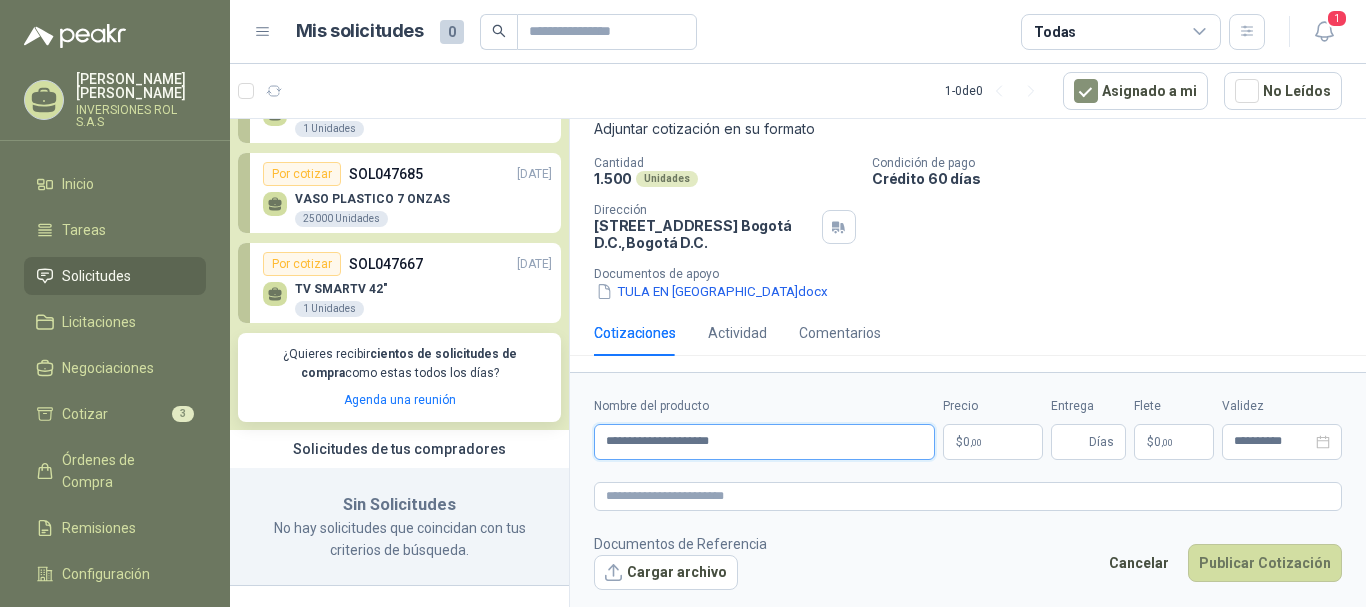 type on "**********" 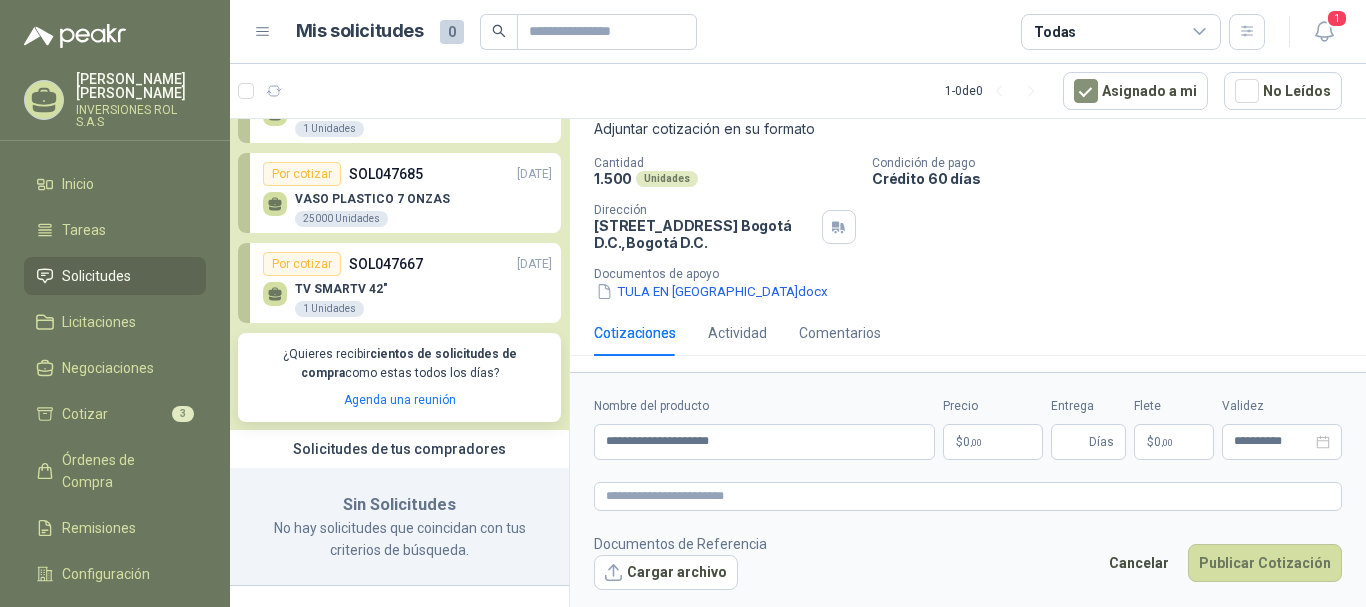 click on ",00" at bounding box center [976, 442] 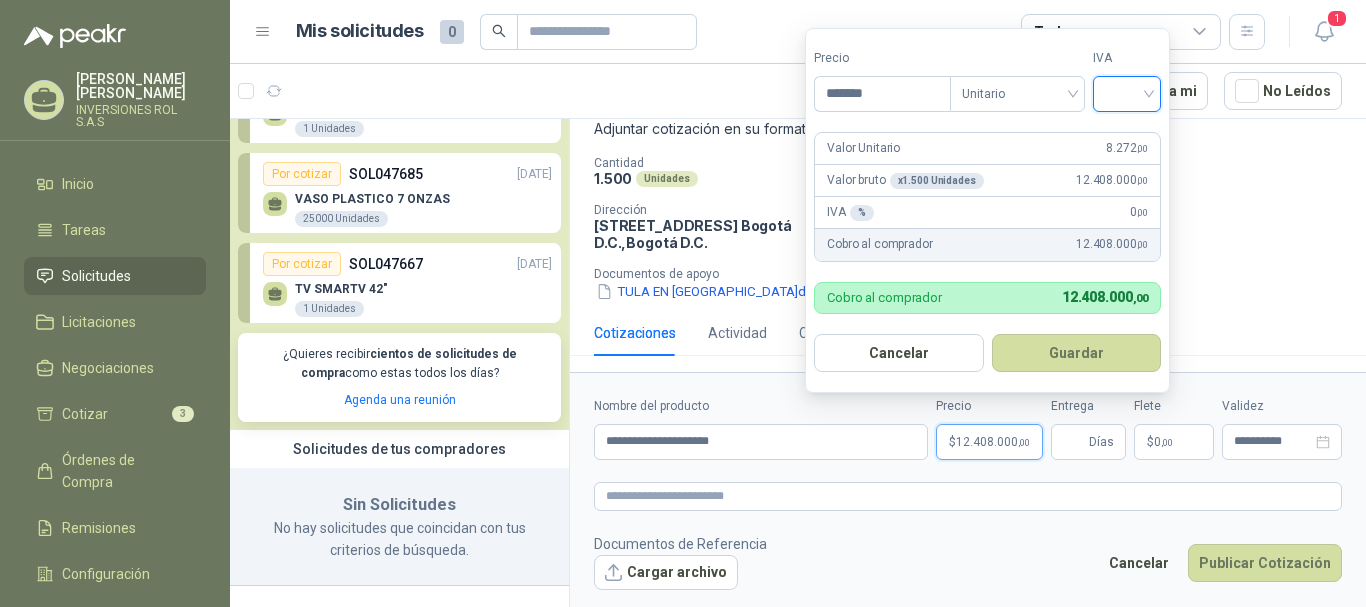 click at bounding box center [1127, 92] 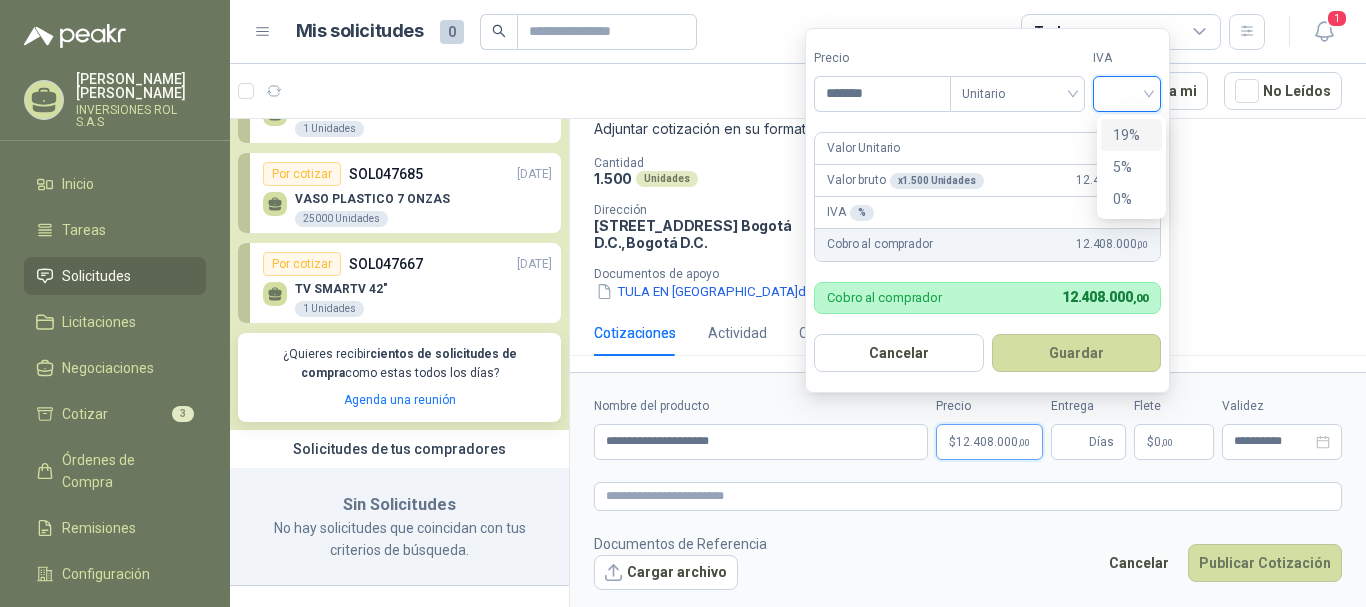 click on "19%" at bounding box center (1131, 135) 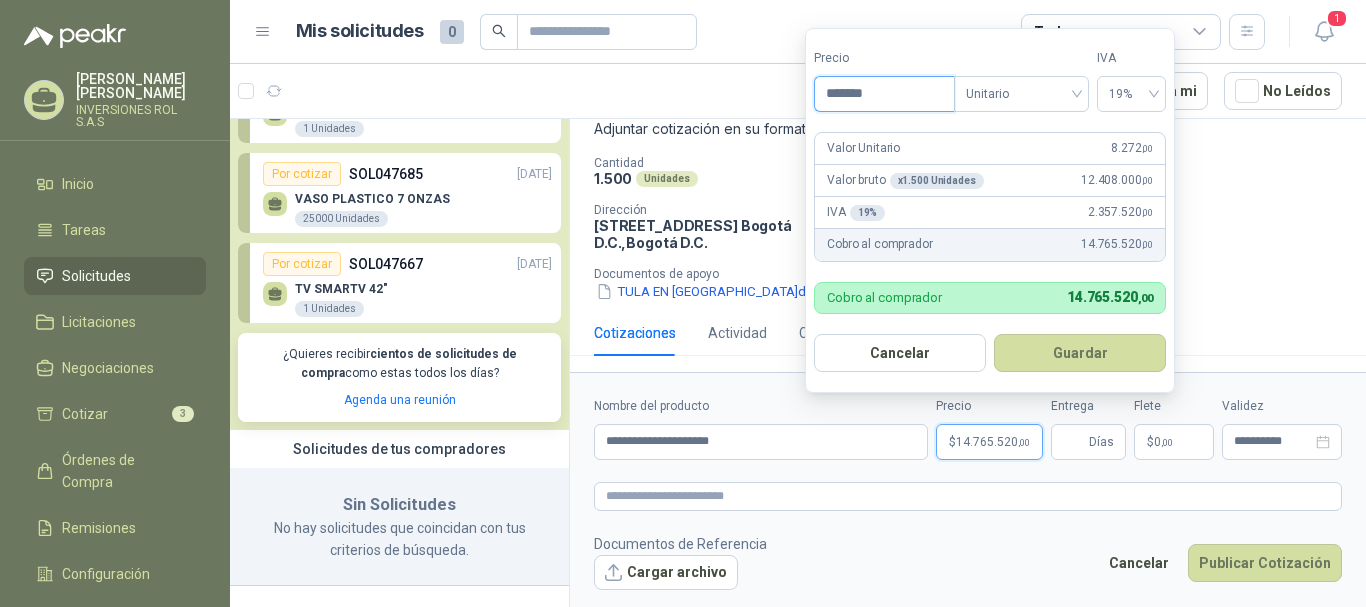 click on "*******" at bounding box center [884, 94] 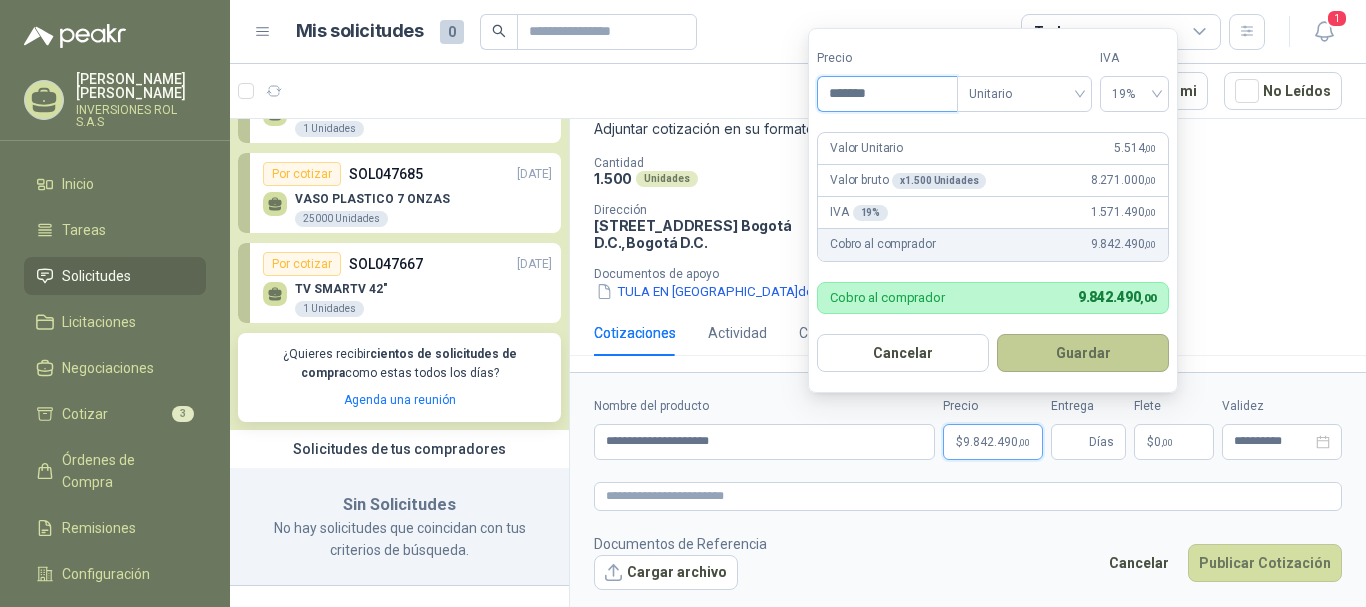 type on "*******" 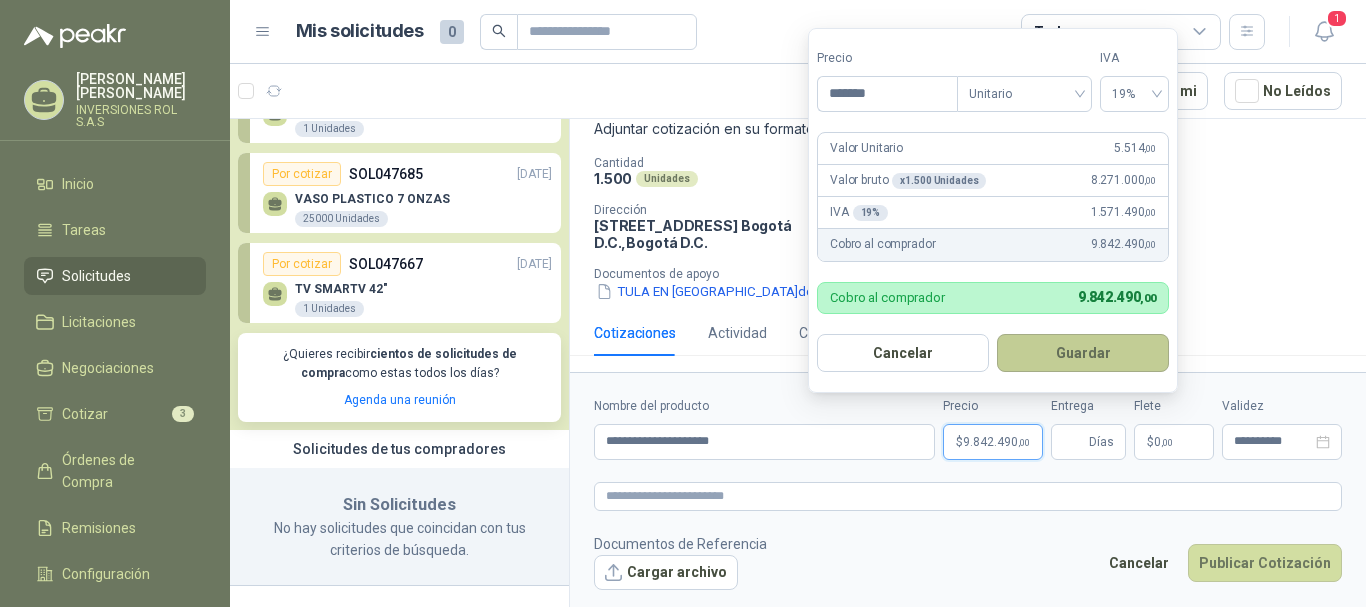 click on "Guardar" at bounding box center (1083, 353) 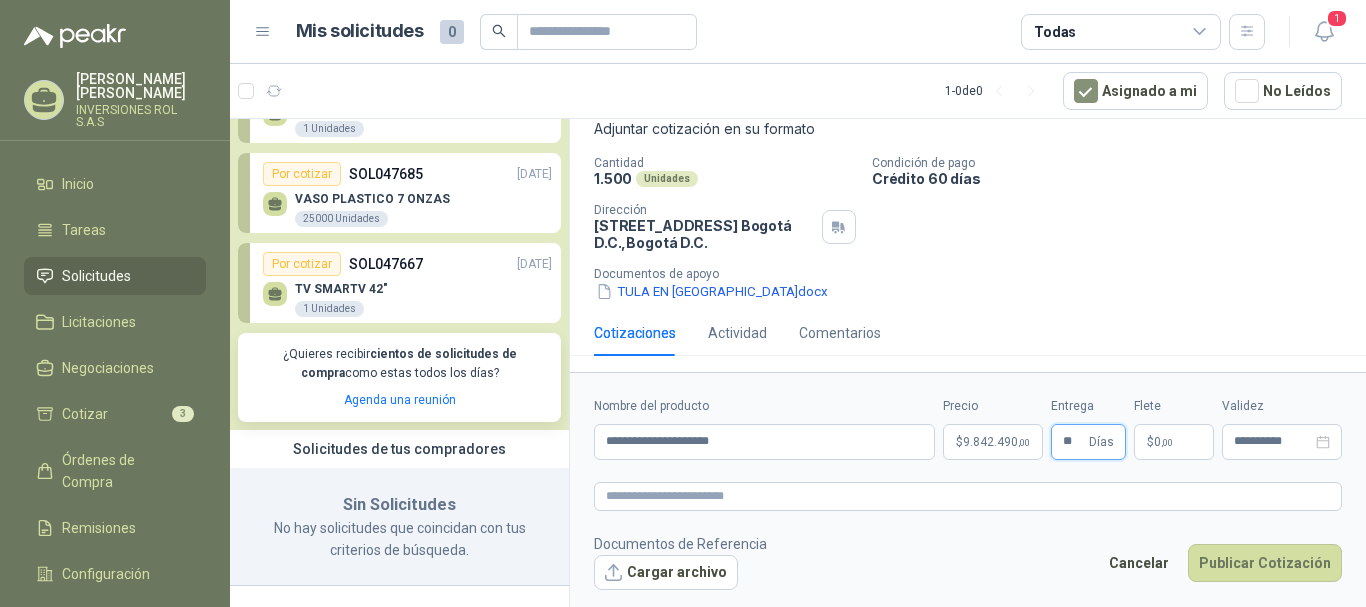 type on "**" 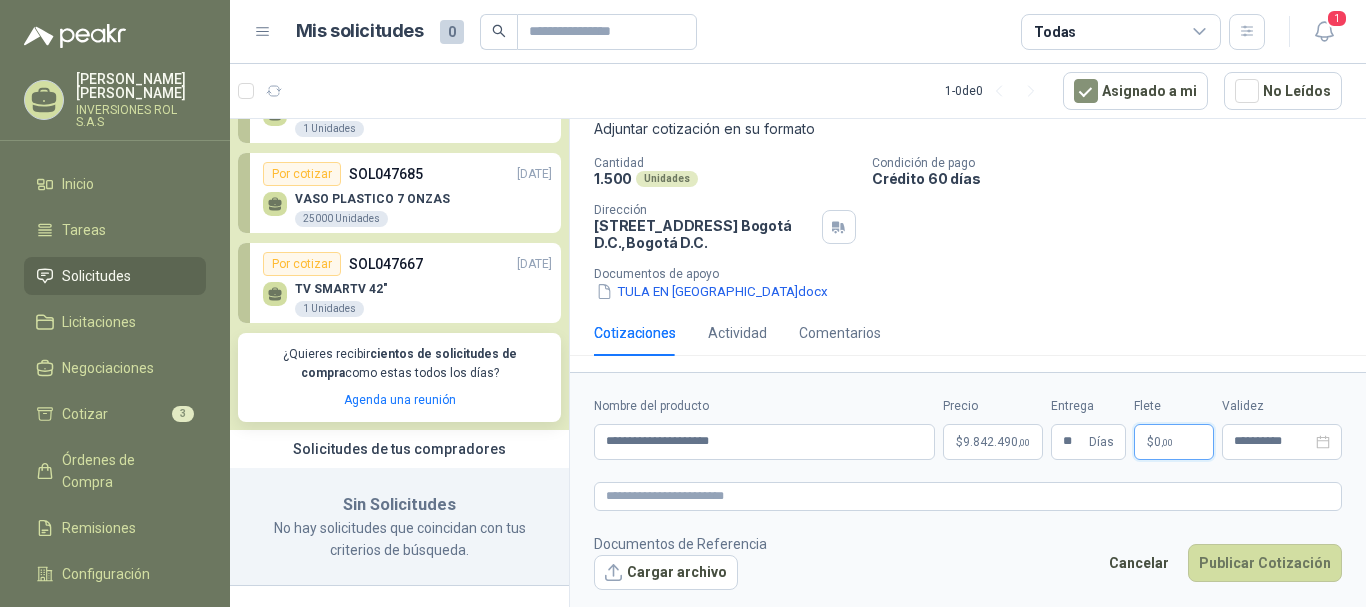 click on ",00" at bounding box center [1167, 442] 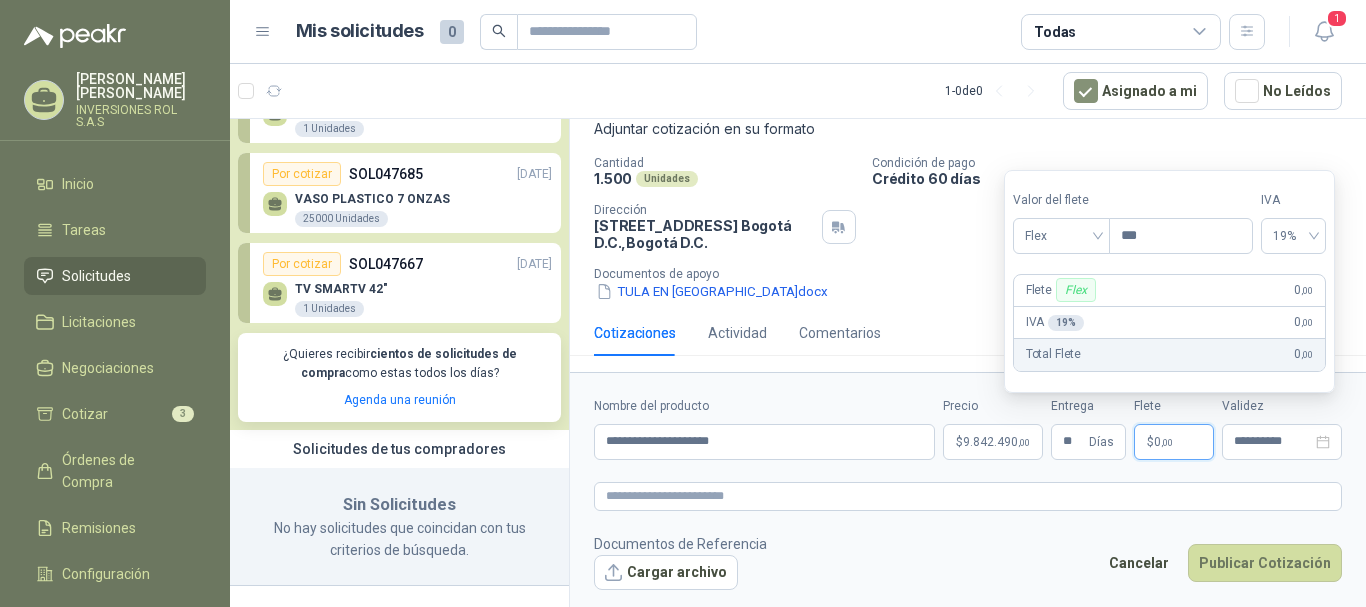 click on "Adjuntar cotización en su formato" at bounding box center [968, 129] 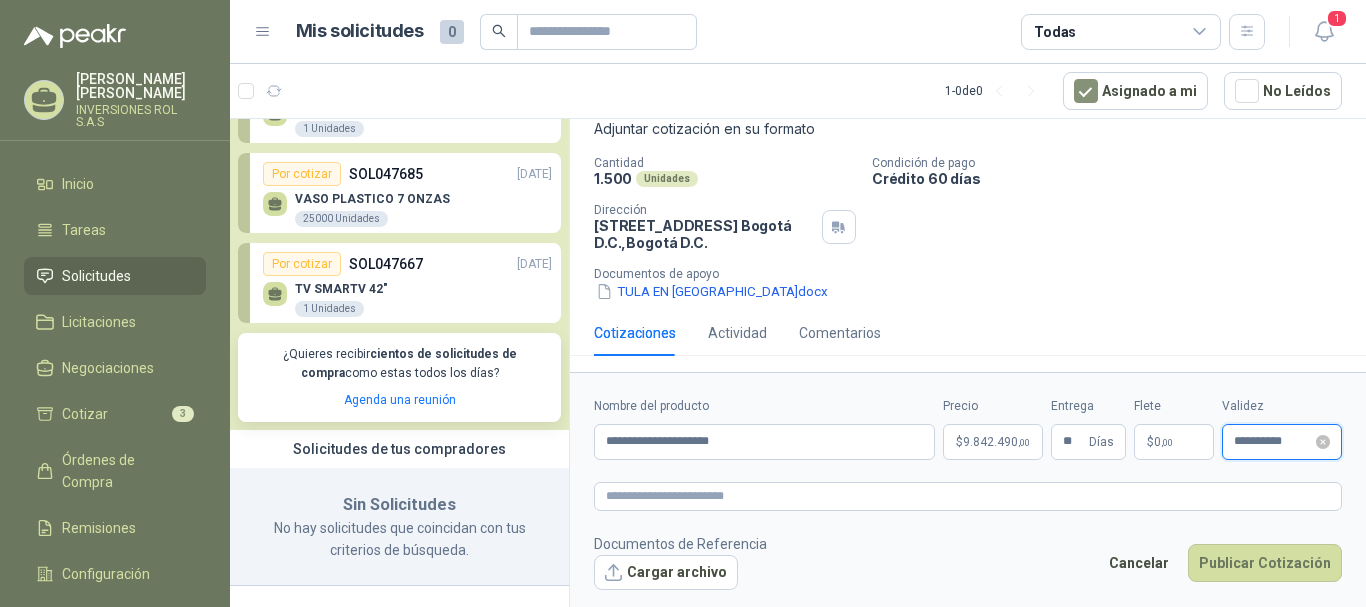 click on "**********" at bounding box center (1273, 441) 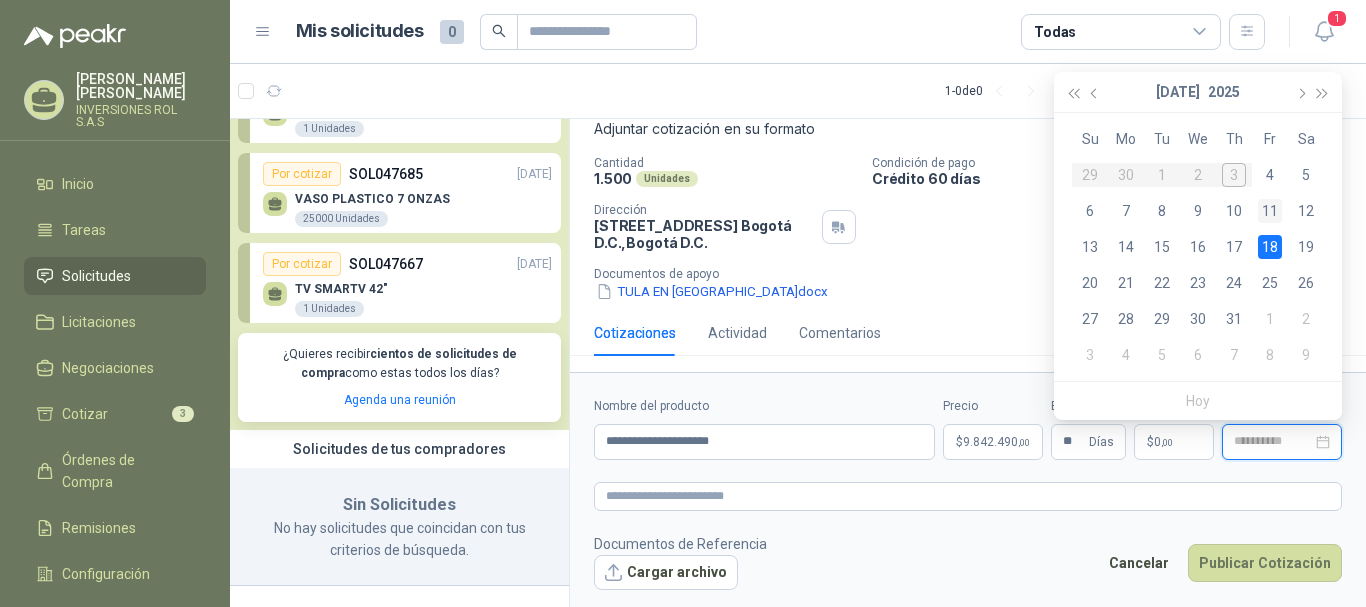 type on "**********" 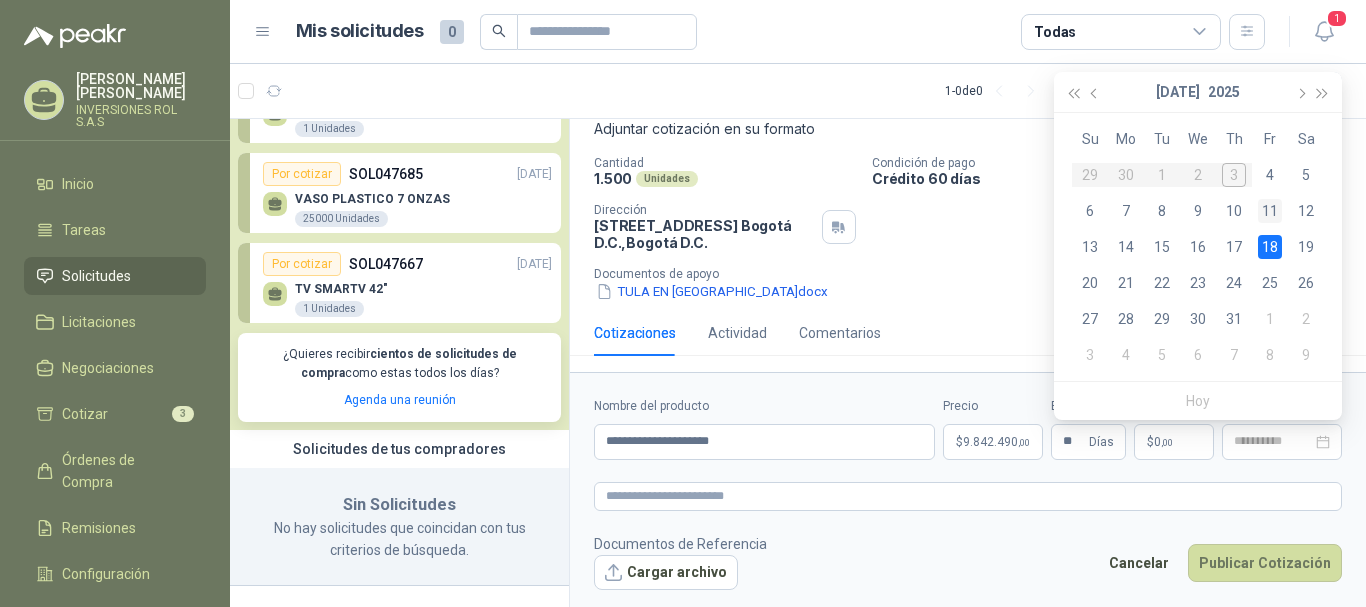 click on "11" at bounding box center (1270, 211) 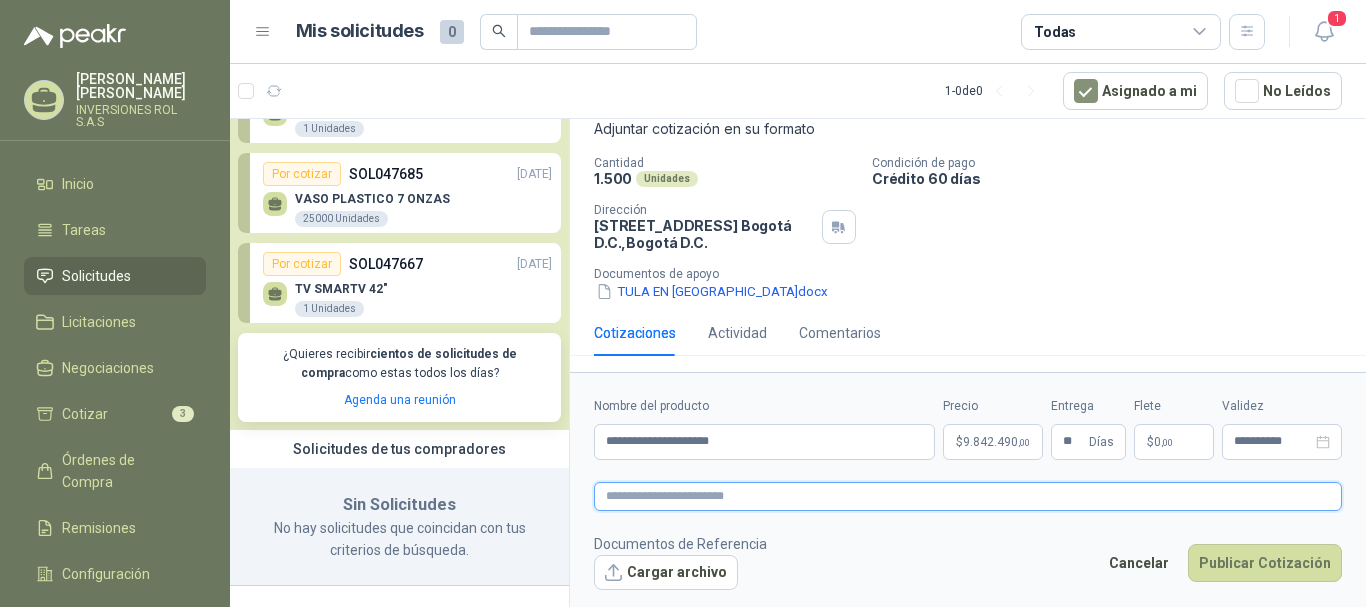 click at bounding box center [968, 496] 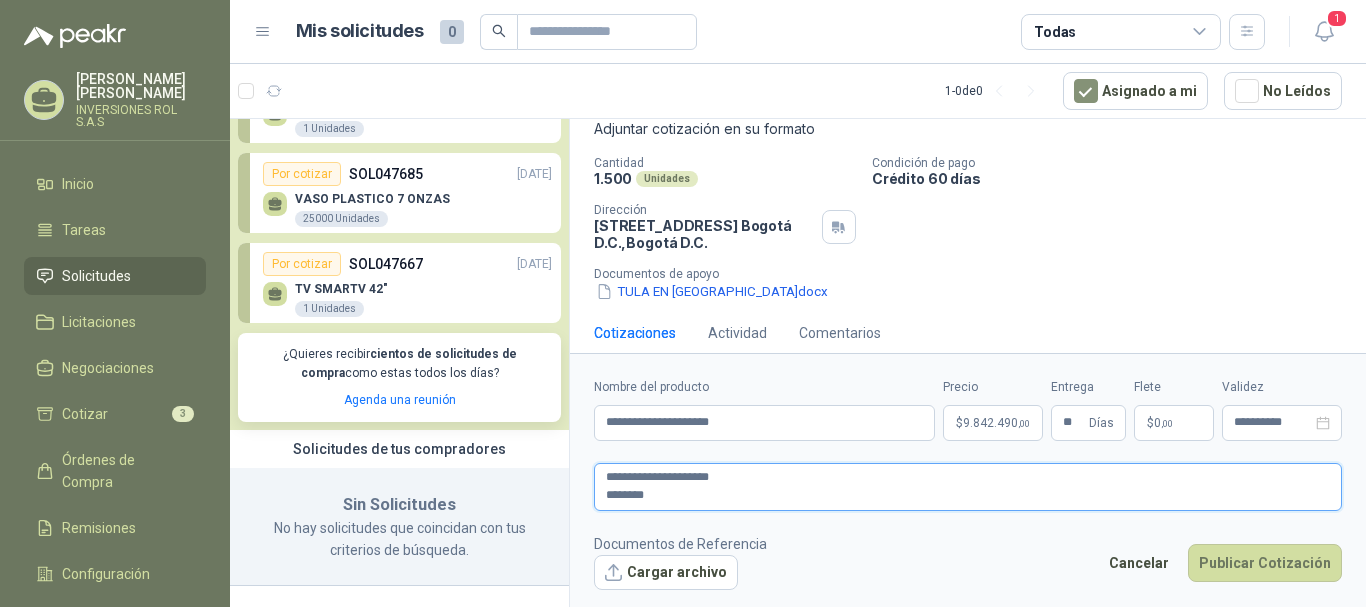 scroll, scrollTop: 138, scrollLeft: 0, axis: vertical 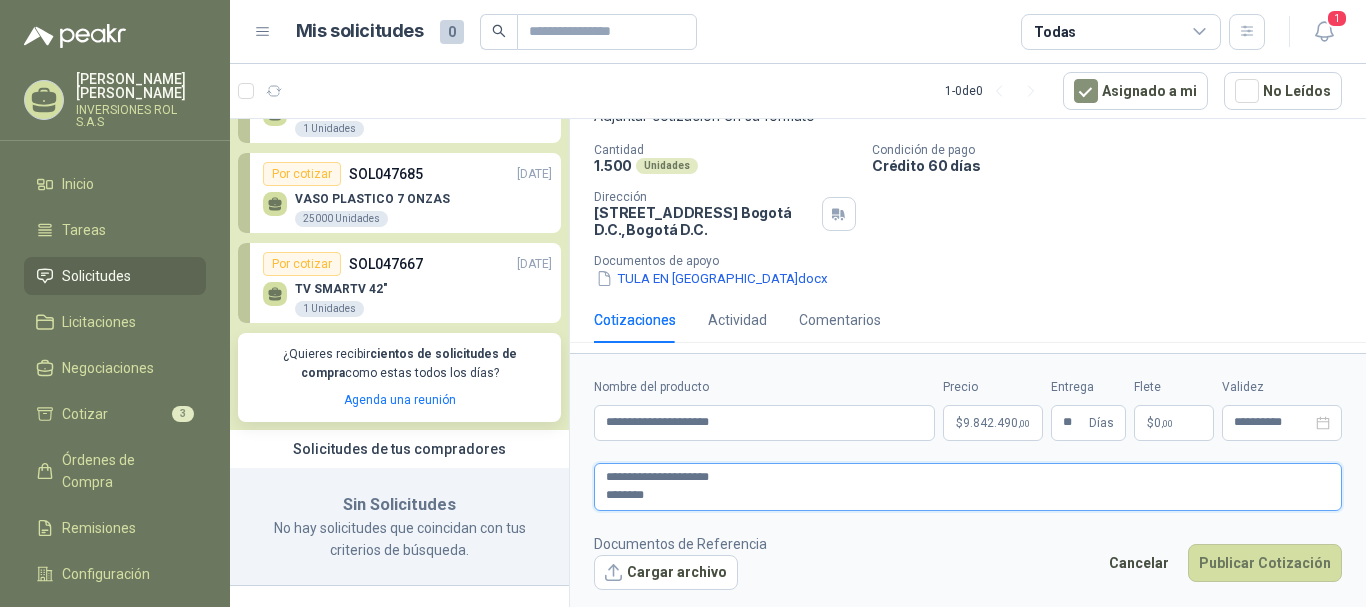 click on "**********" at bounding box center [968, 487] 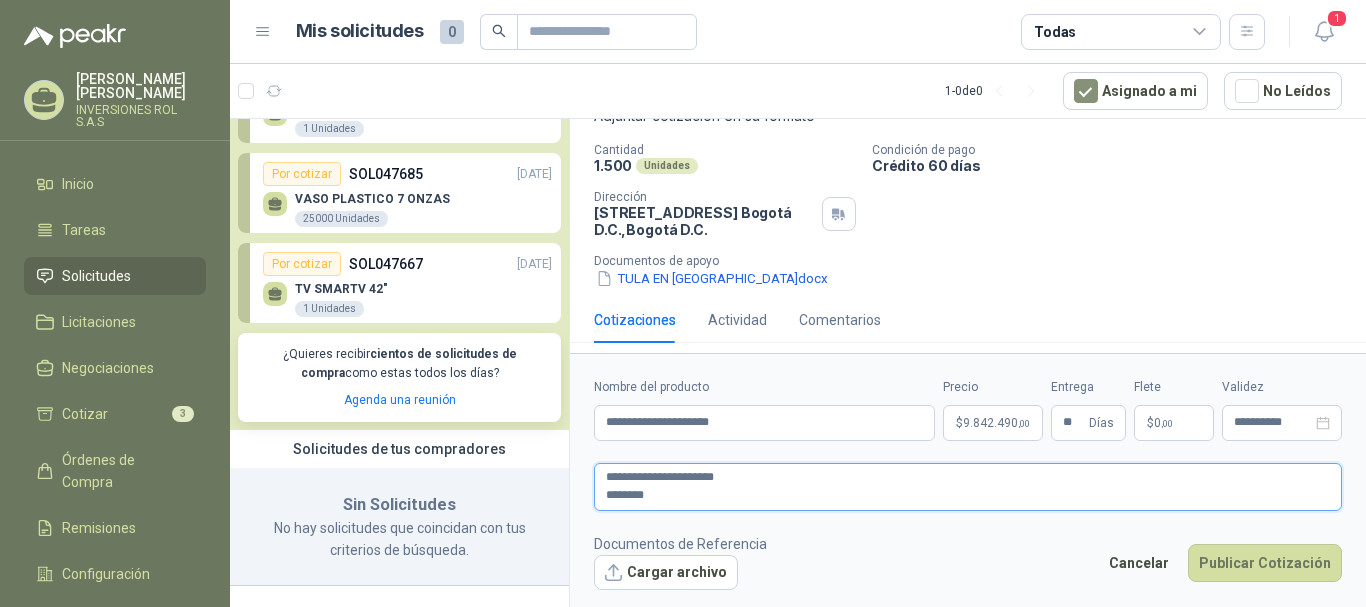 type 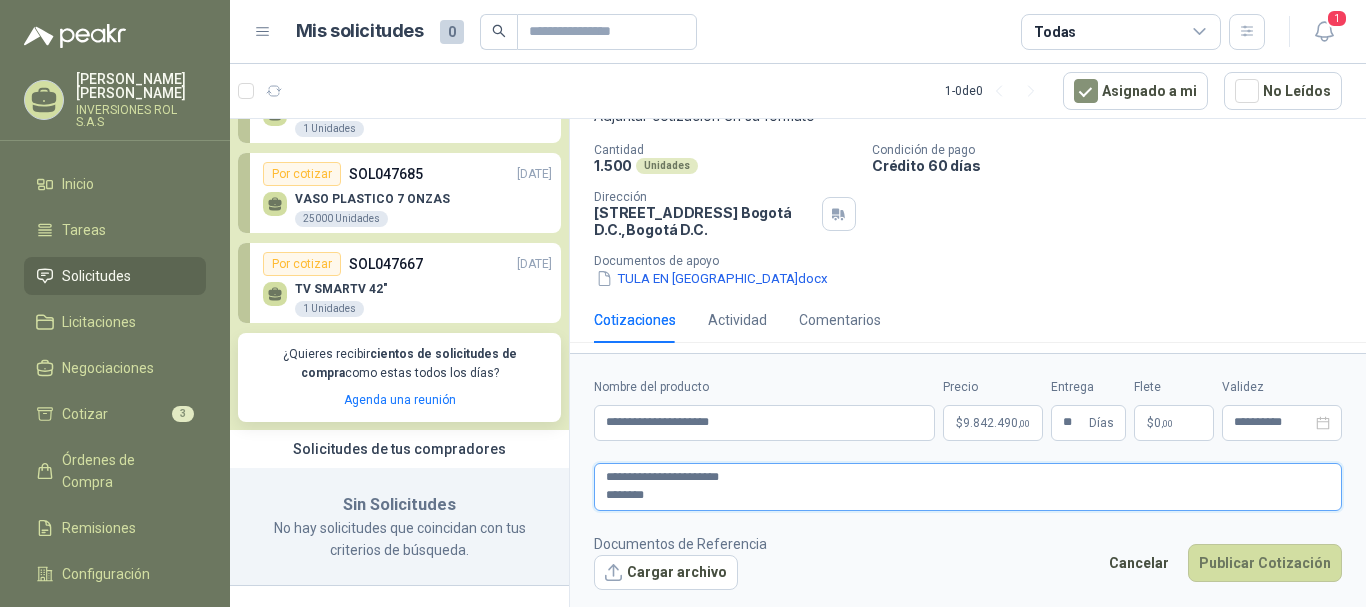 type 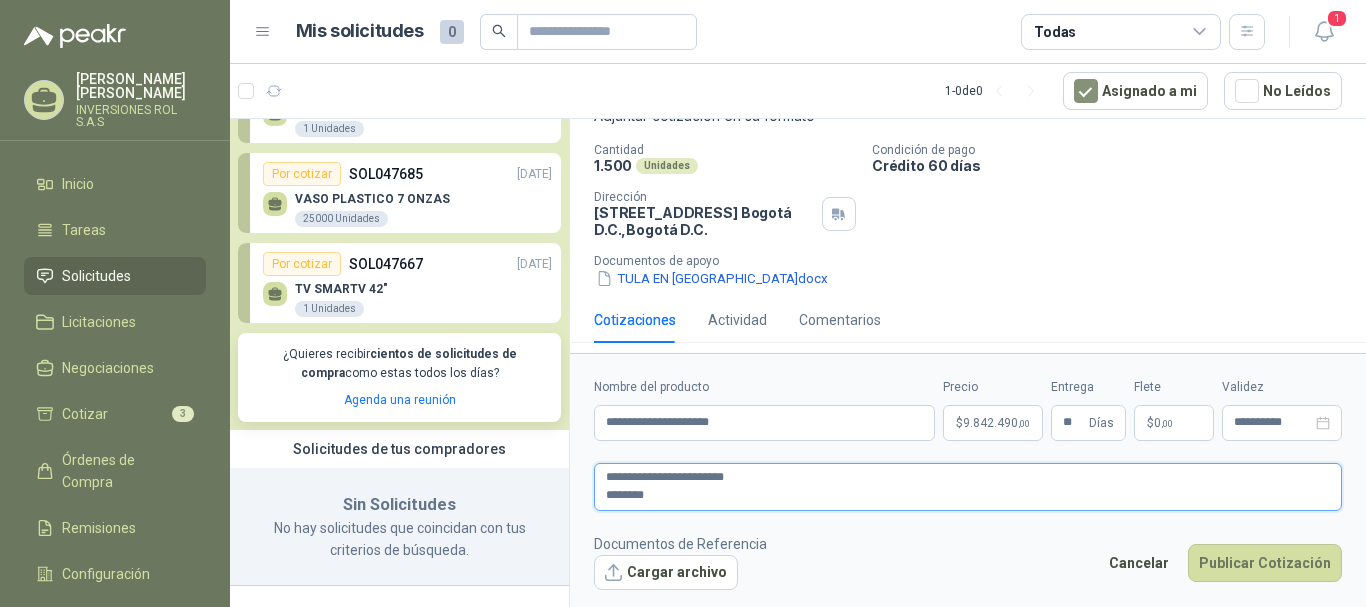 type 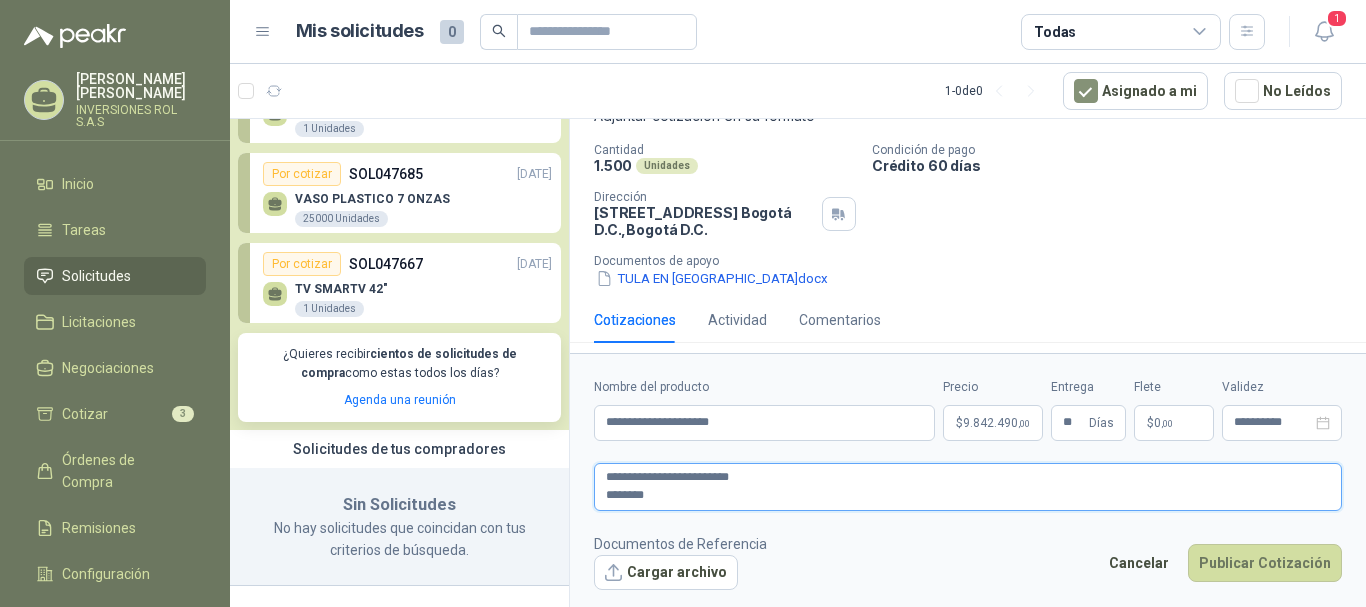 type 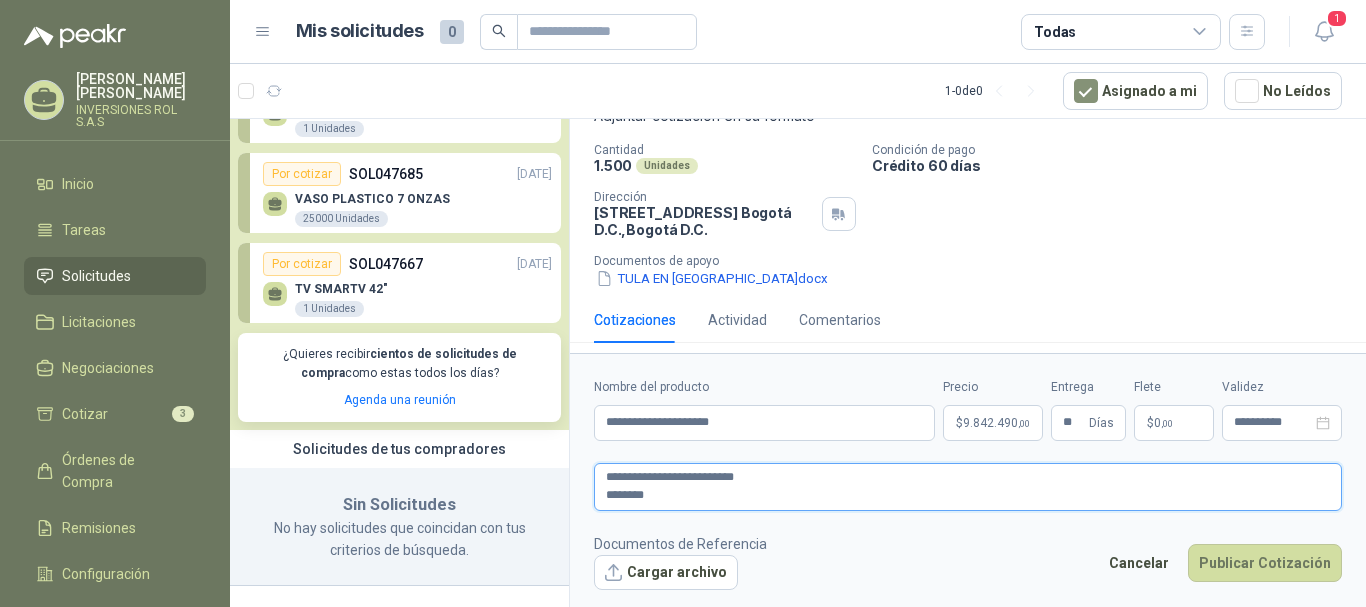 type 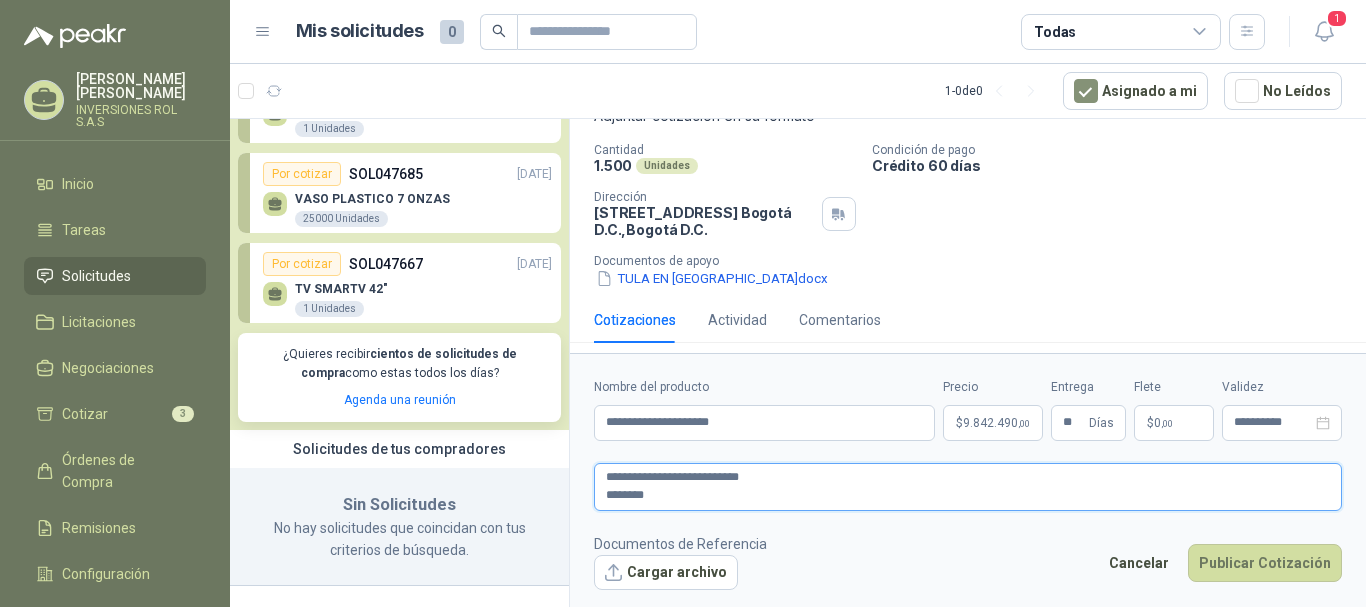 type 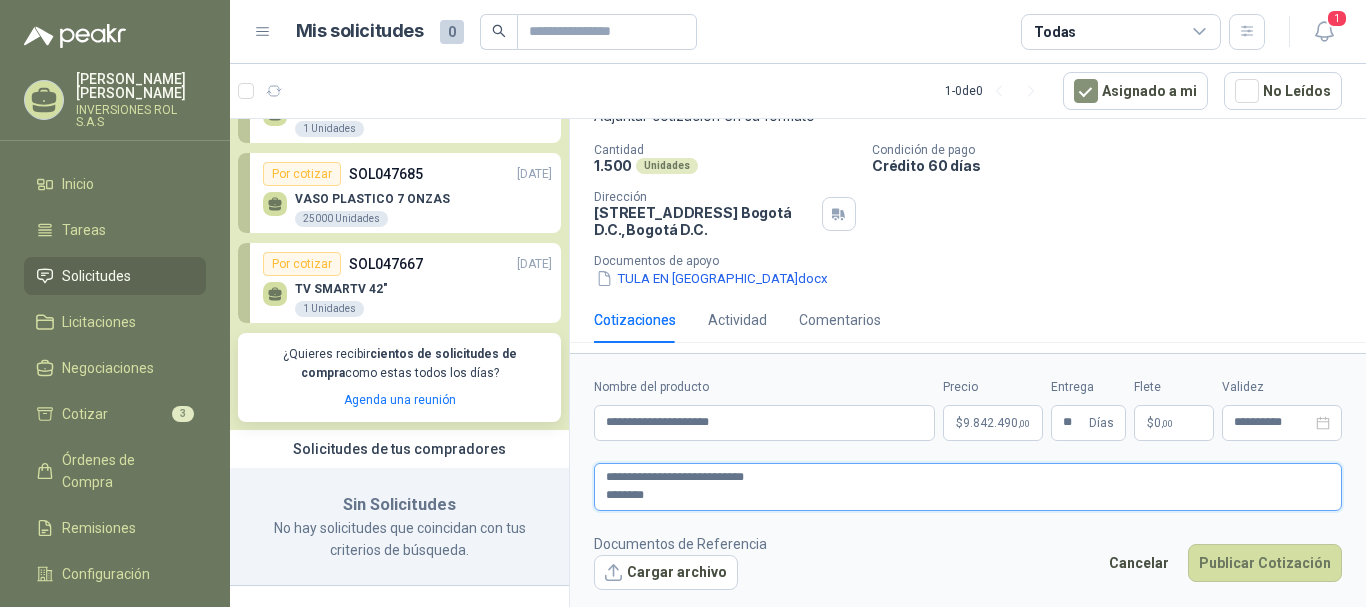 type 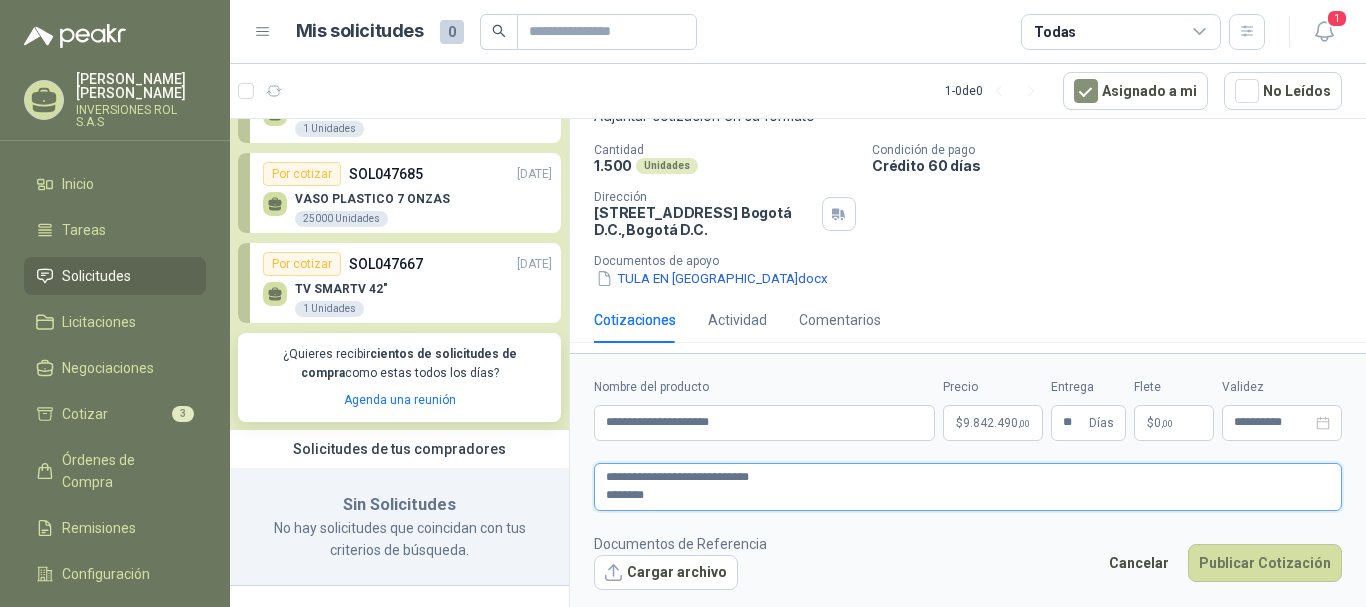 type 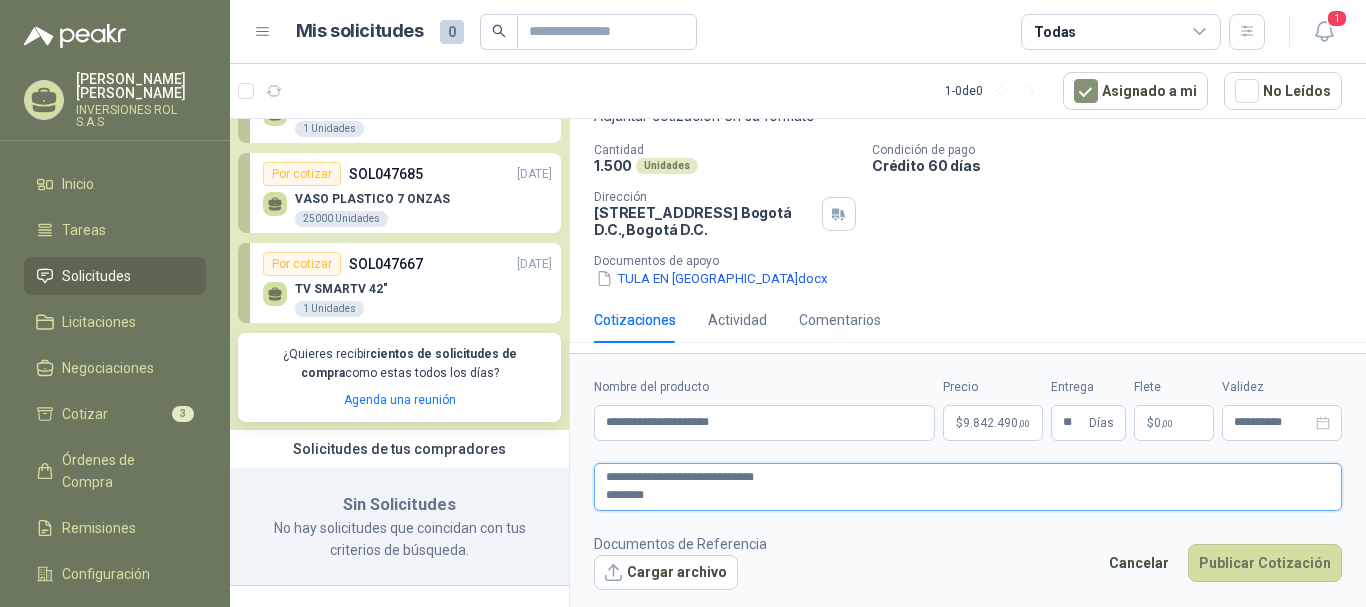 type 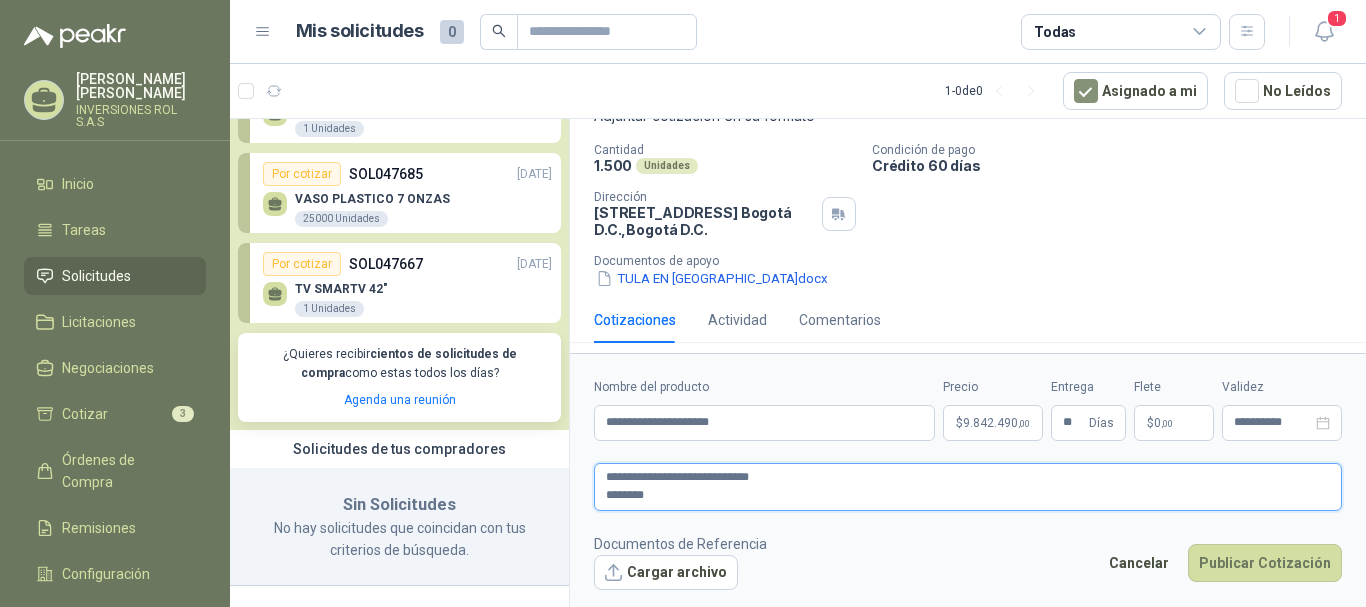type 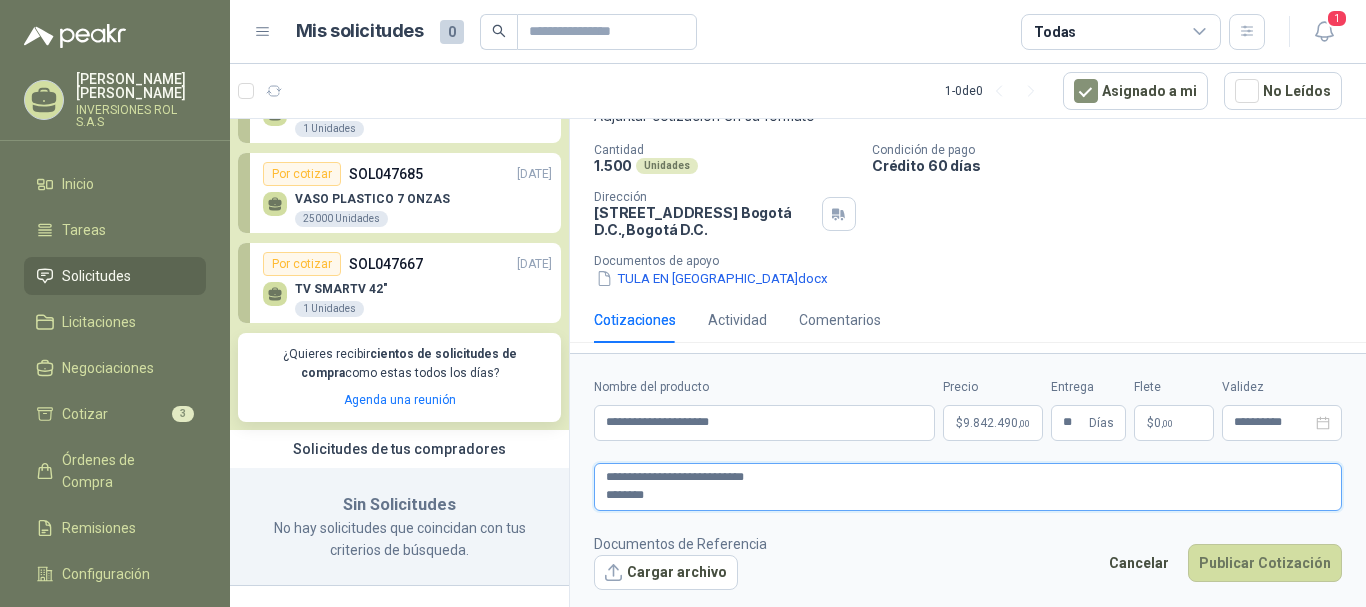 type 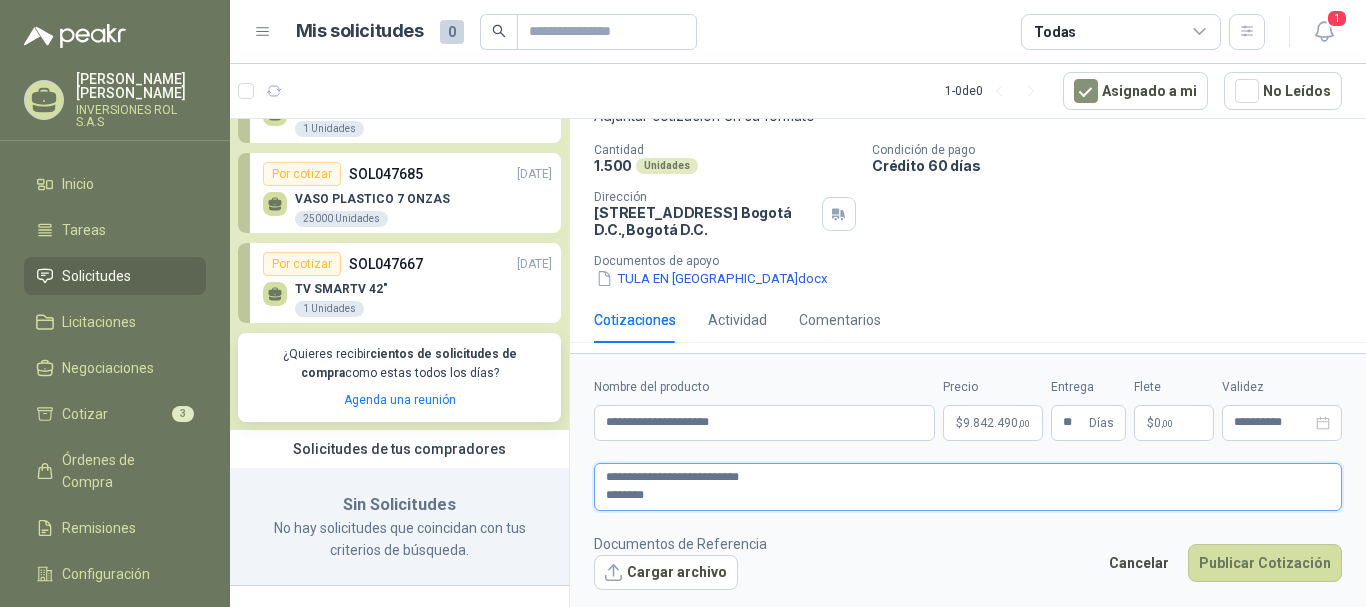 type 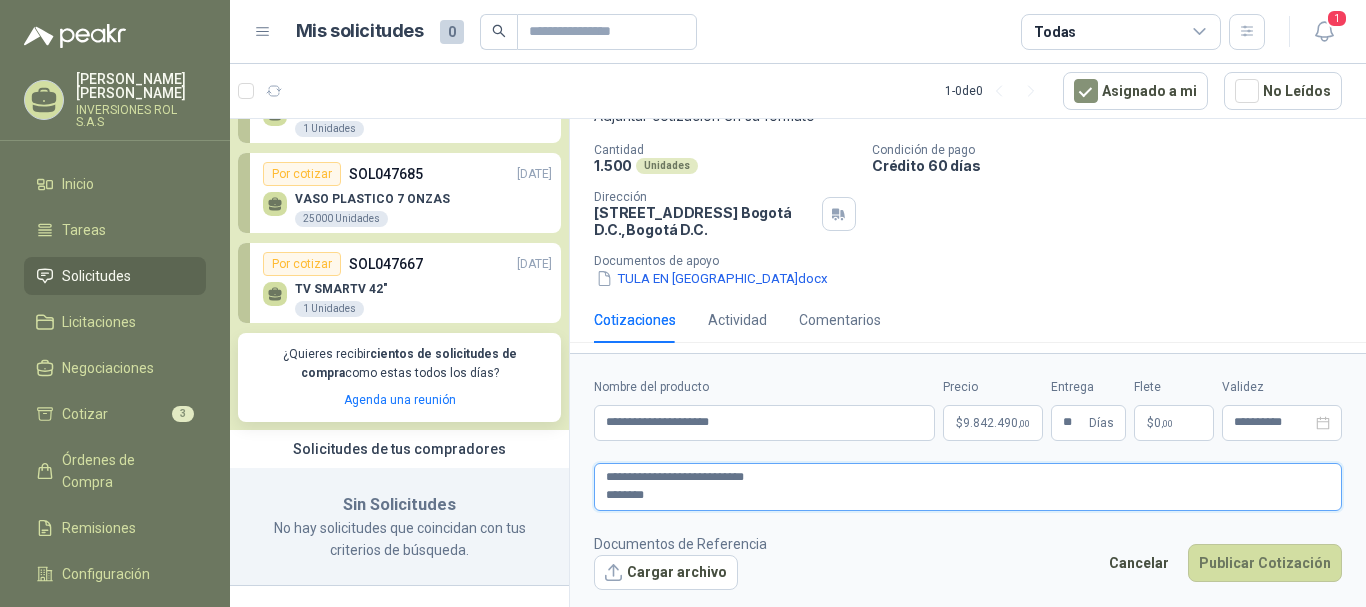 type 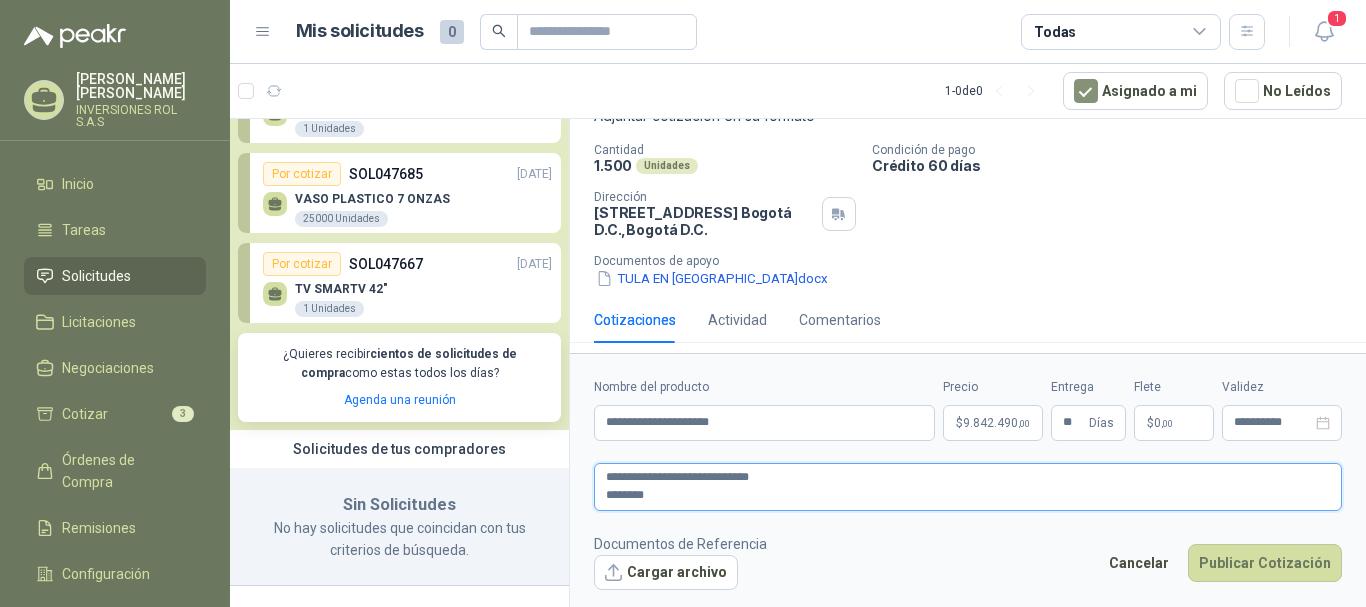 type 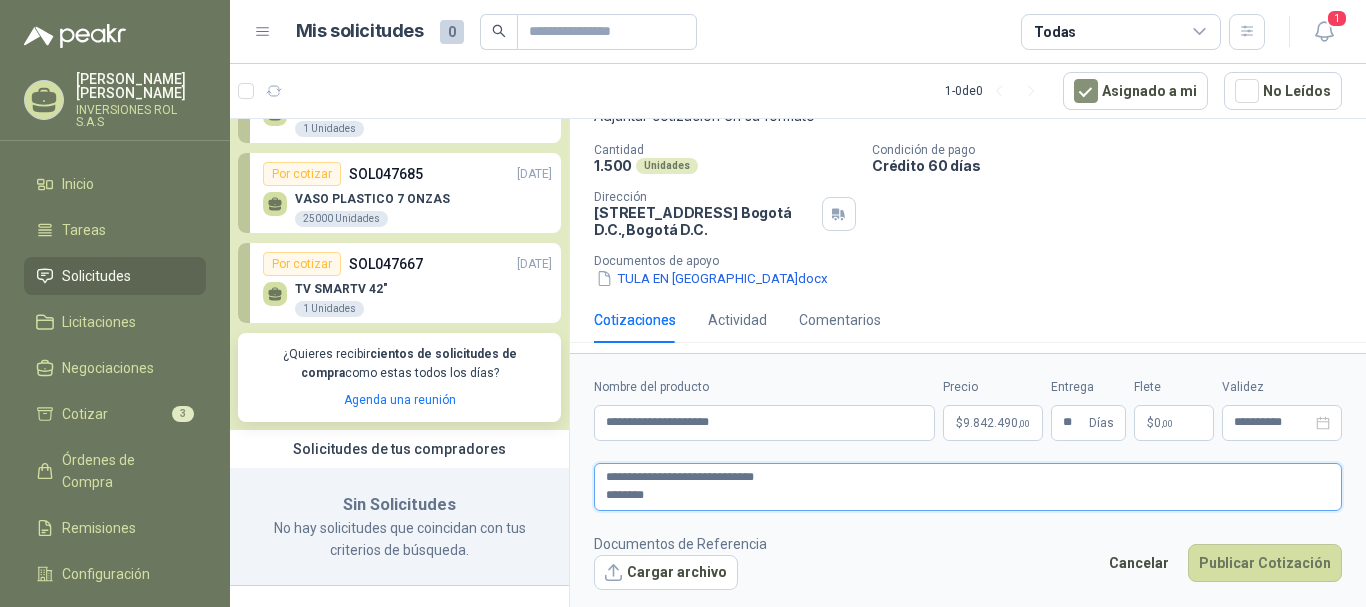 click on "**********" at bounding box center [968, 487] 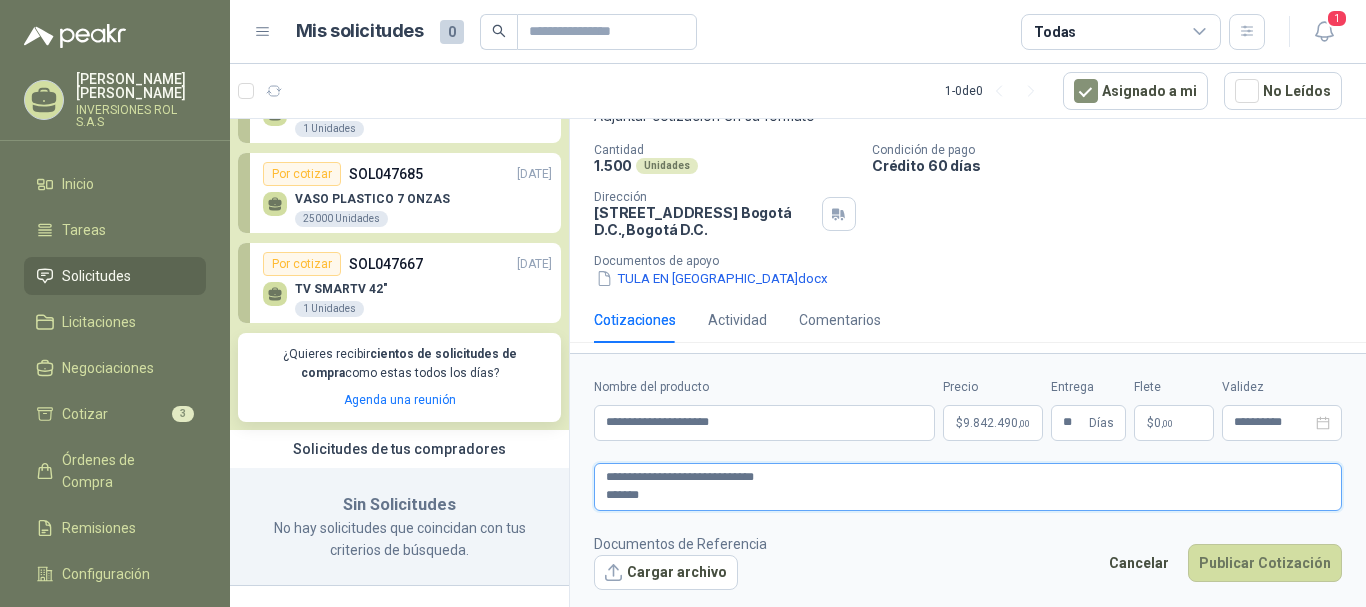 type 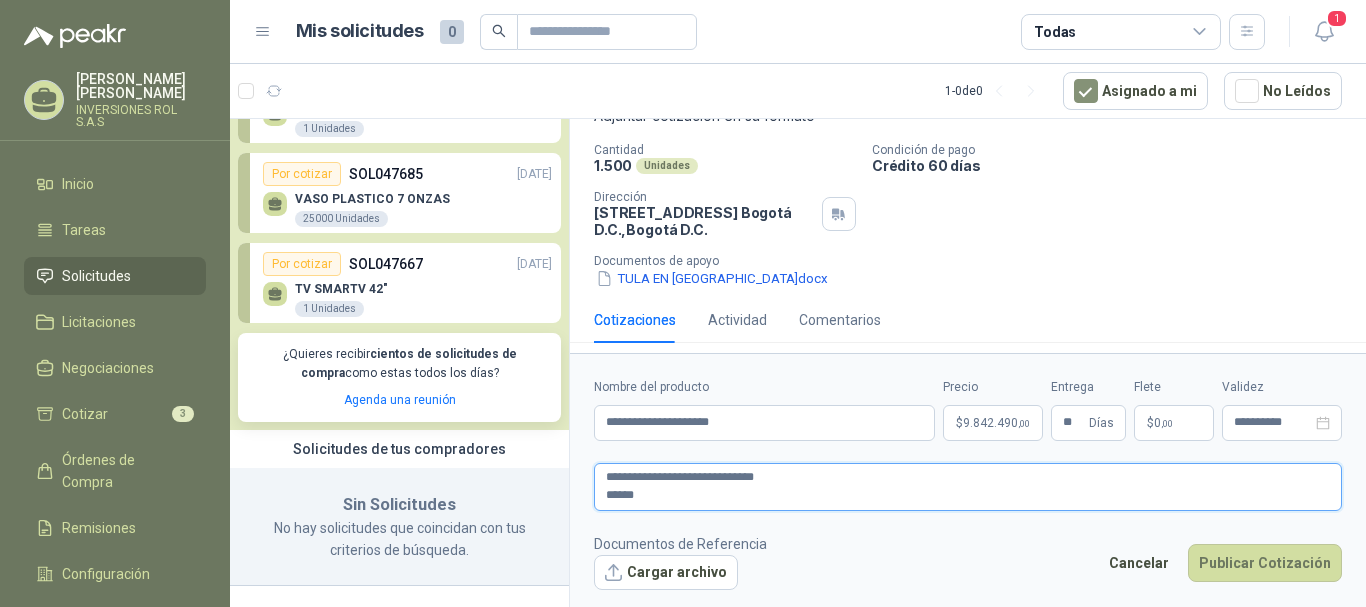 type 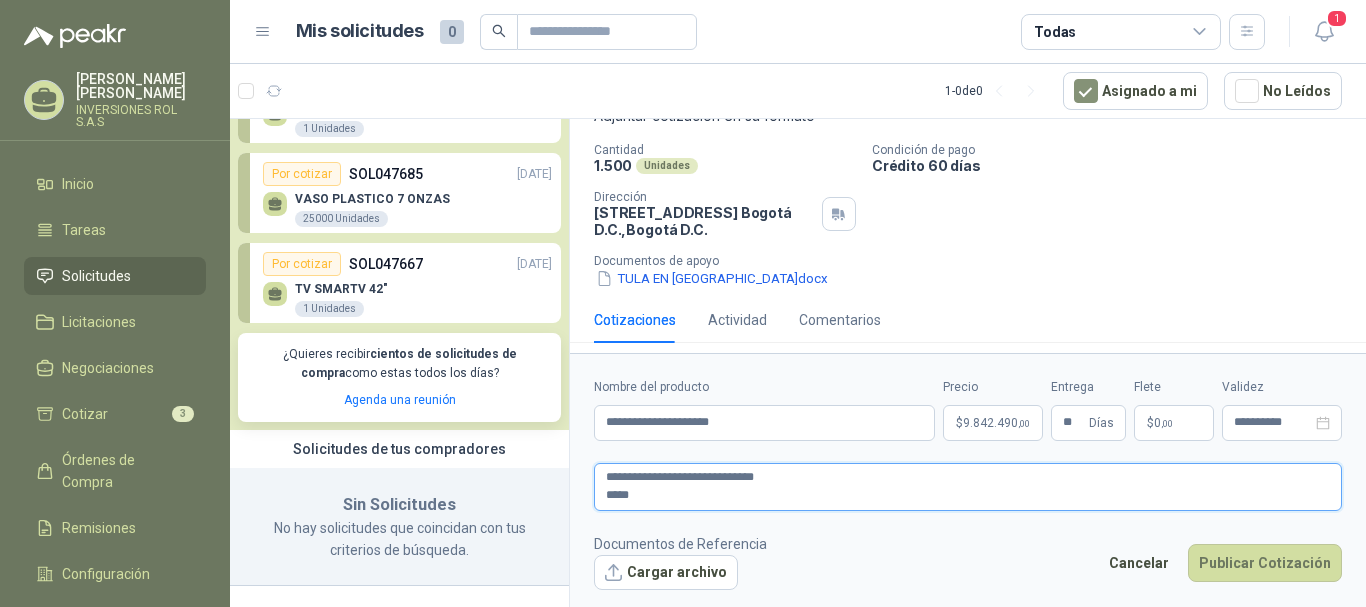 type 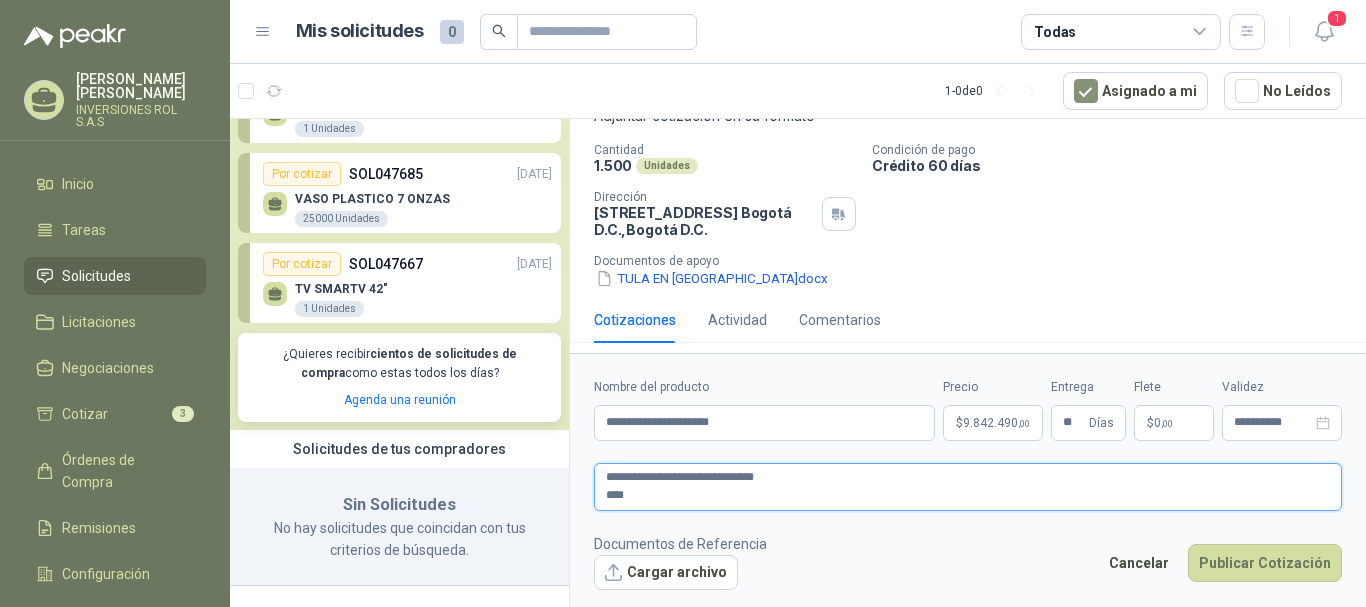 type 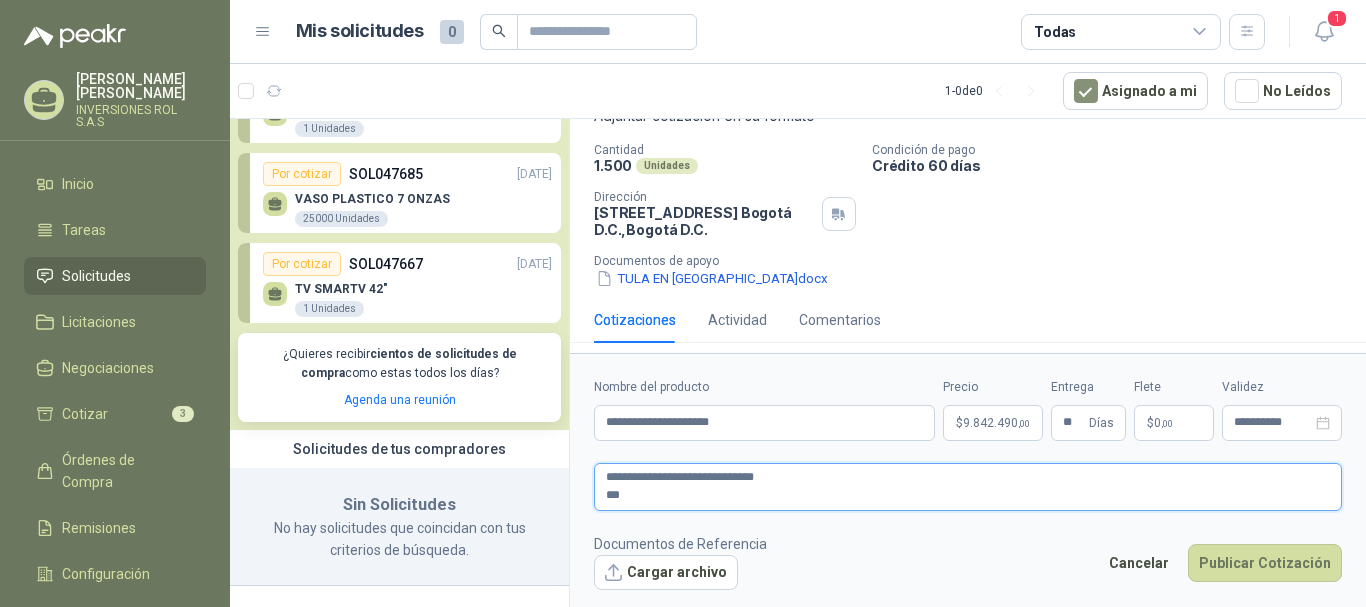 type 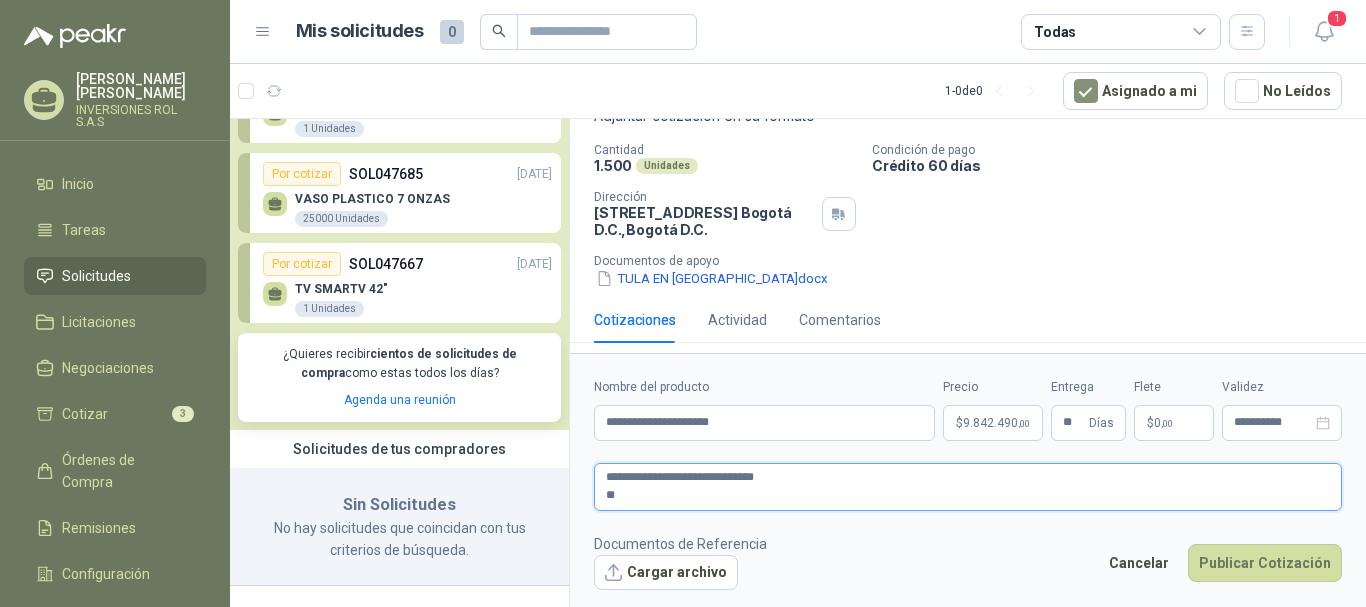 type 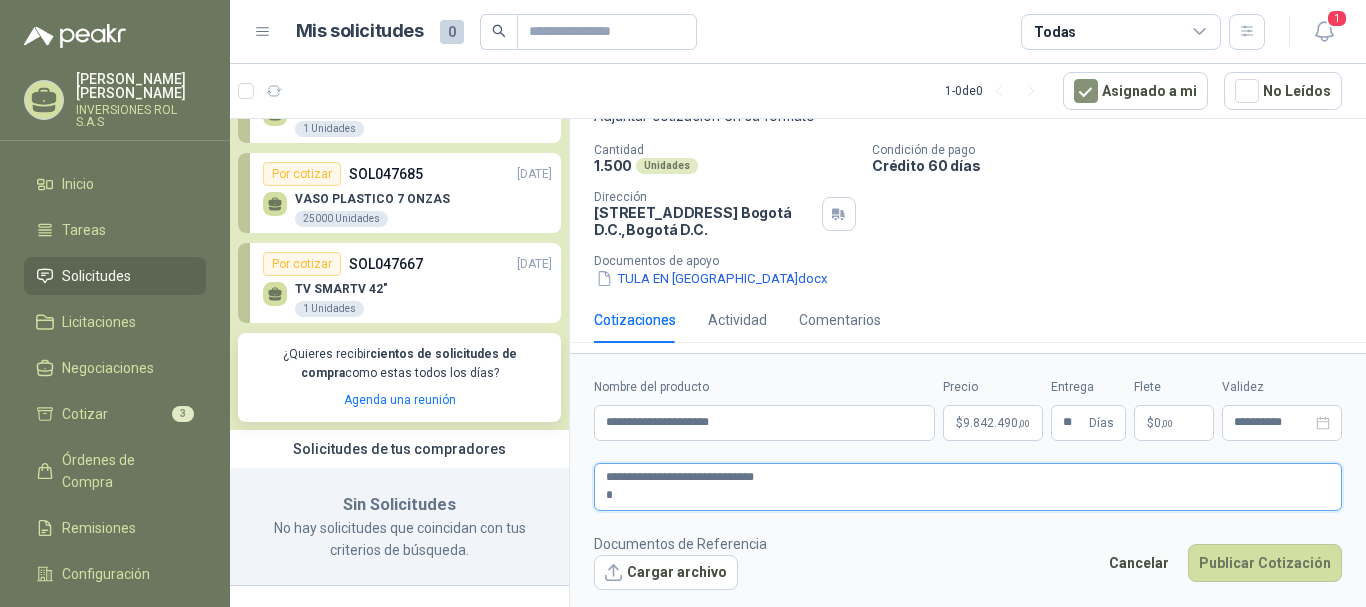 type 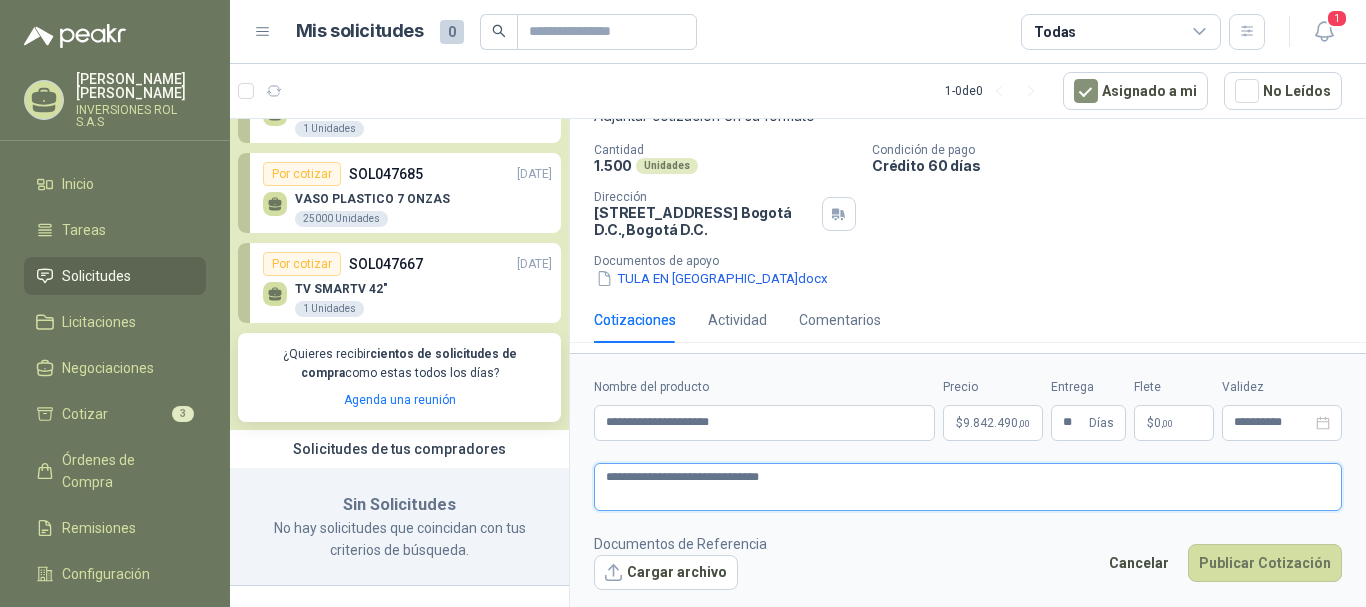 type on "**********" 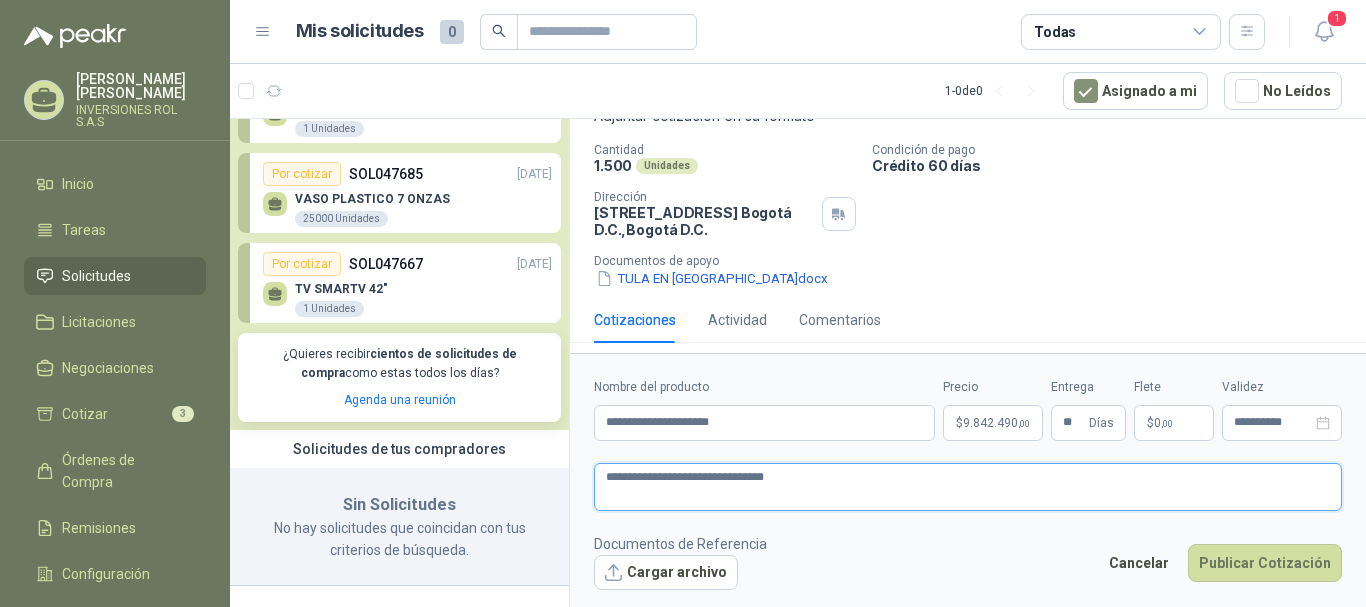 type 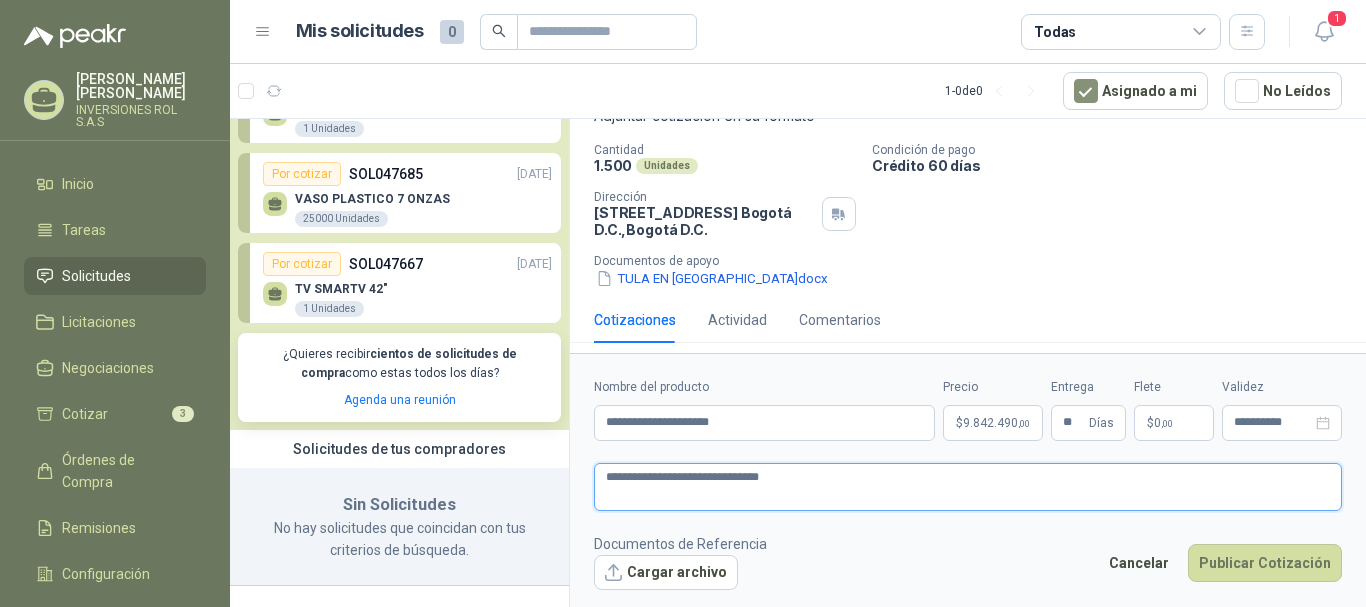 type 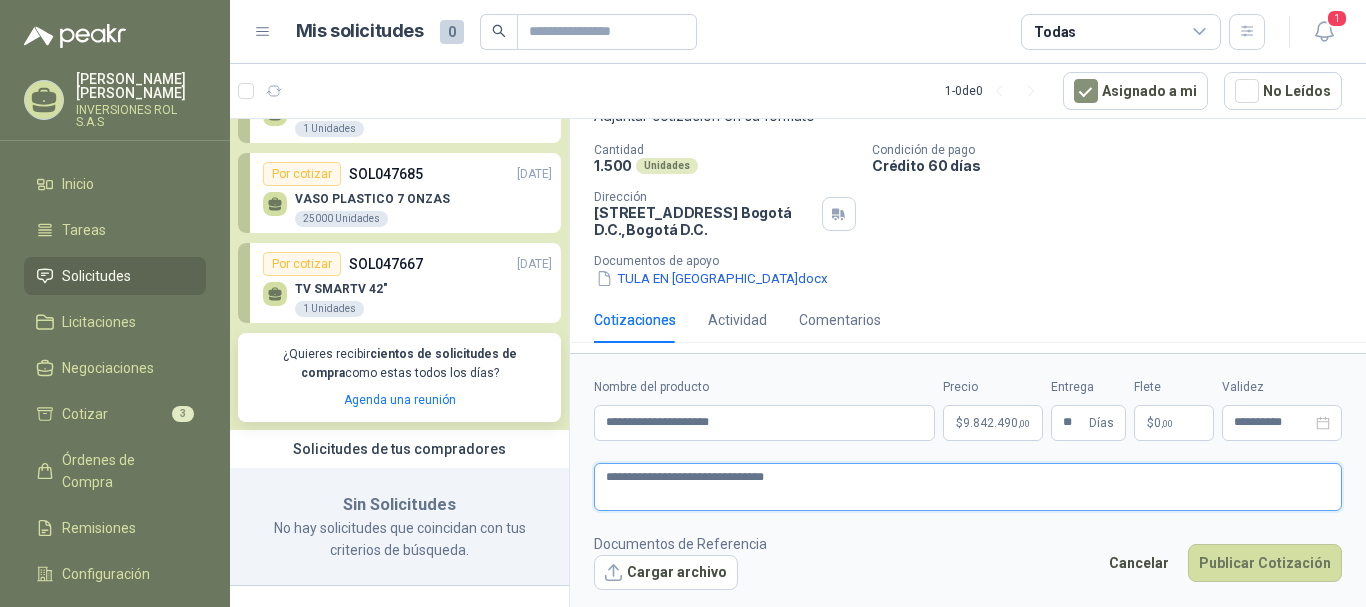 type 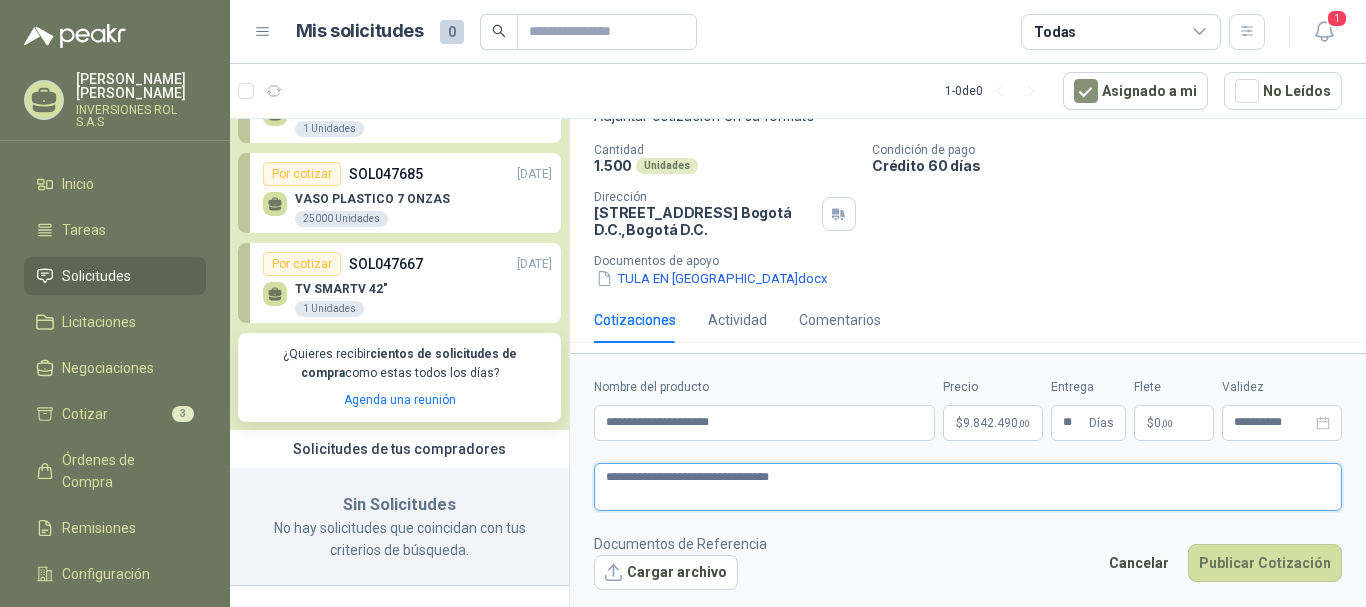 type on "**********" 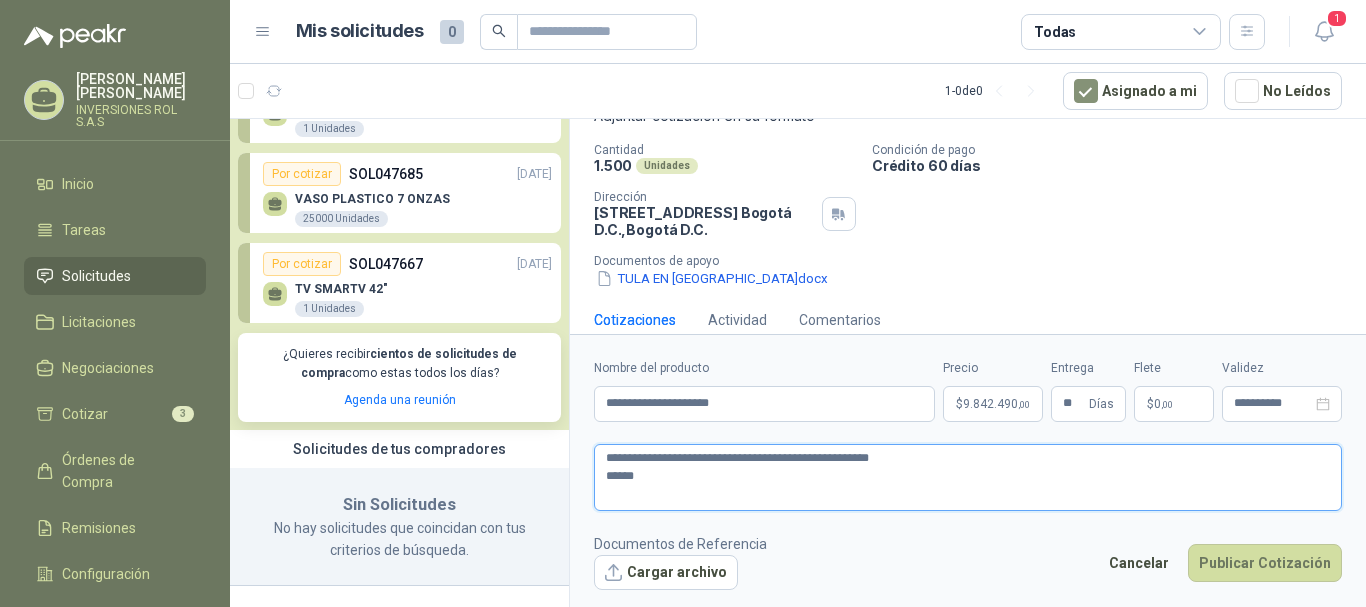 click on "**********" at bounding box center (968, 477) 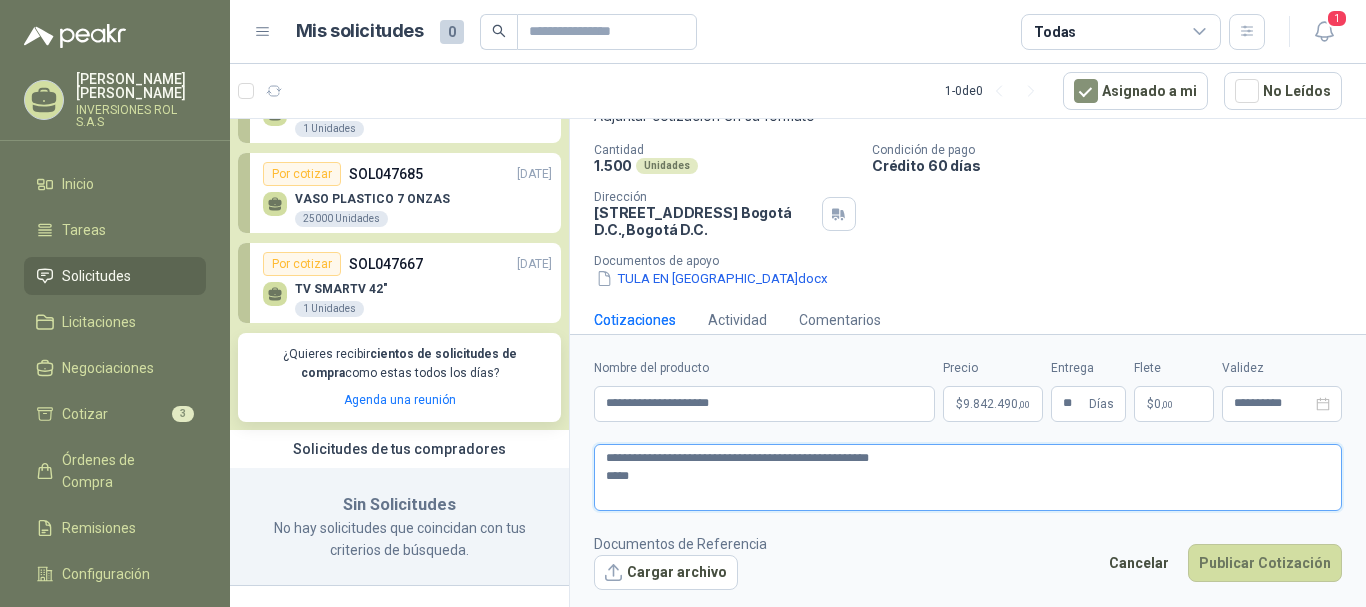 type 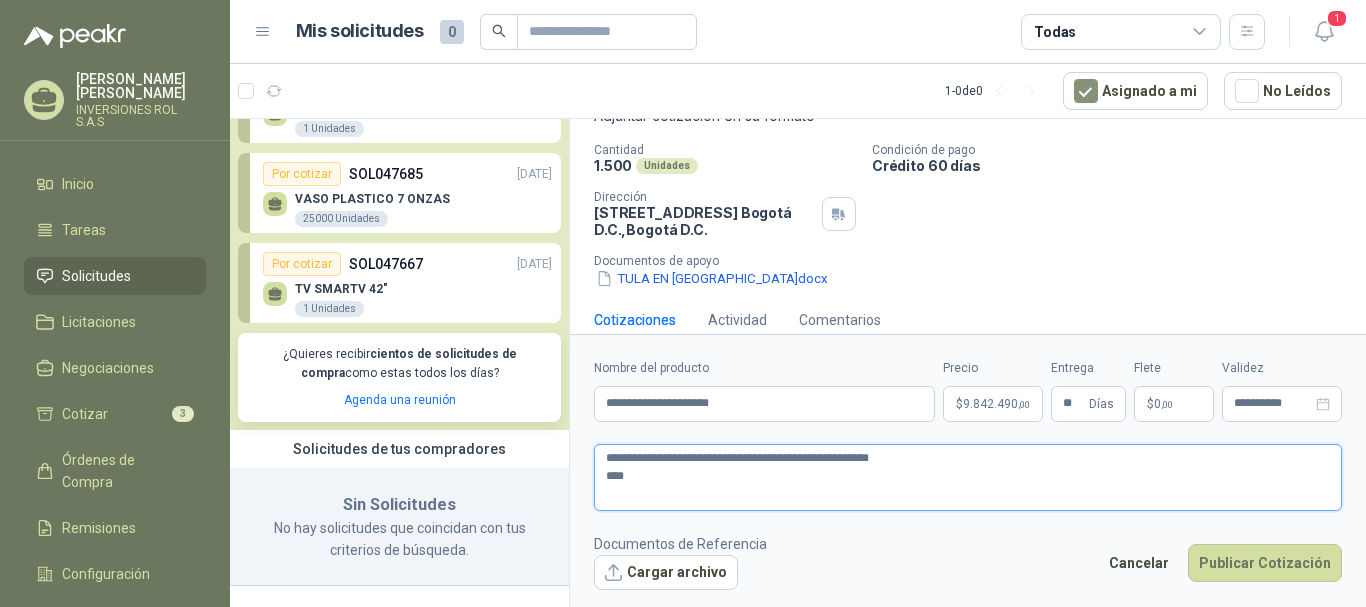 type 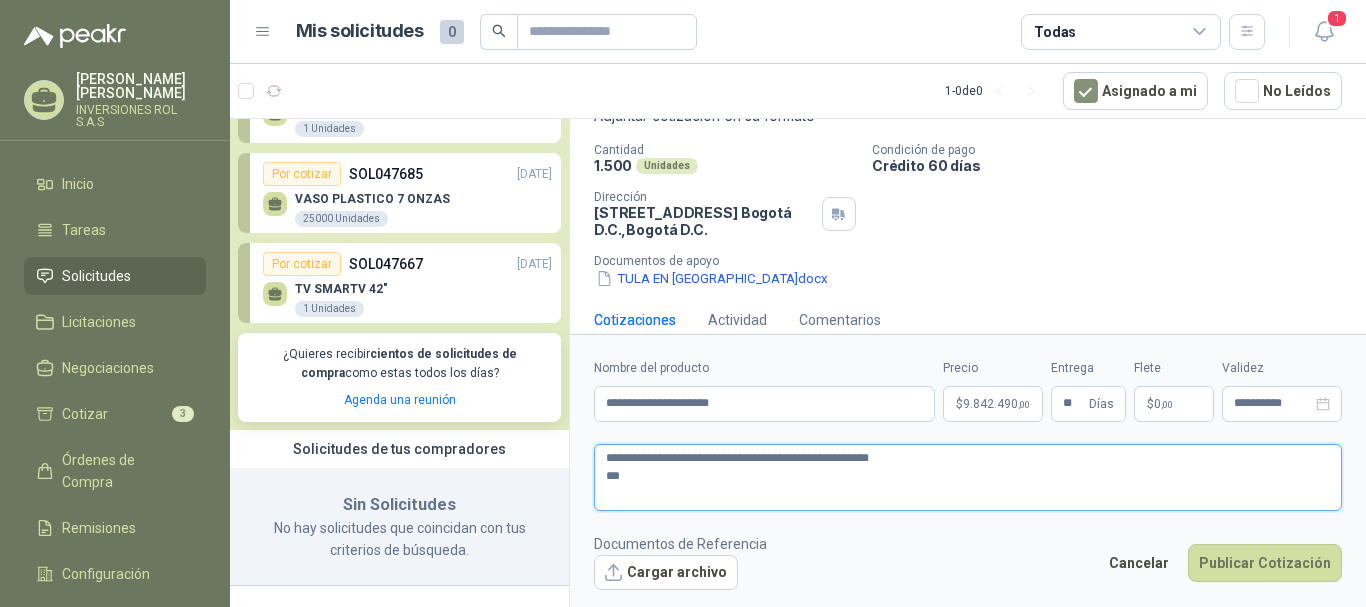 type 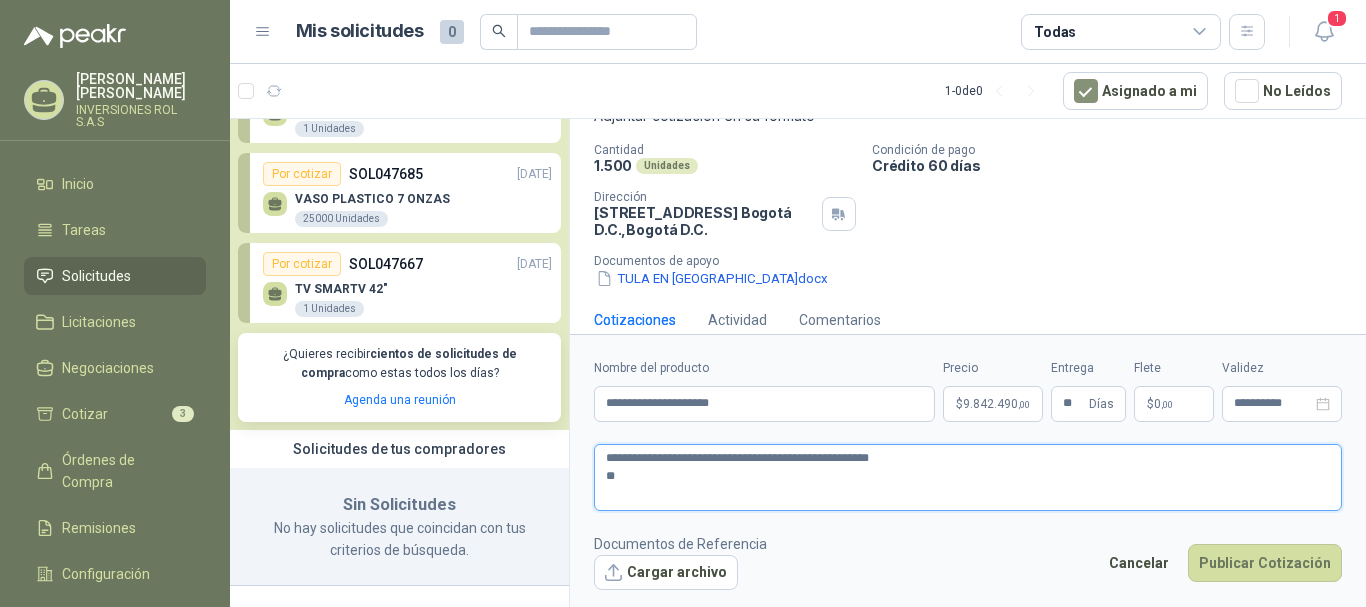 type 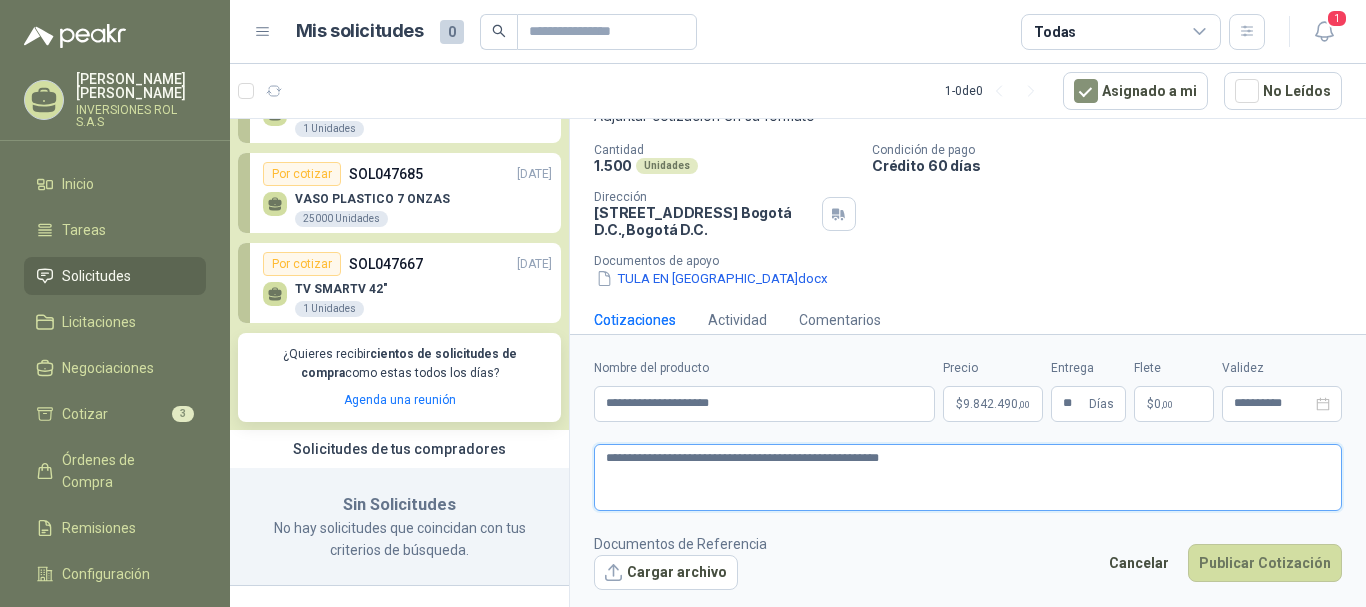 type 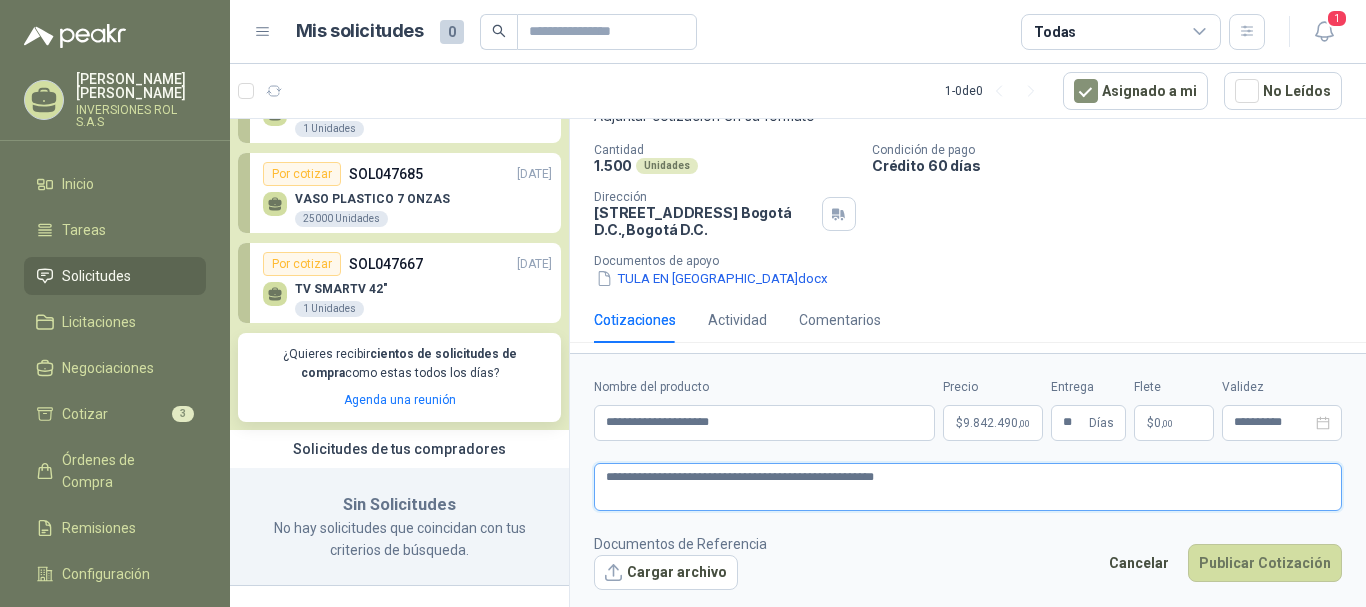 type 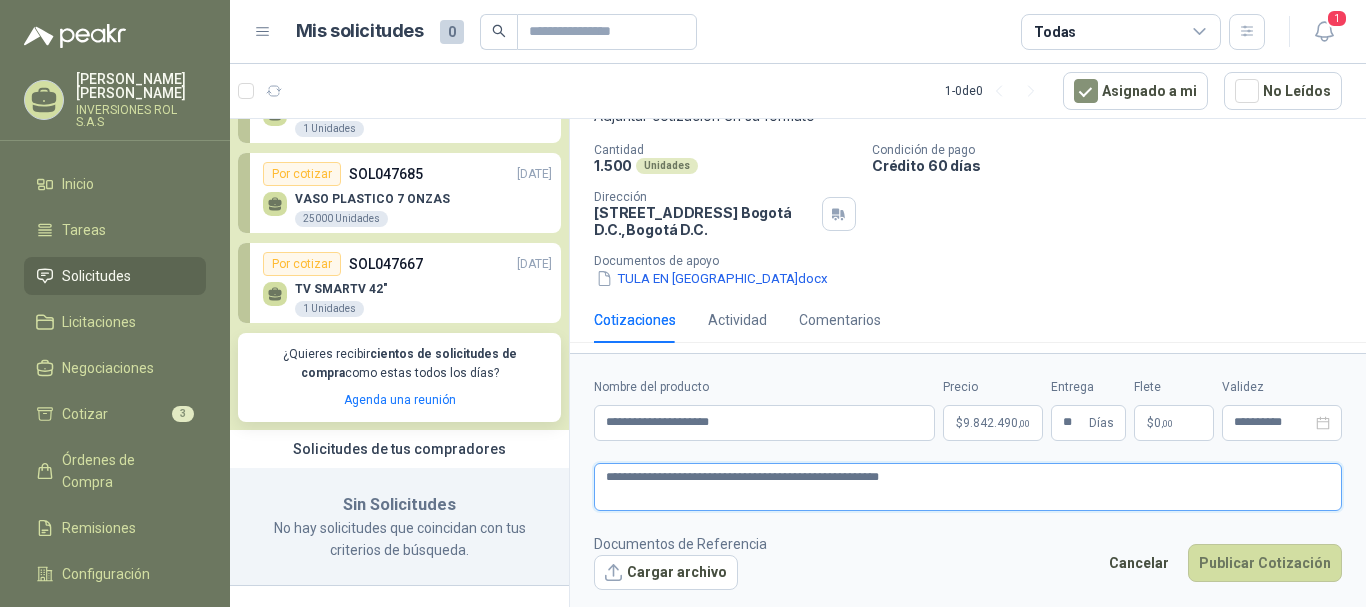 type 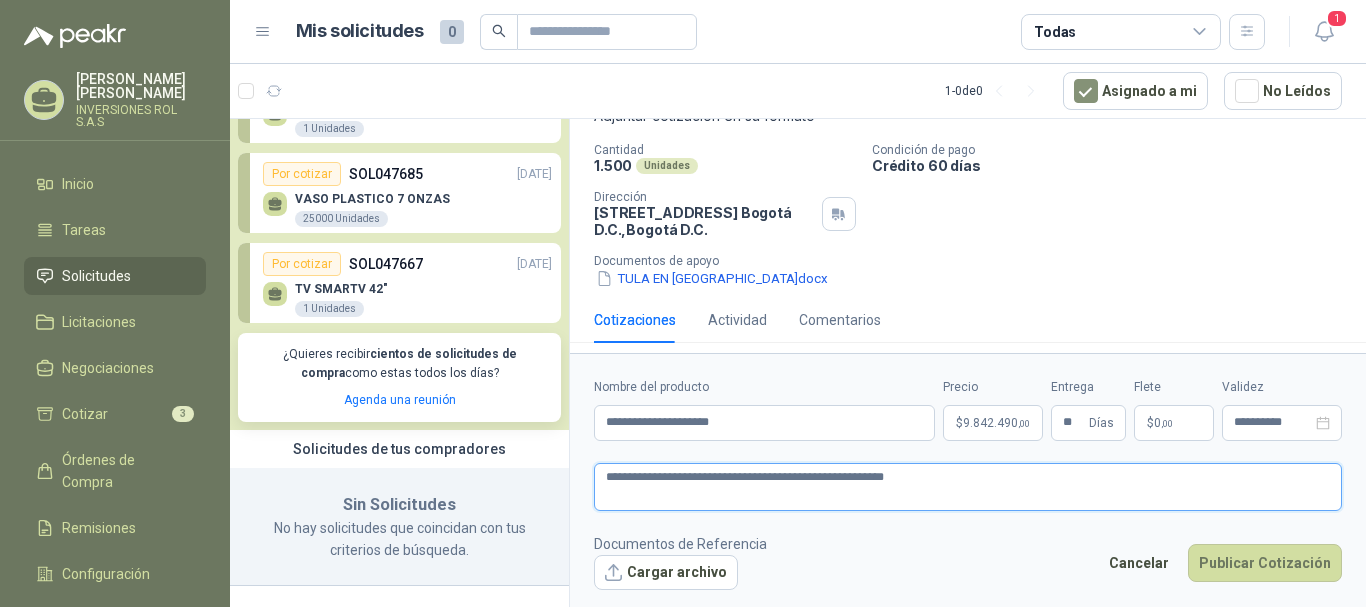 type 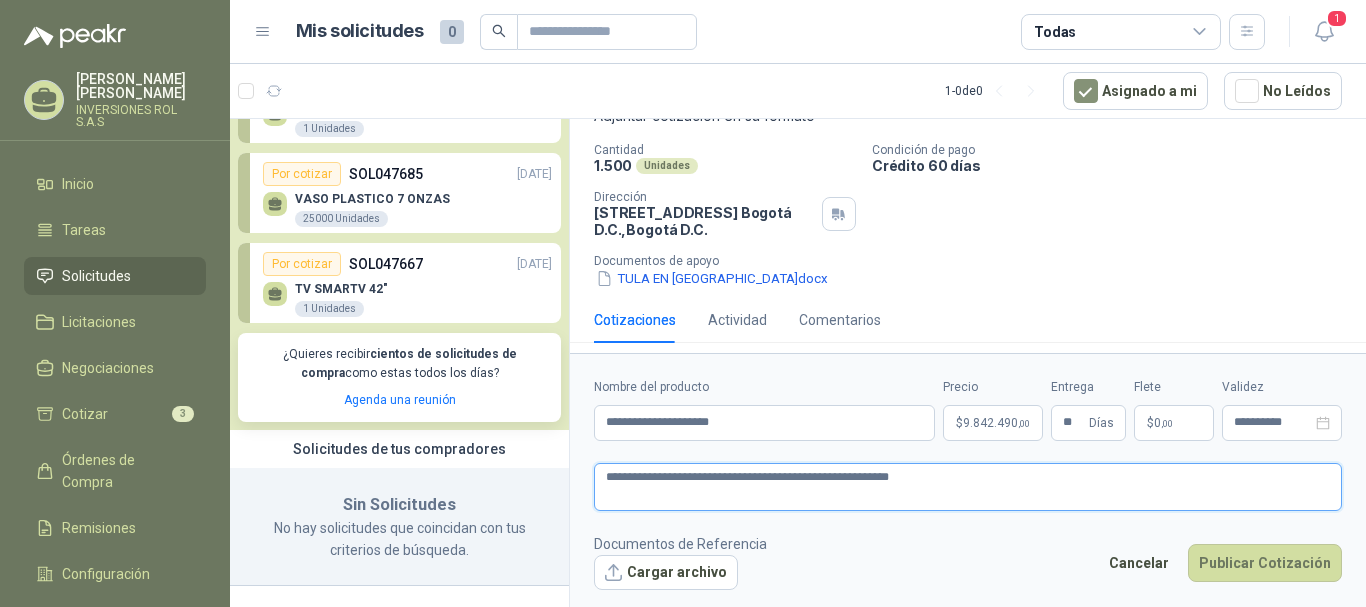 type 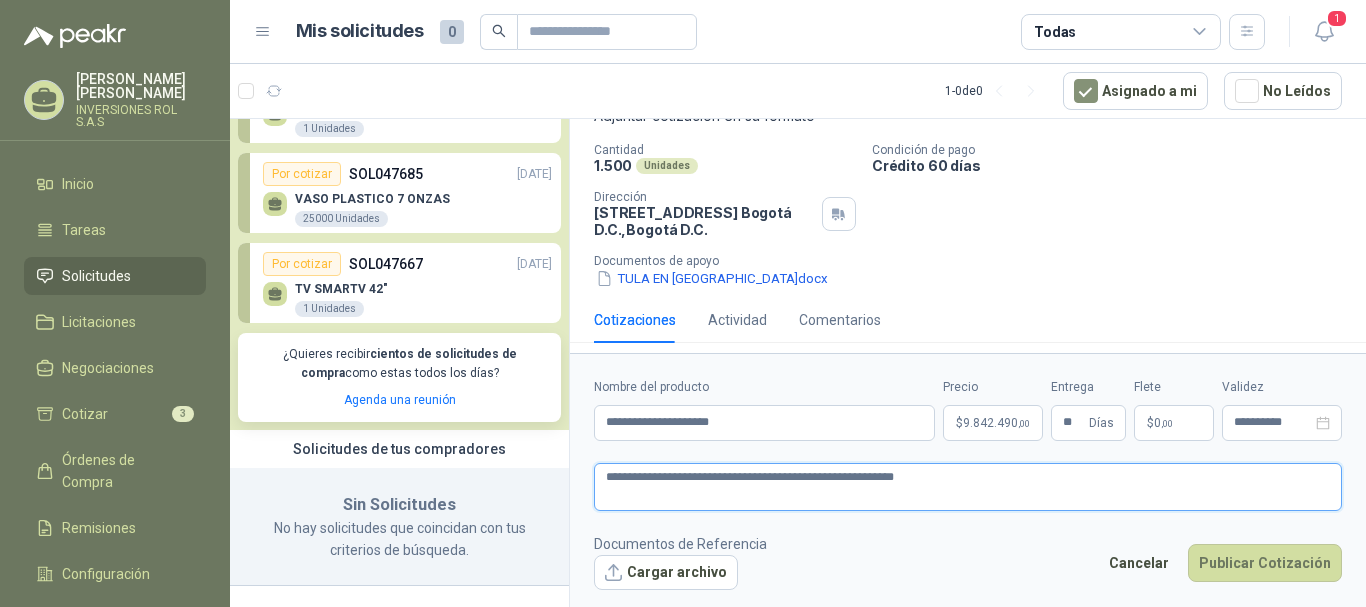 type 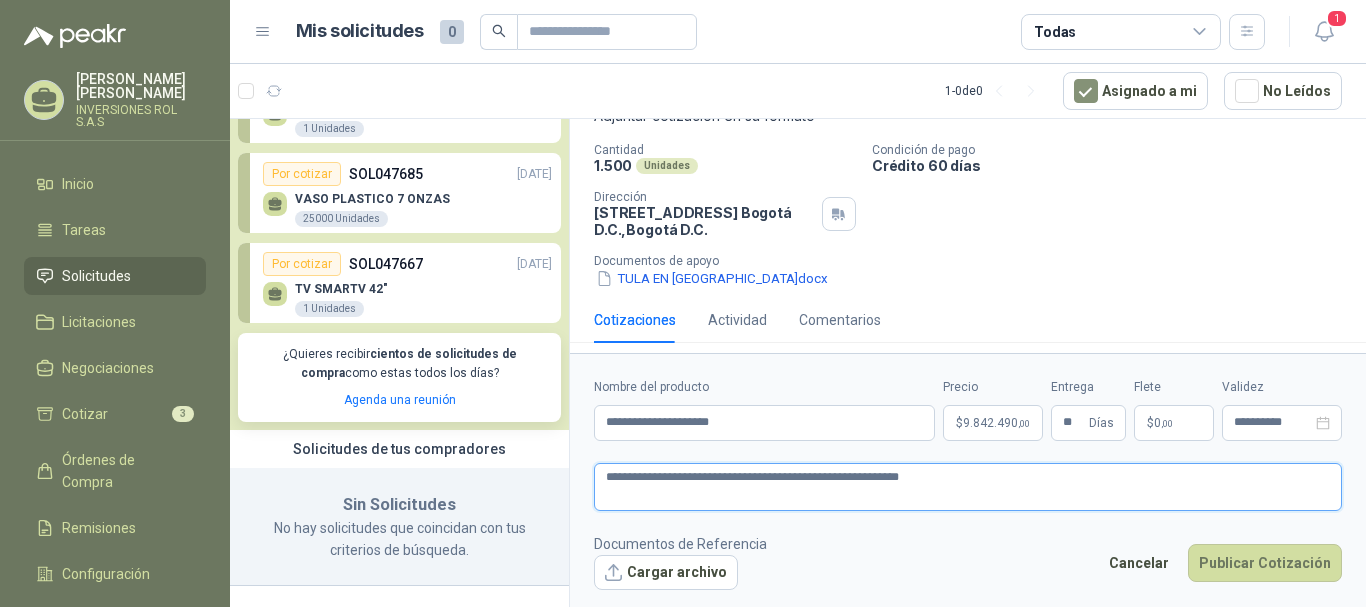 type 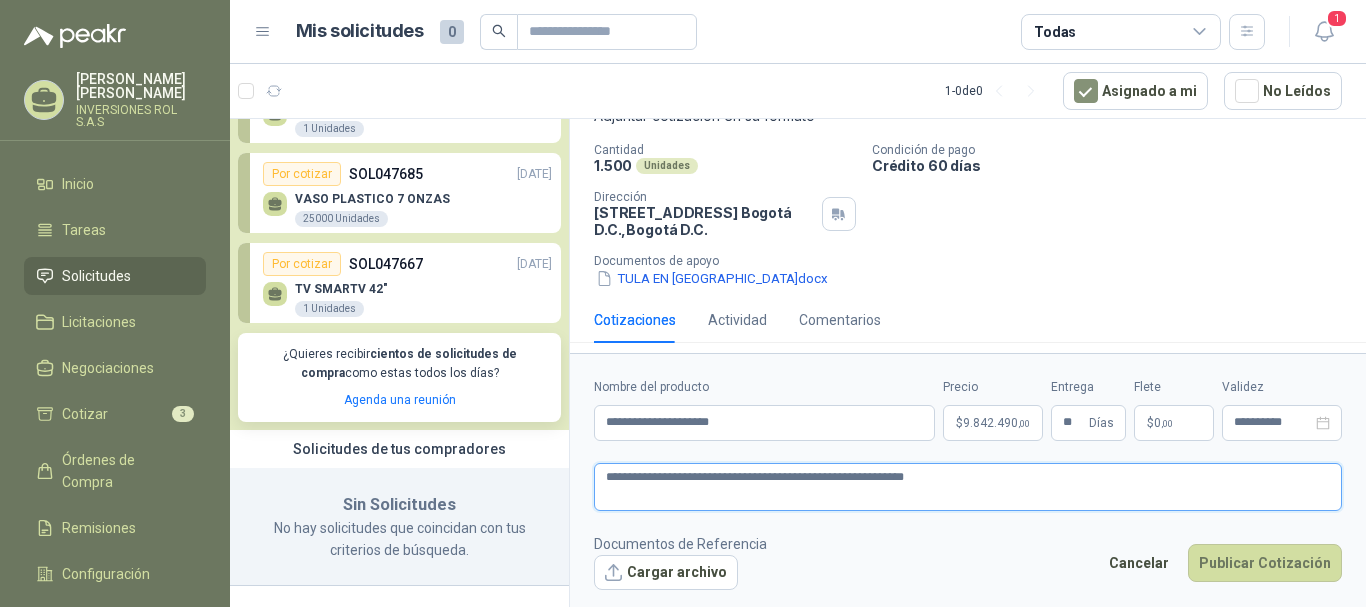 type 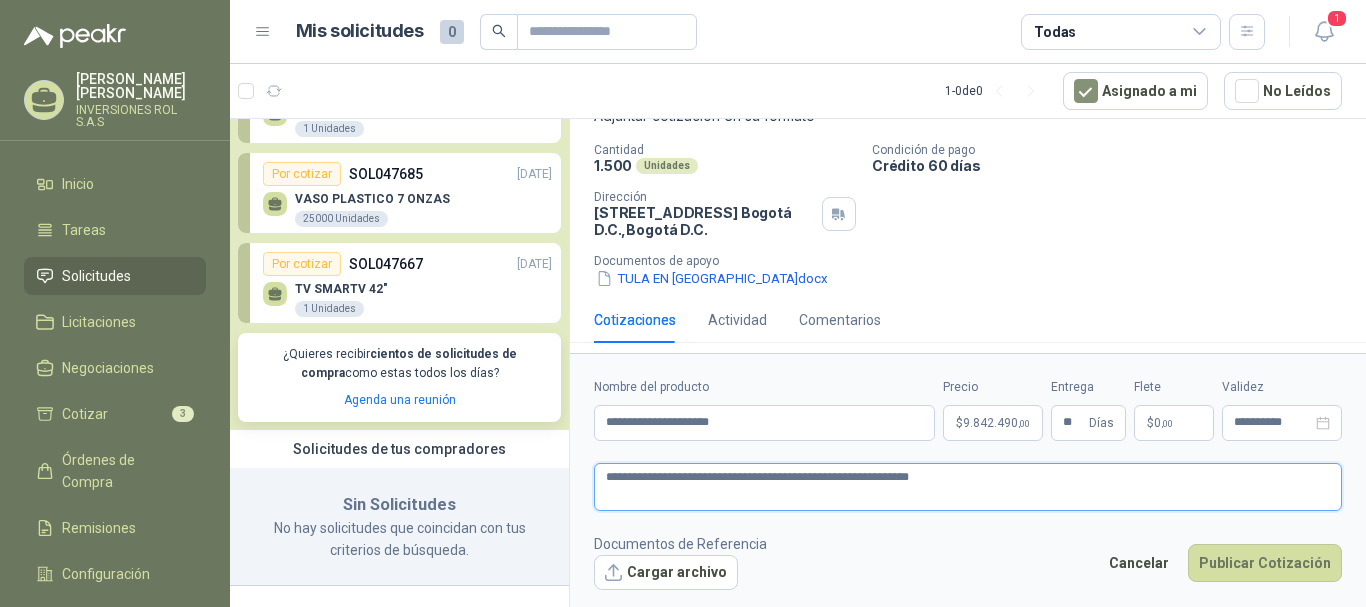 type 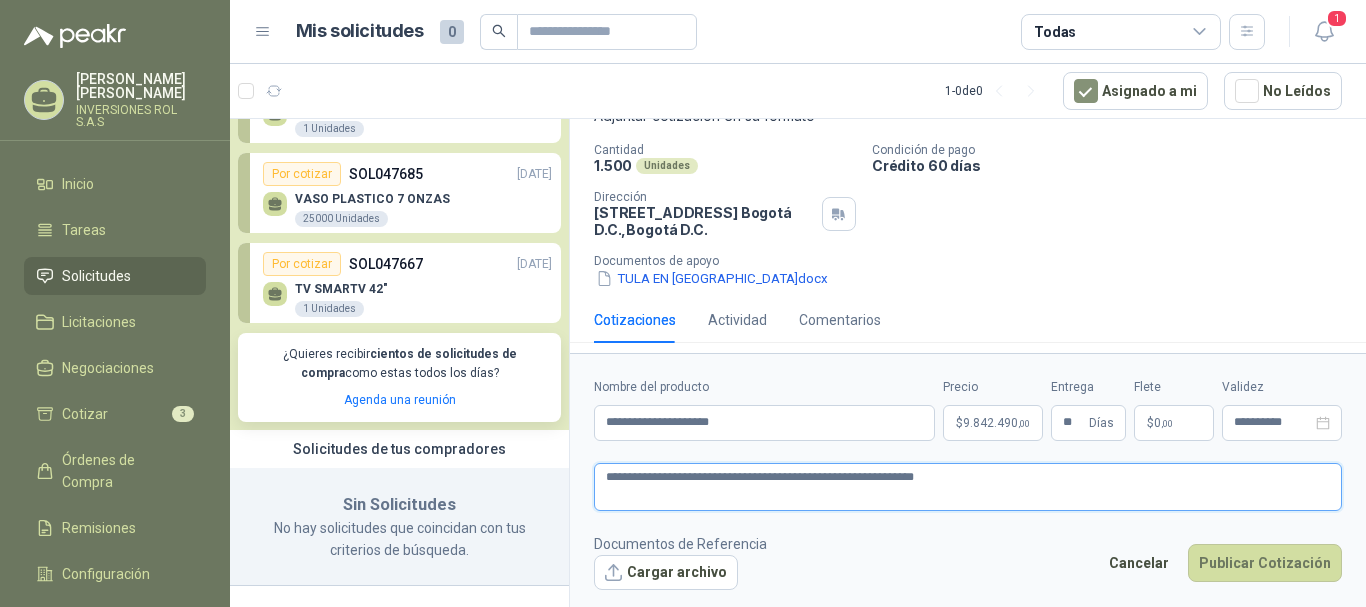 type 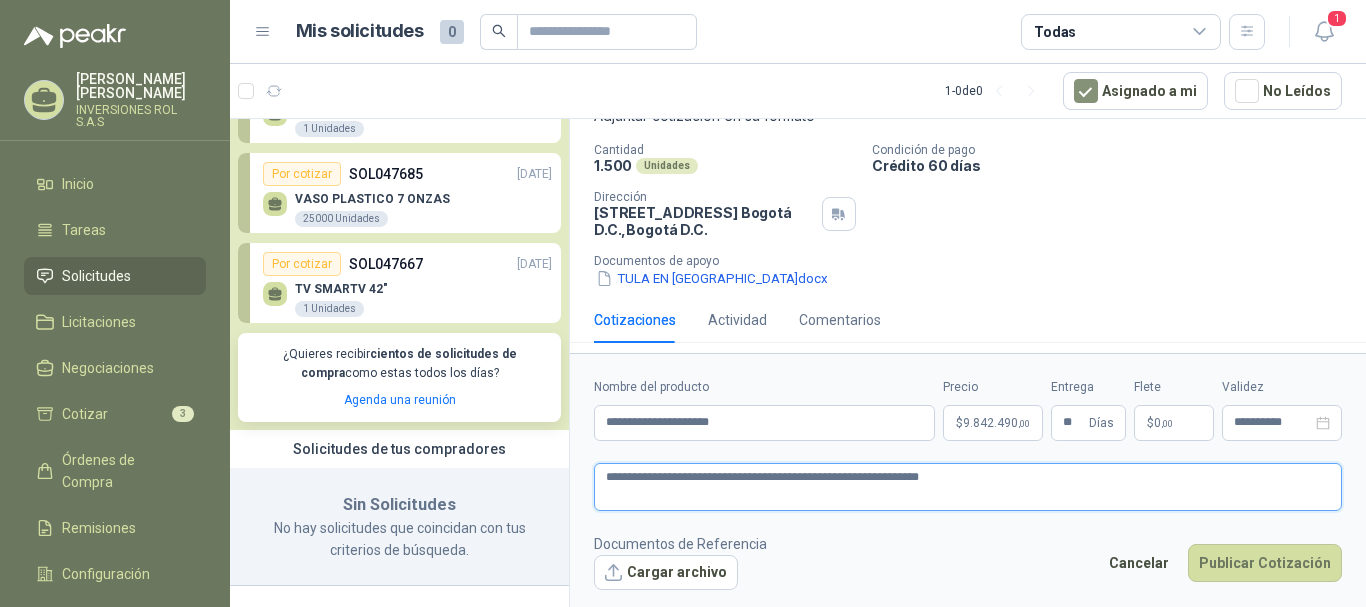 type 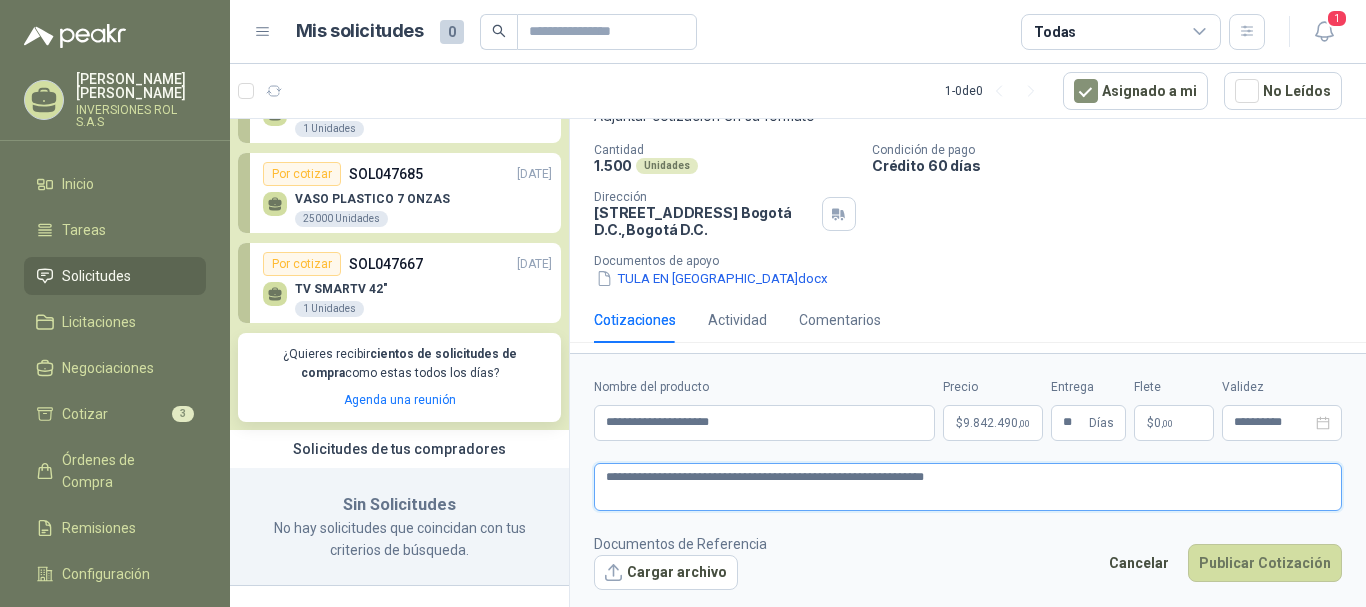 type 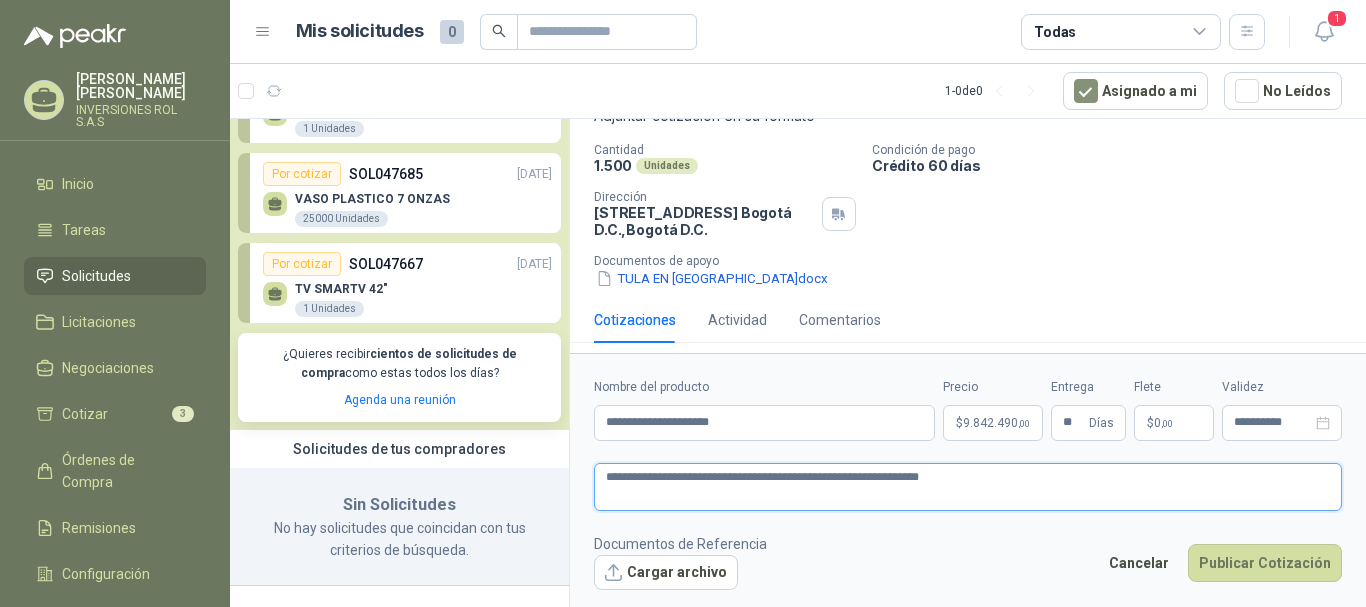 type 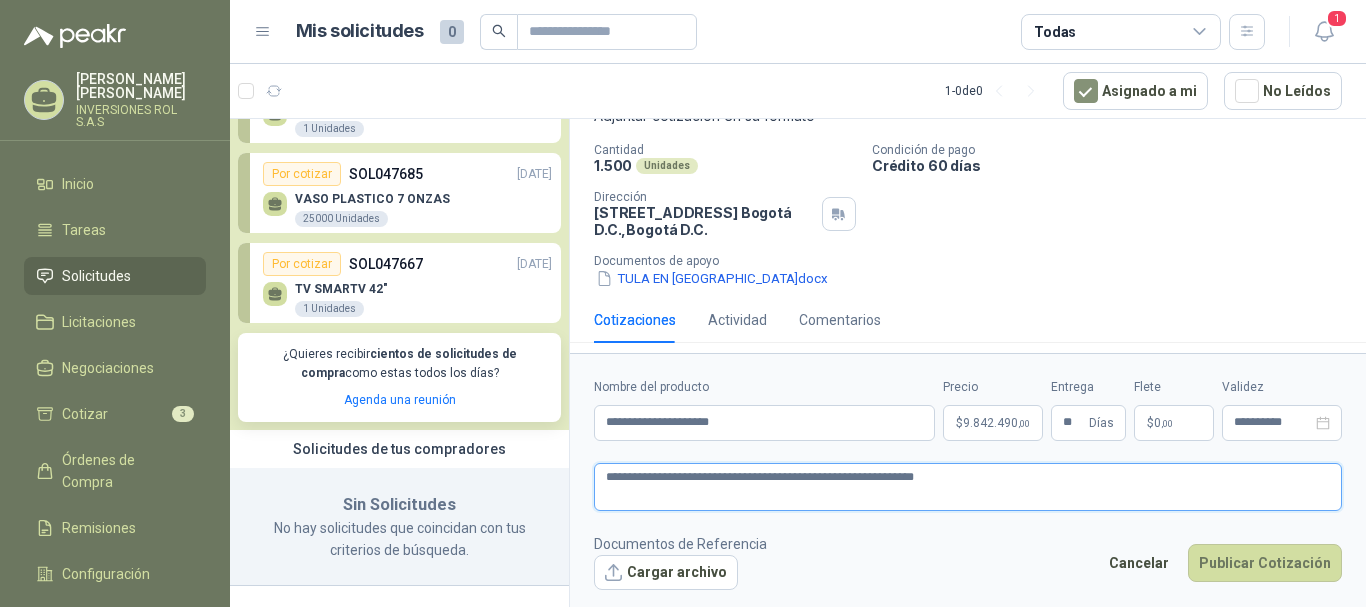 type 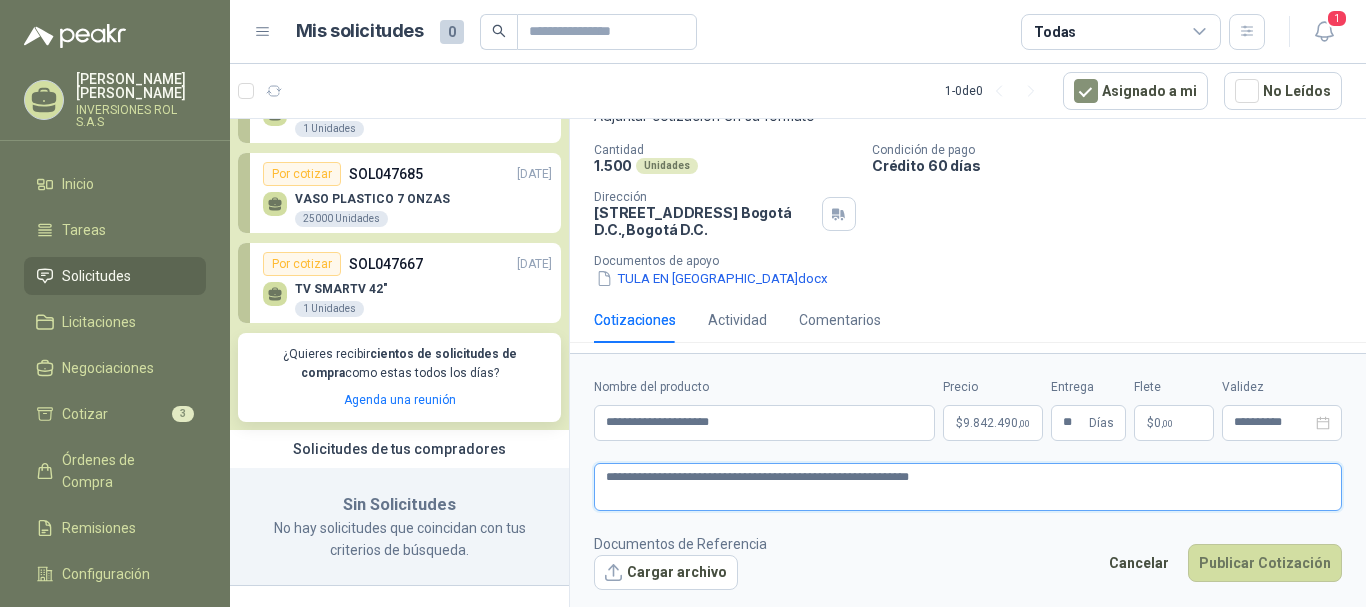 type 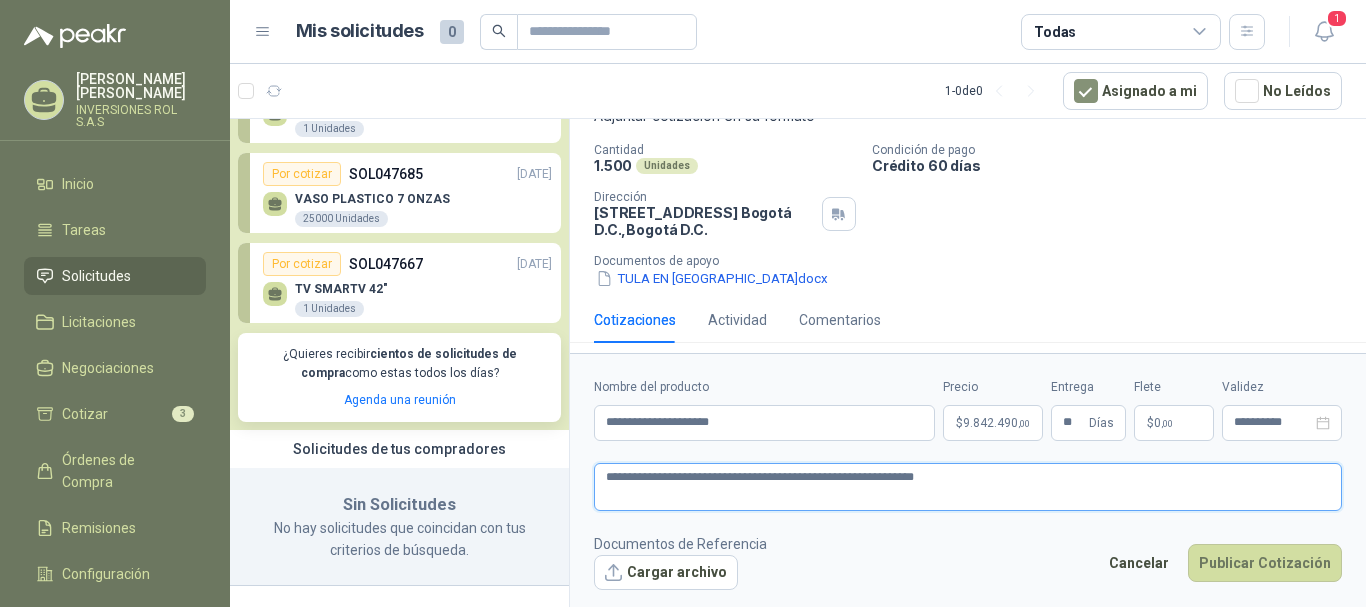type 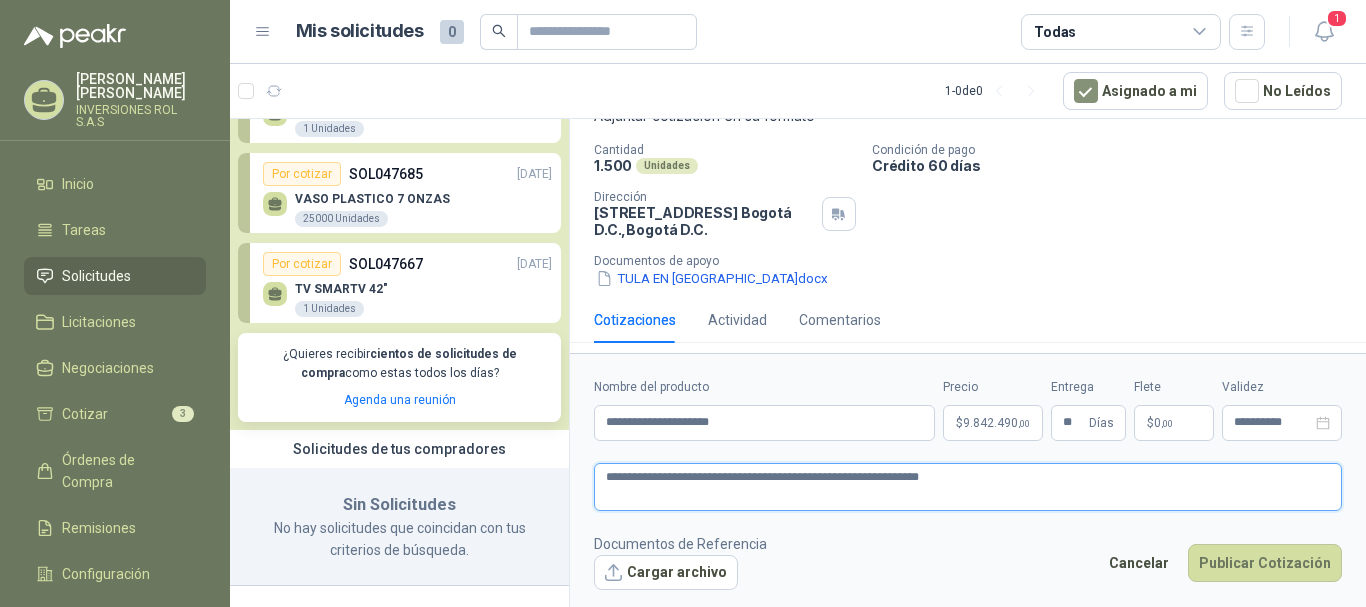 type 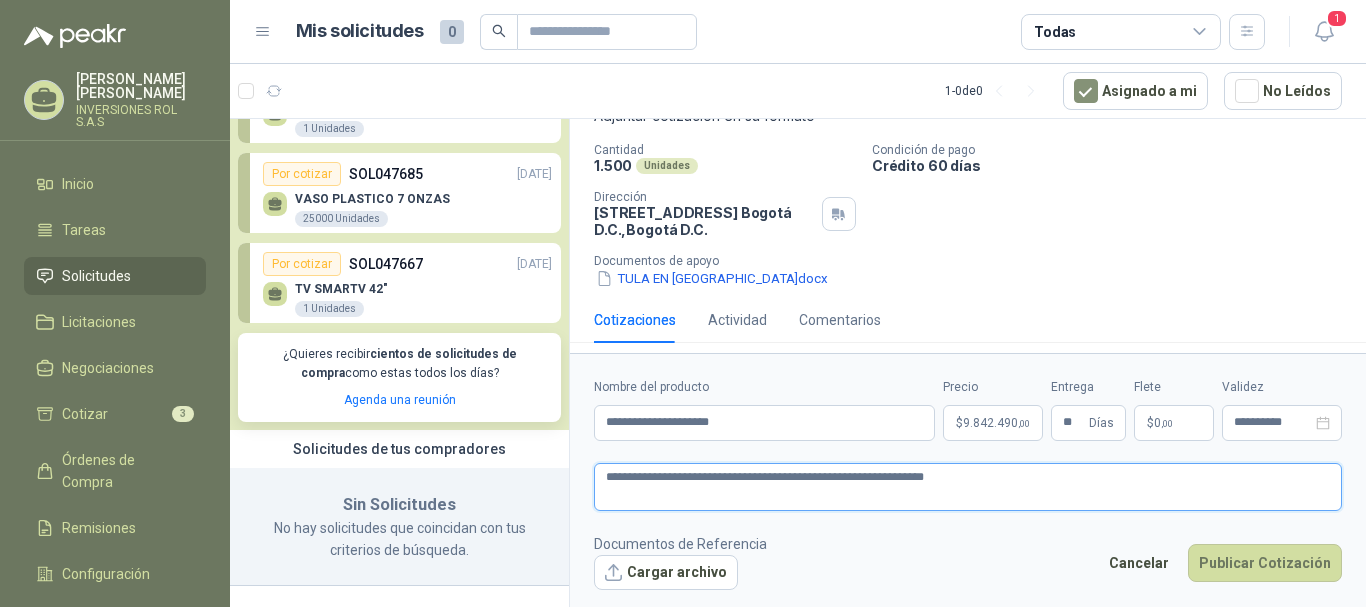 type 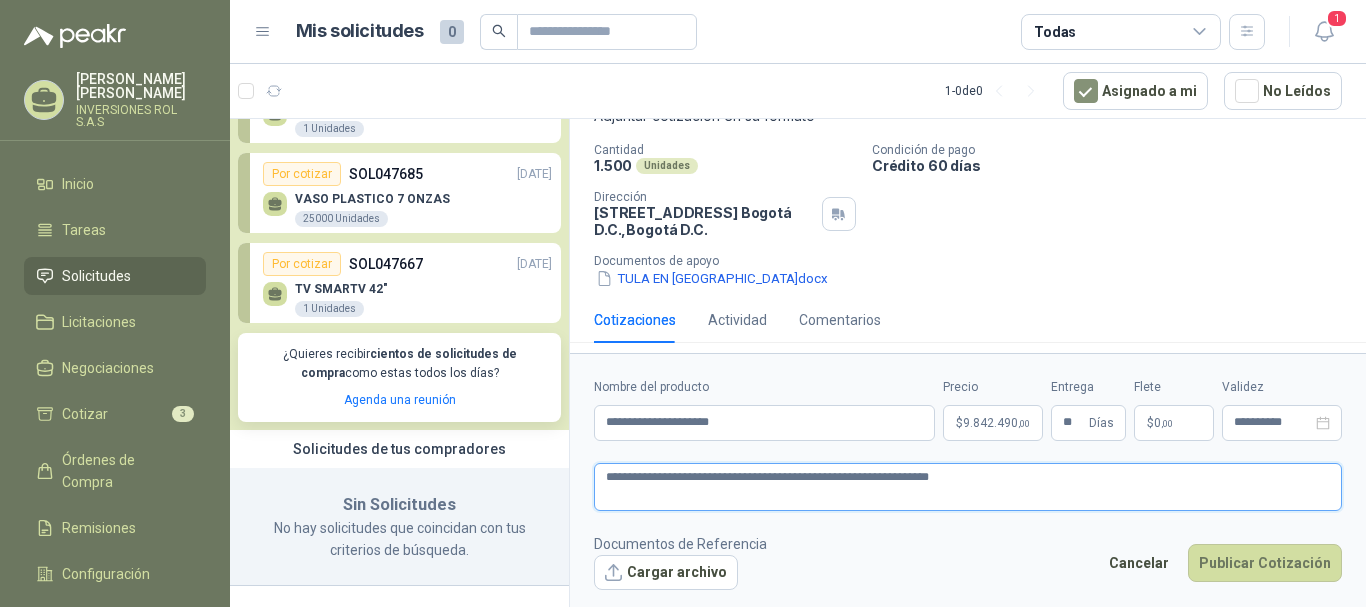 type 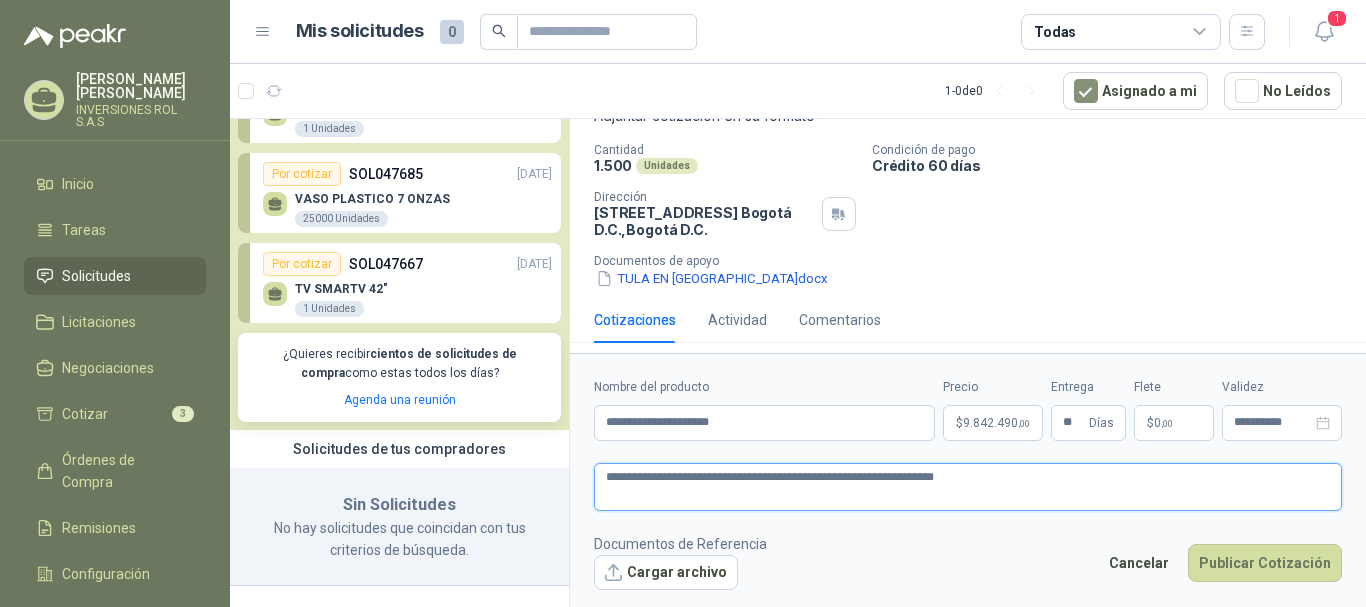 type 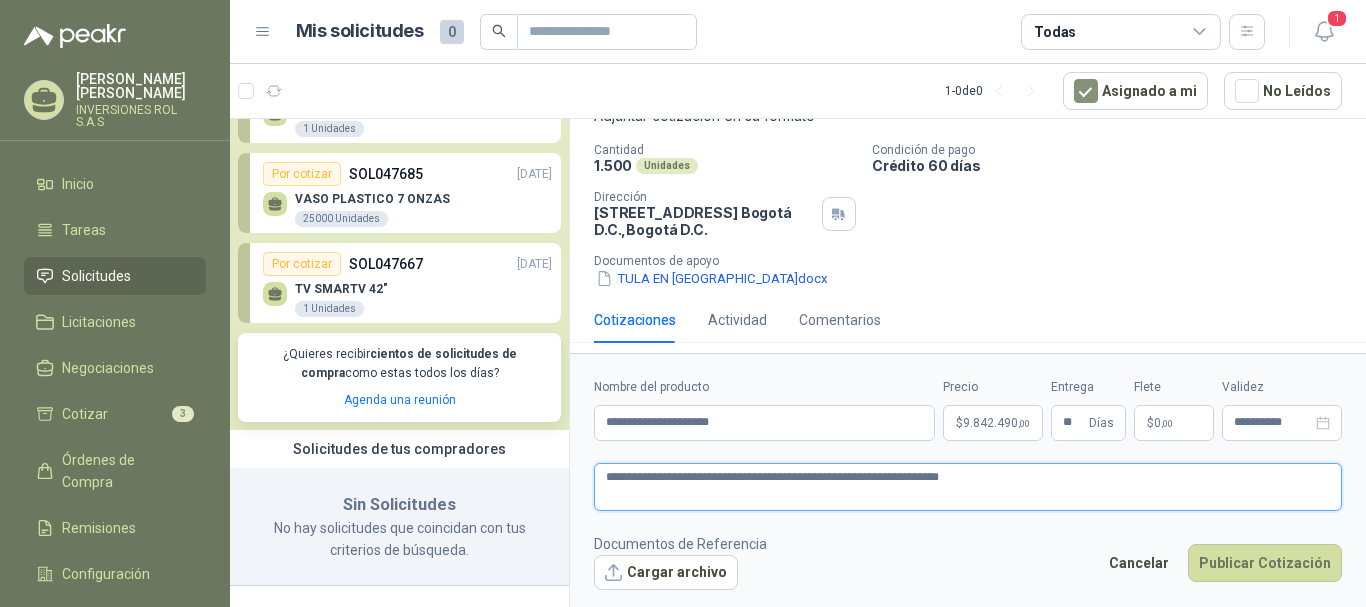 type 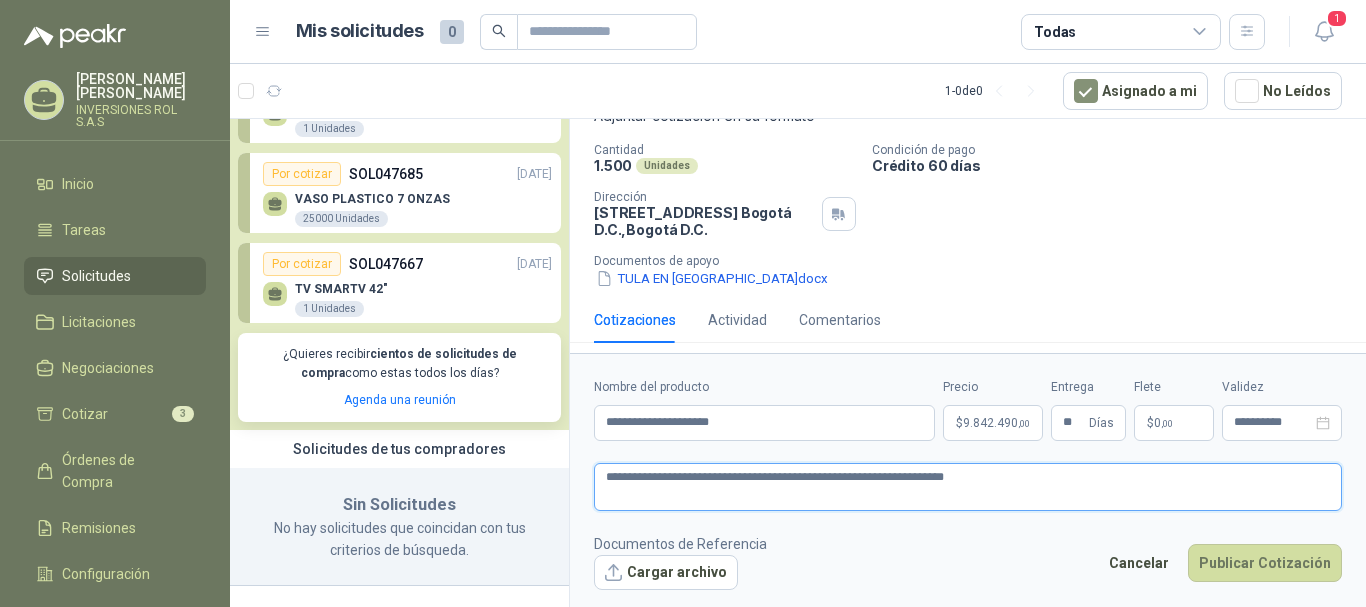 type 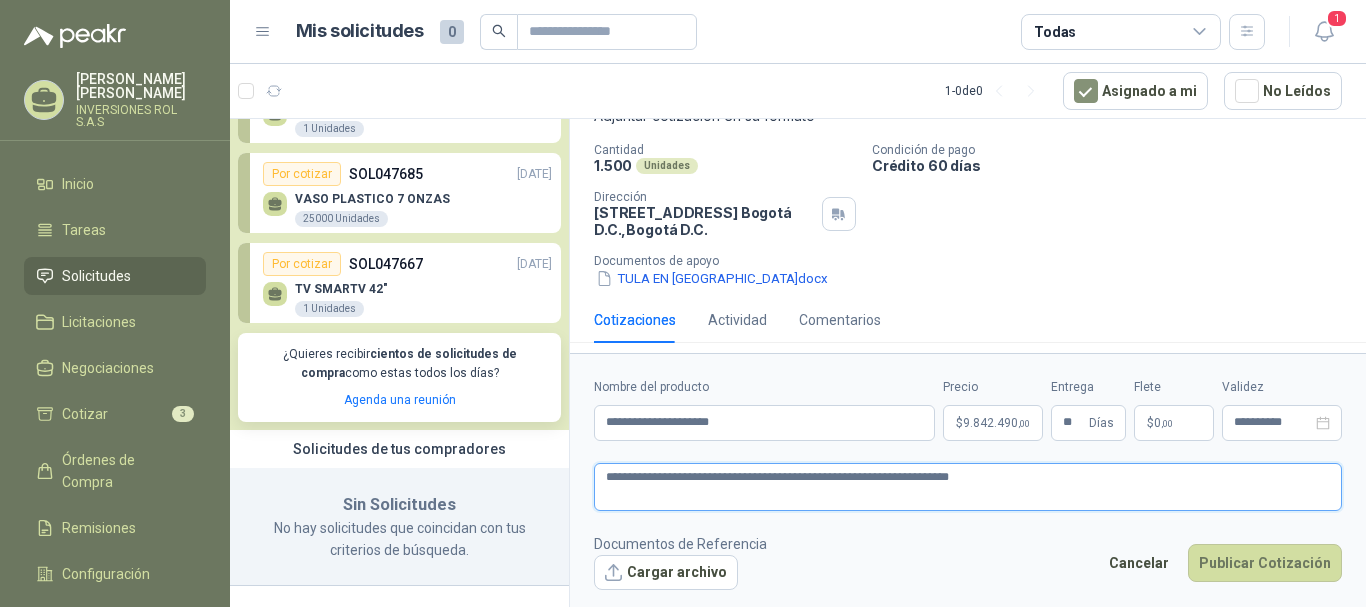 type 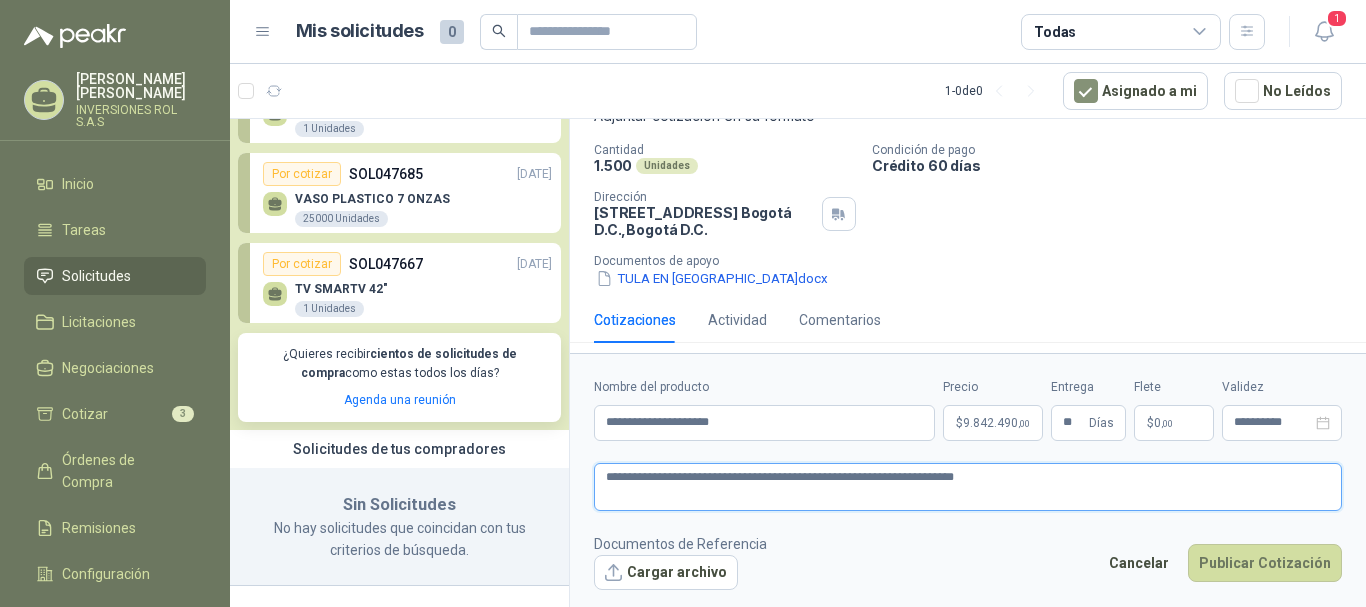 type 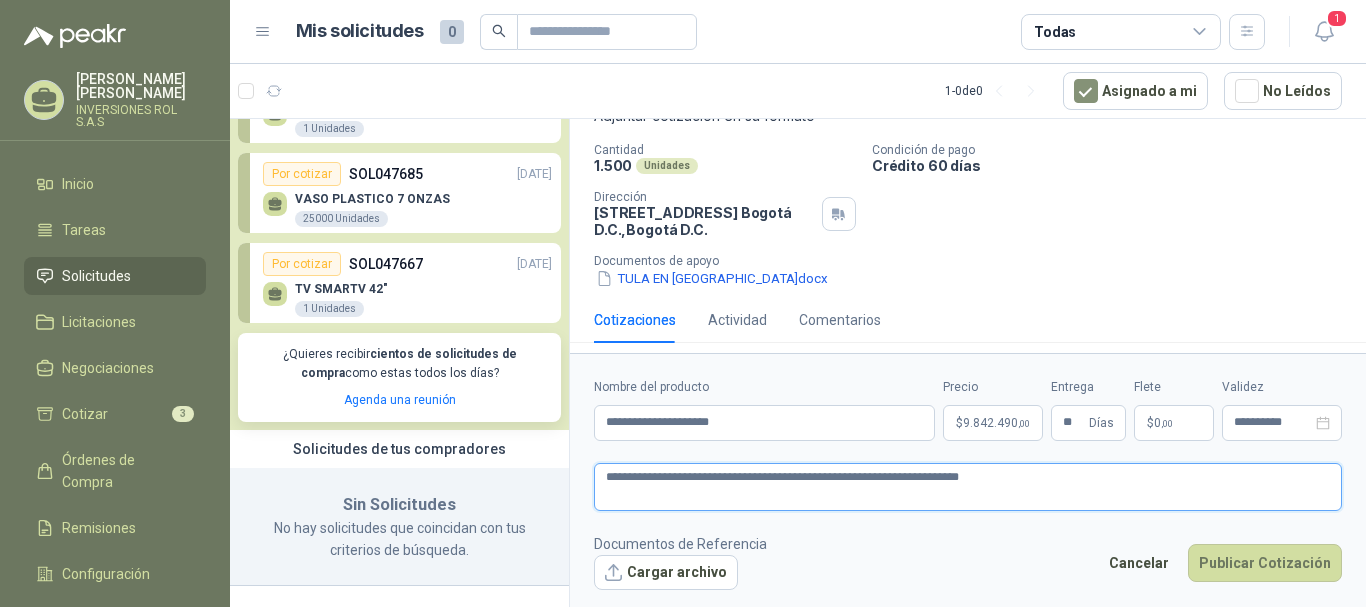 type 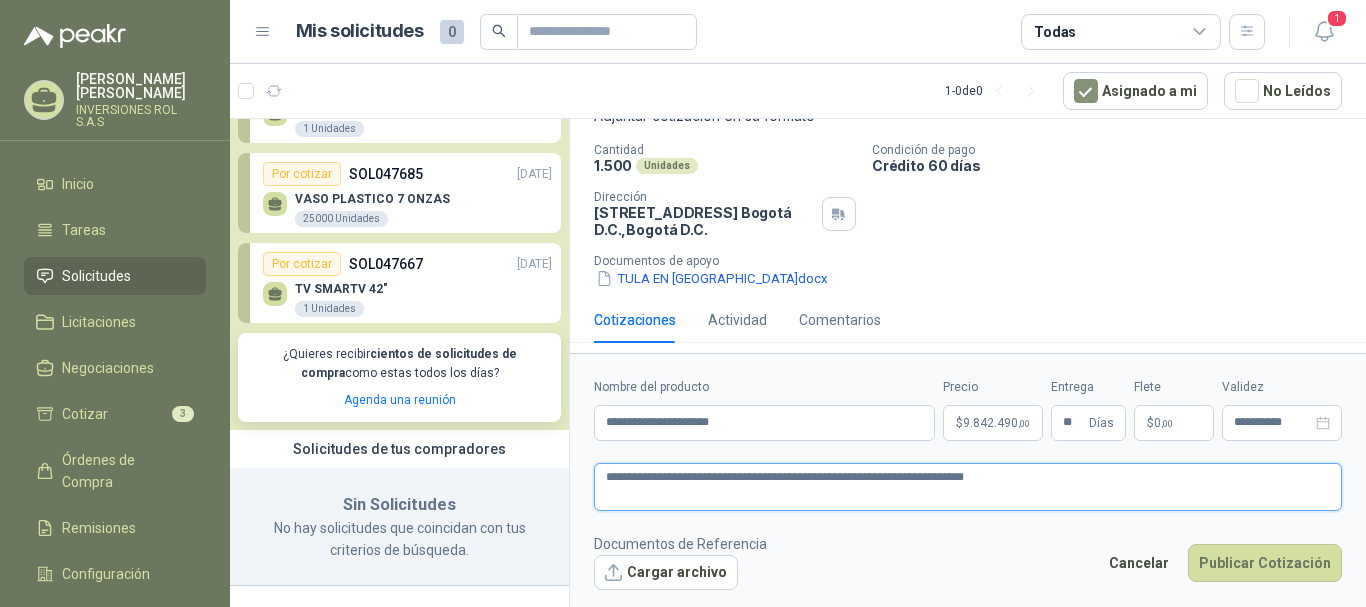 type 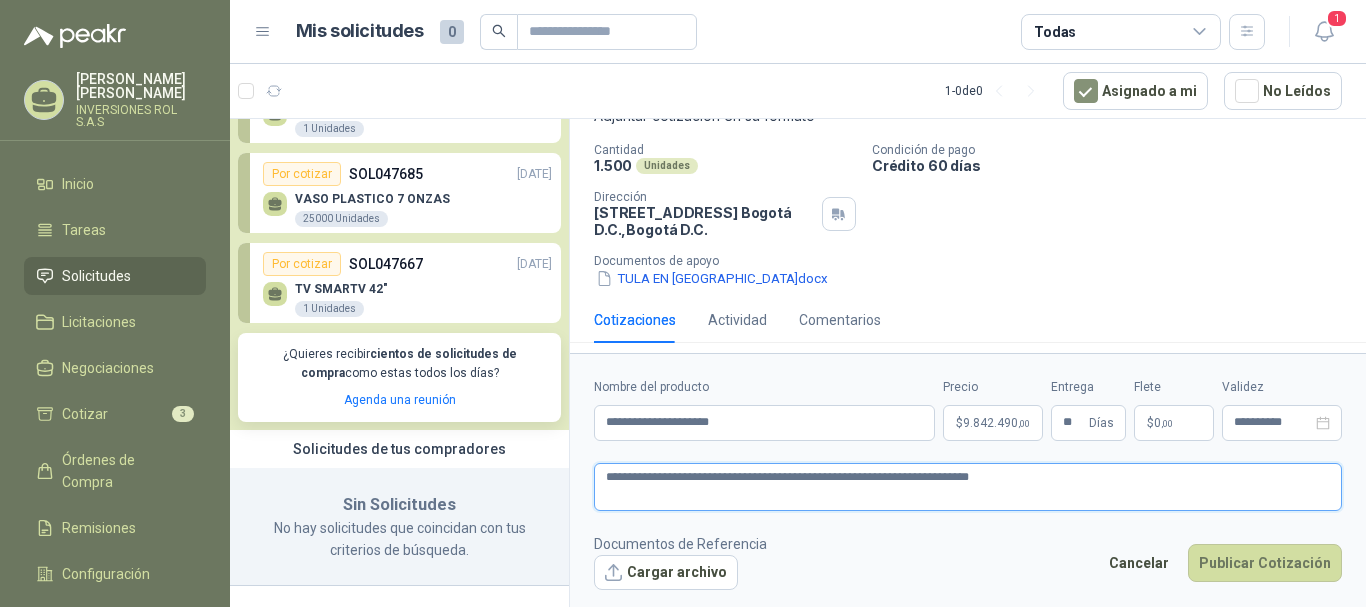 type 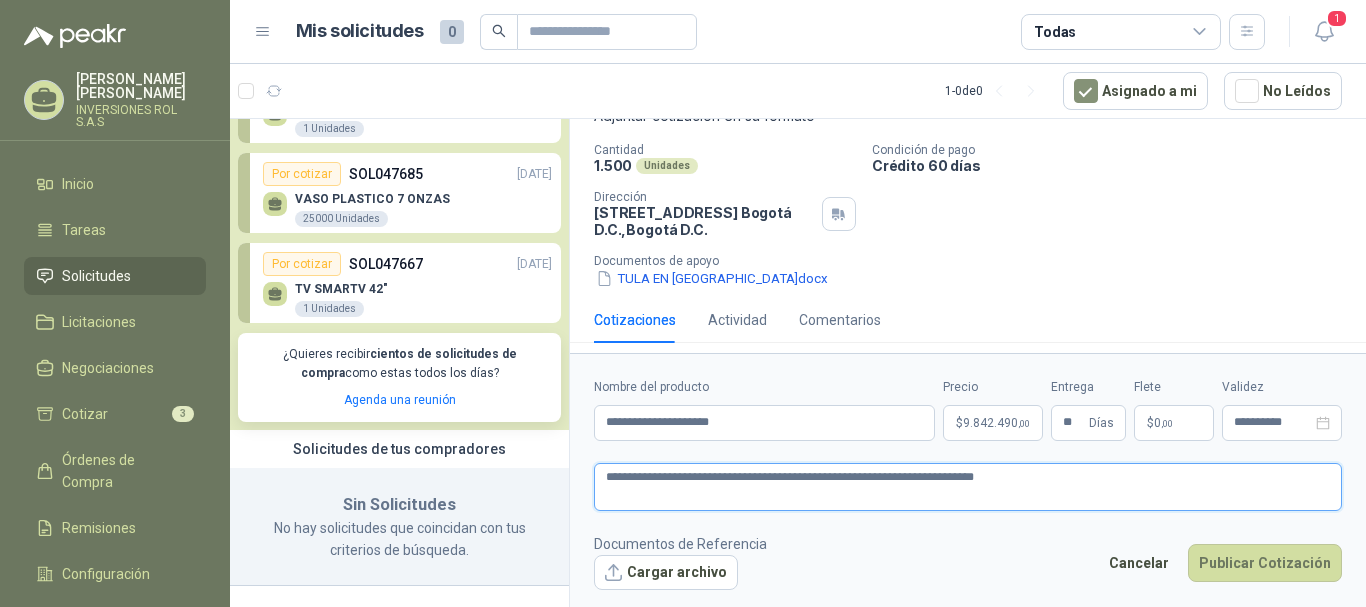 paste on "********" 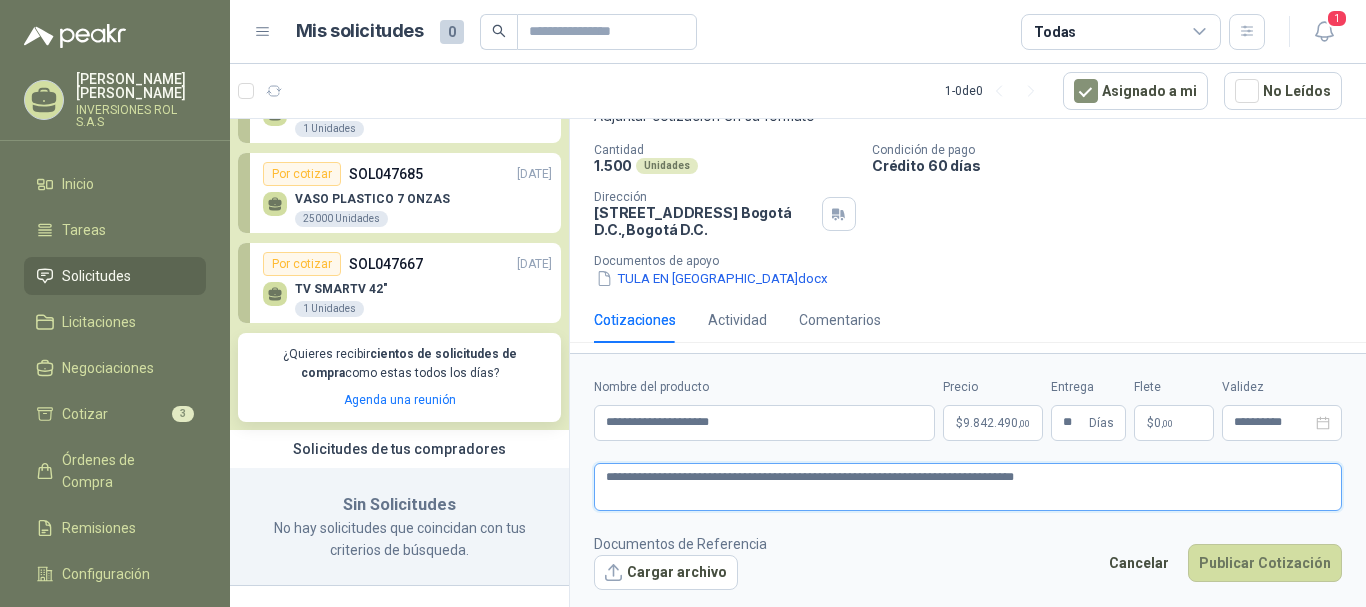 paste on "**********" 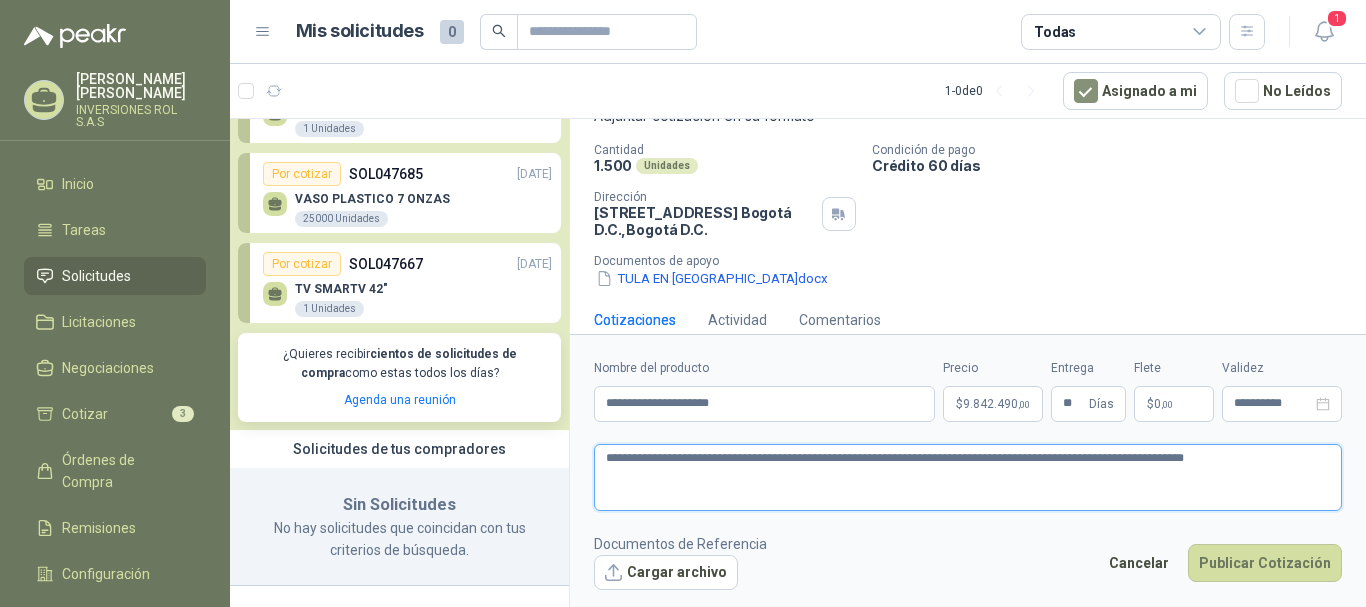 drag, startPoint x: 678, startPoint y: 478, endPoint x: 603, endPoint y: 460, distance: 77.12976 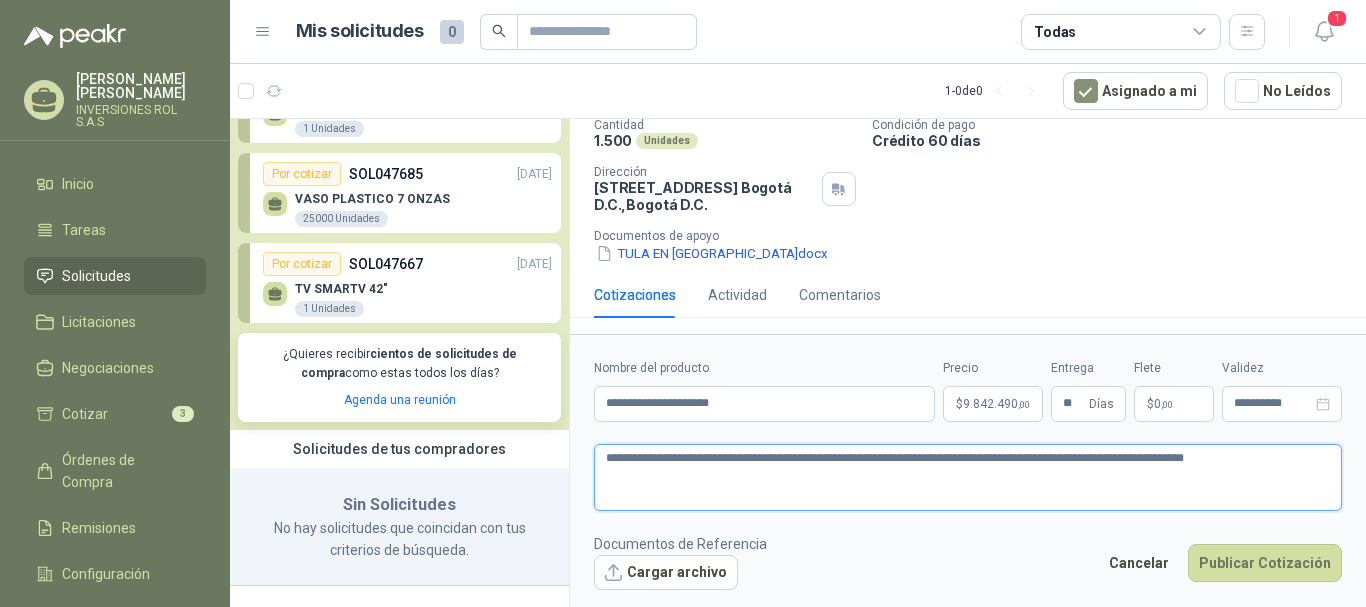 click on "**********" at bounding box center (968, 477) 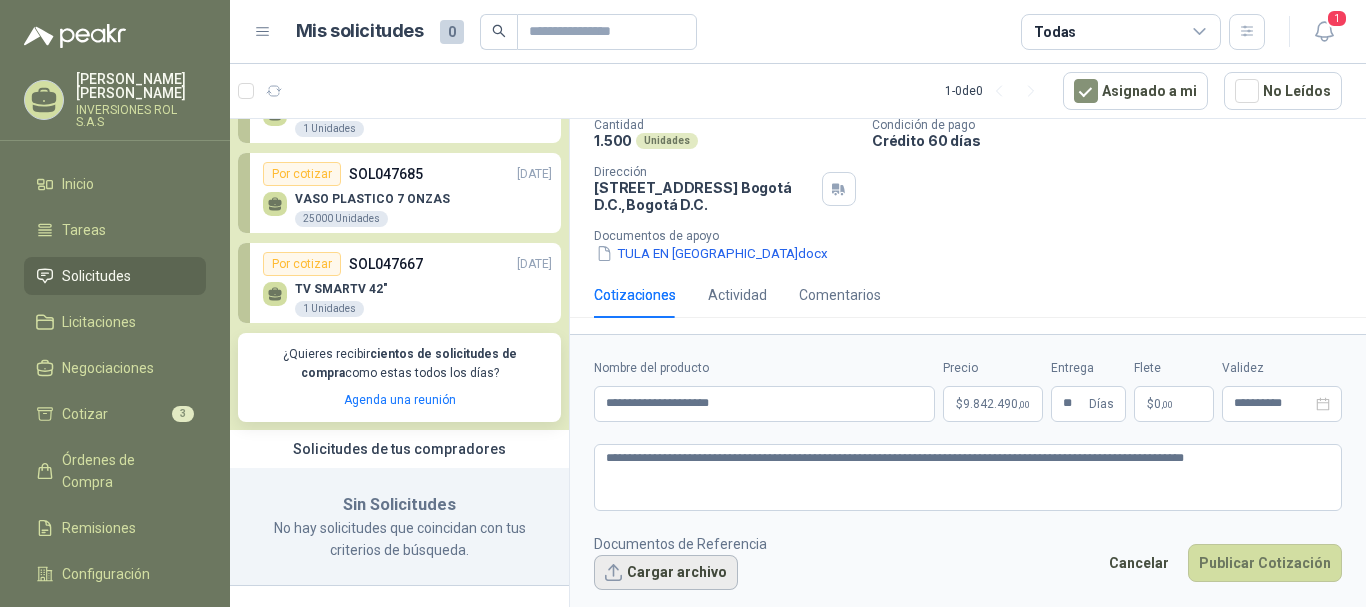 click on "Cargar archivo" at bounding box center (666, 573) 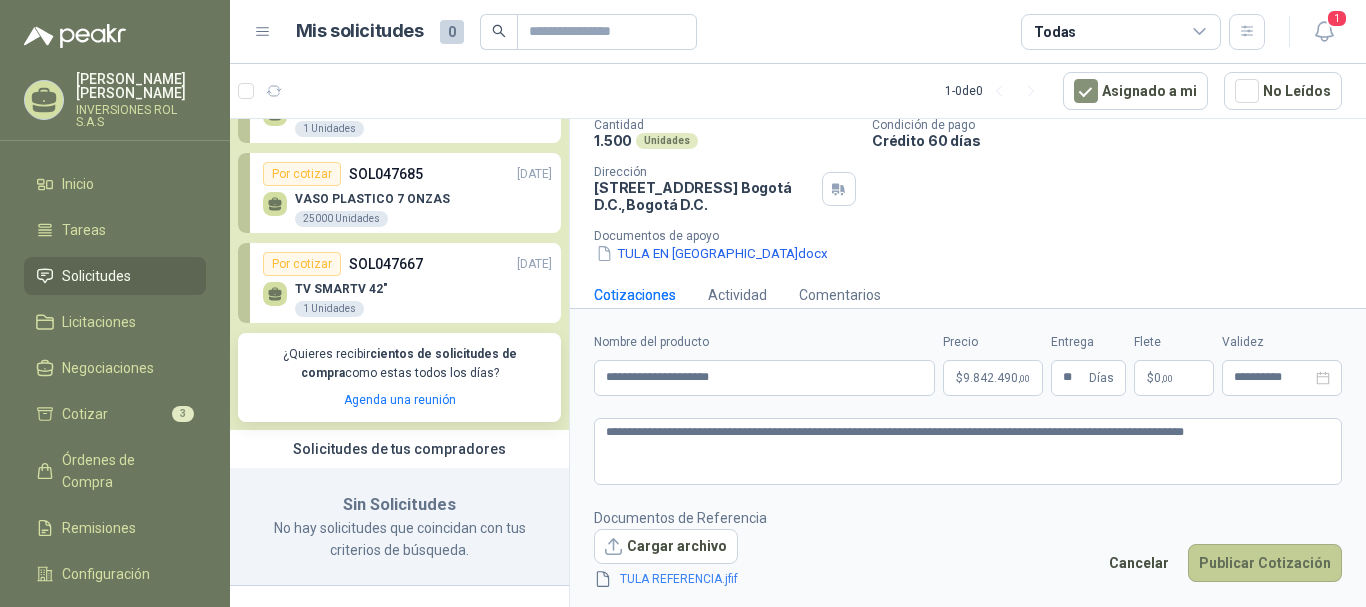 click on "Publicar Cotización" at bounding box center [1265, 563] 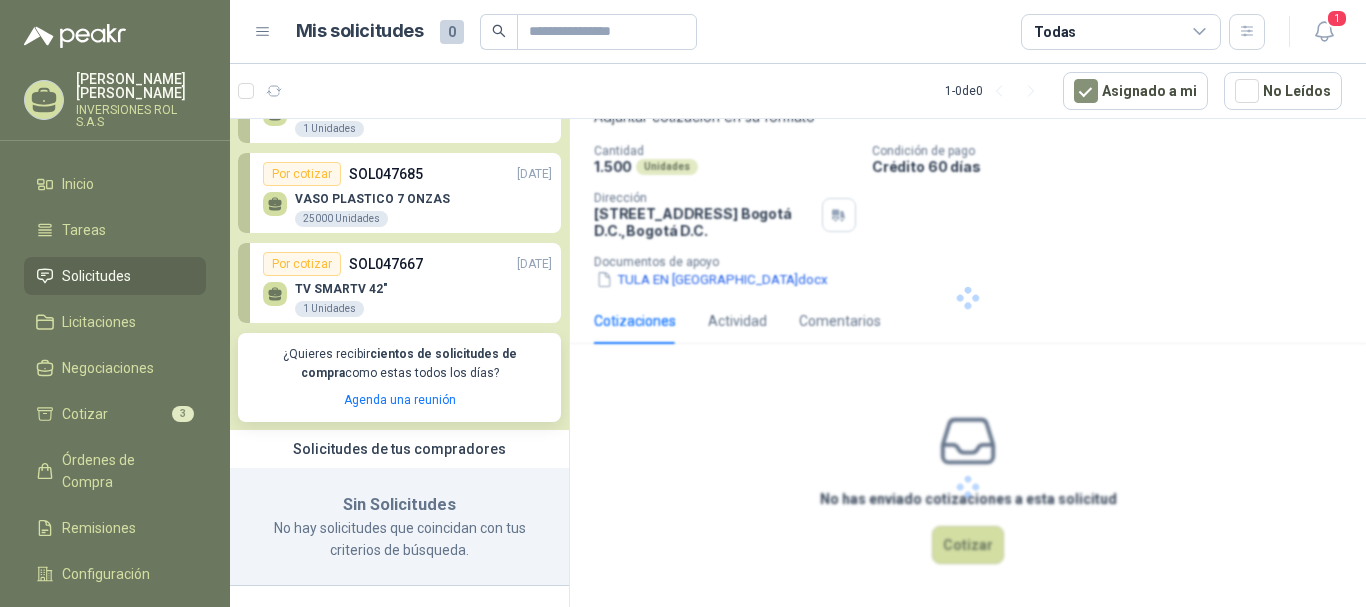 scroll, scrollTop: 16, scrollLeft: 0, axis: vertical 